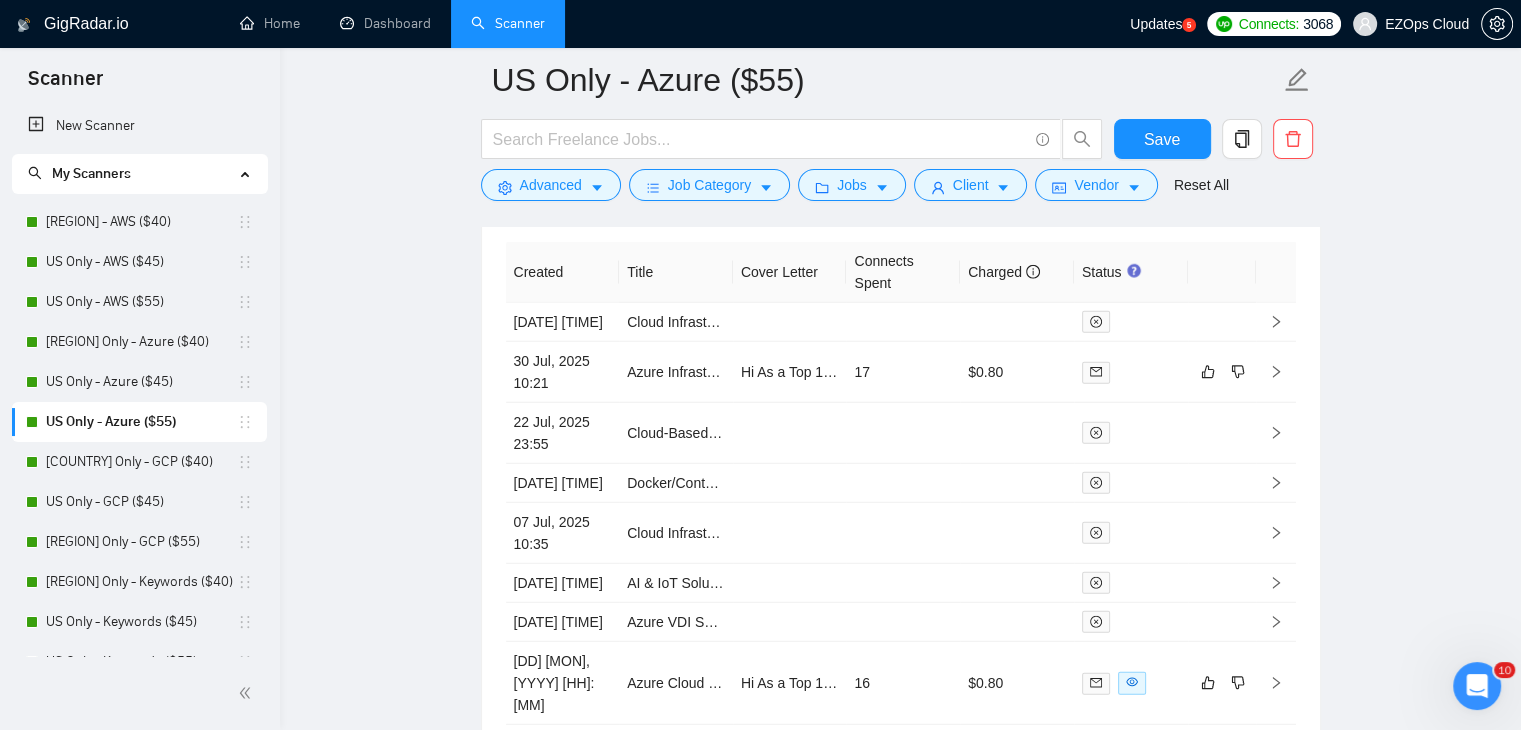 scroll, scrollTop: 0, scrollLeft: 0, axis: both 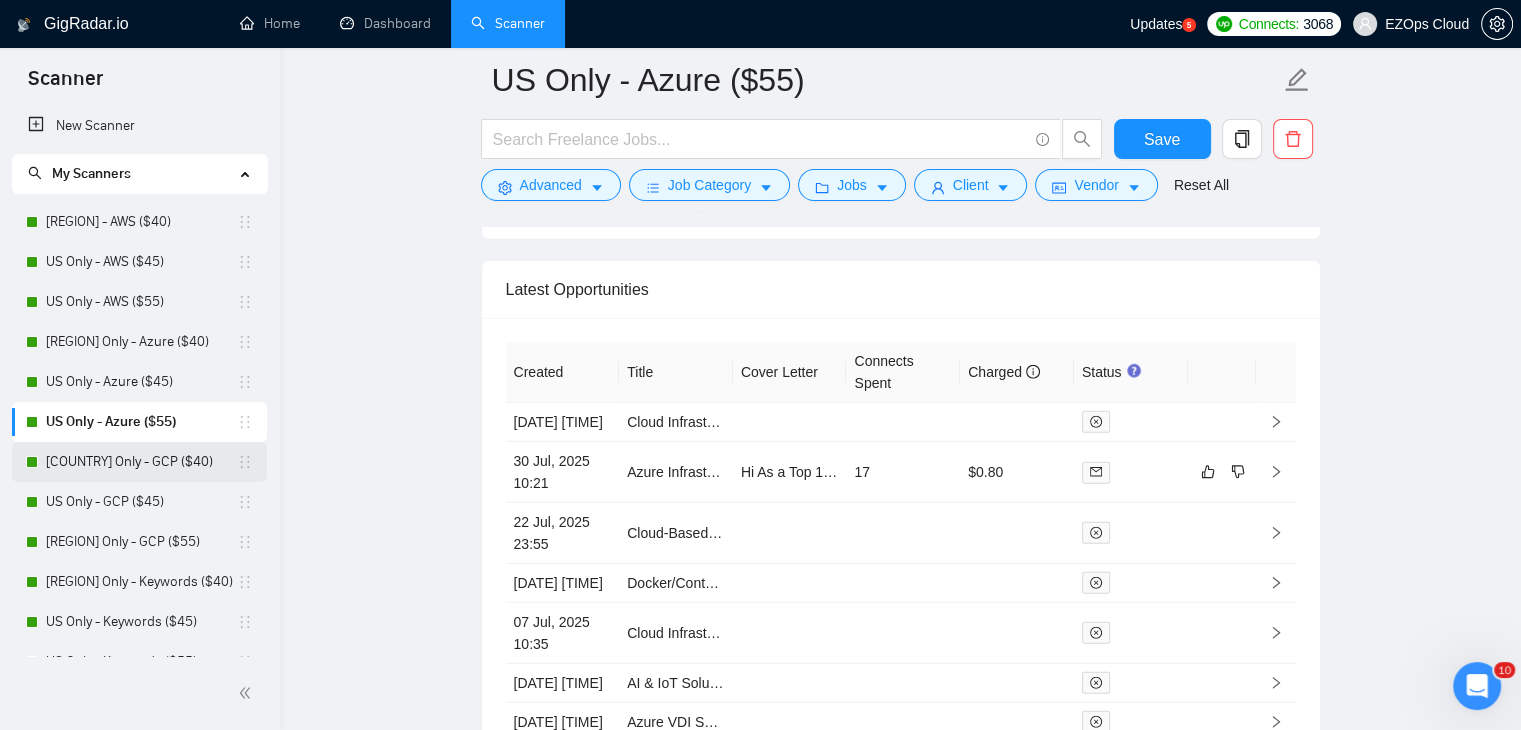click on "[COUNTRY] Only - GCP ($40)" at bounding box center (141, 462) 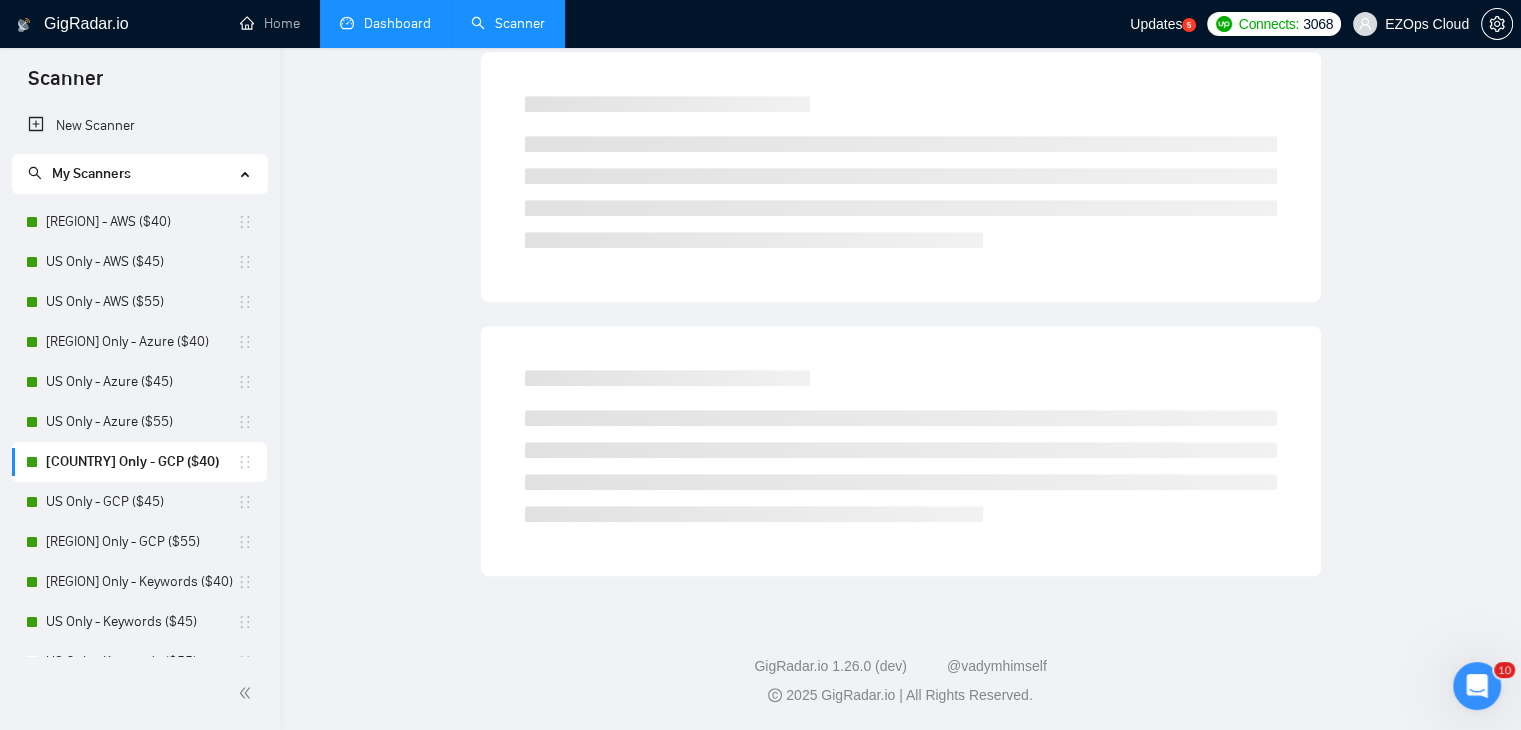 scroll, scrollTop: 0, scrollLeft: 0, axis: both 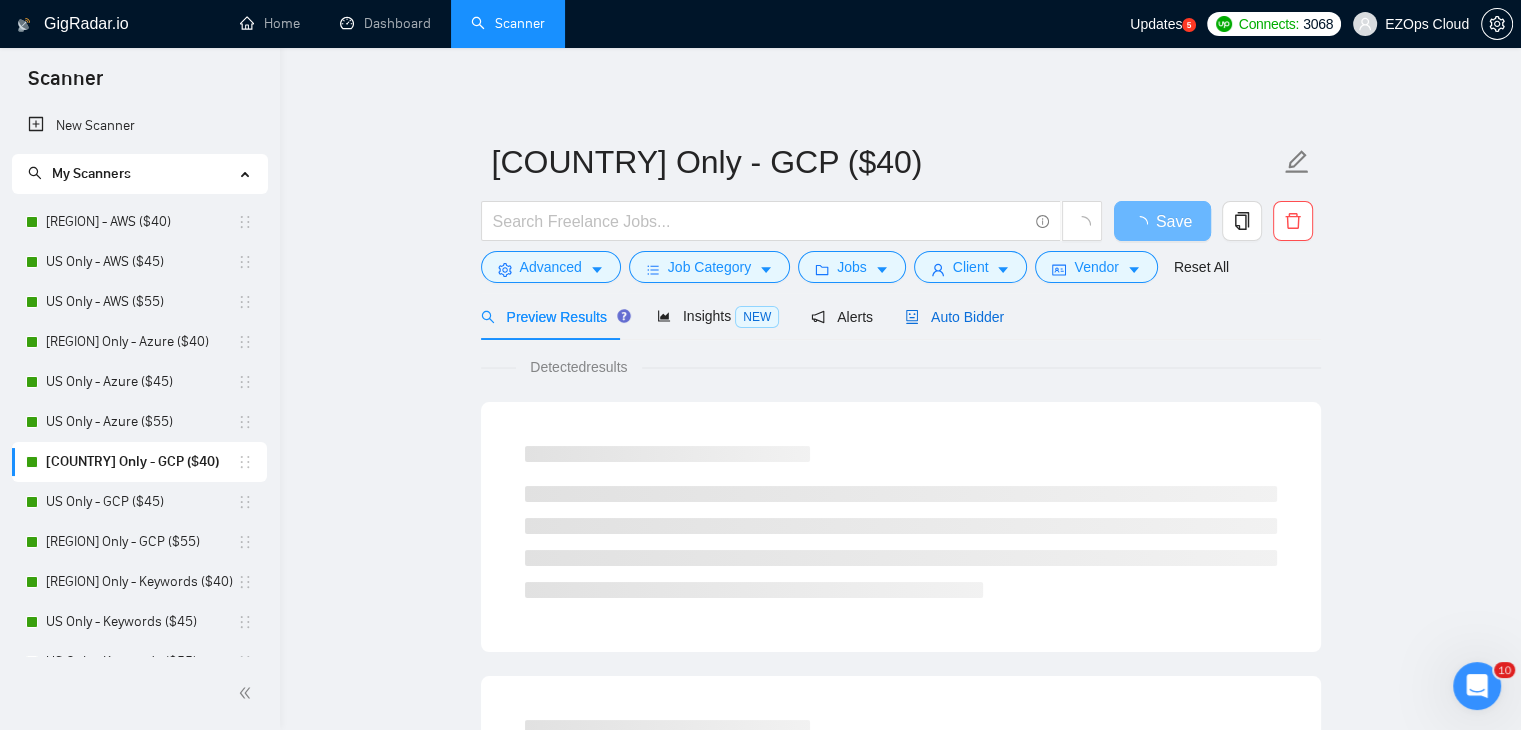 click on "Auto Bidder" at bounding box center (954, 317) 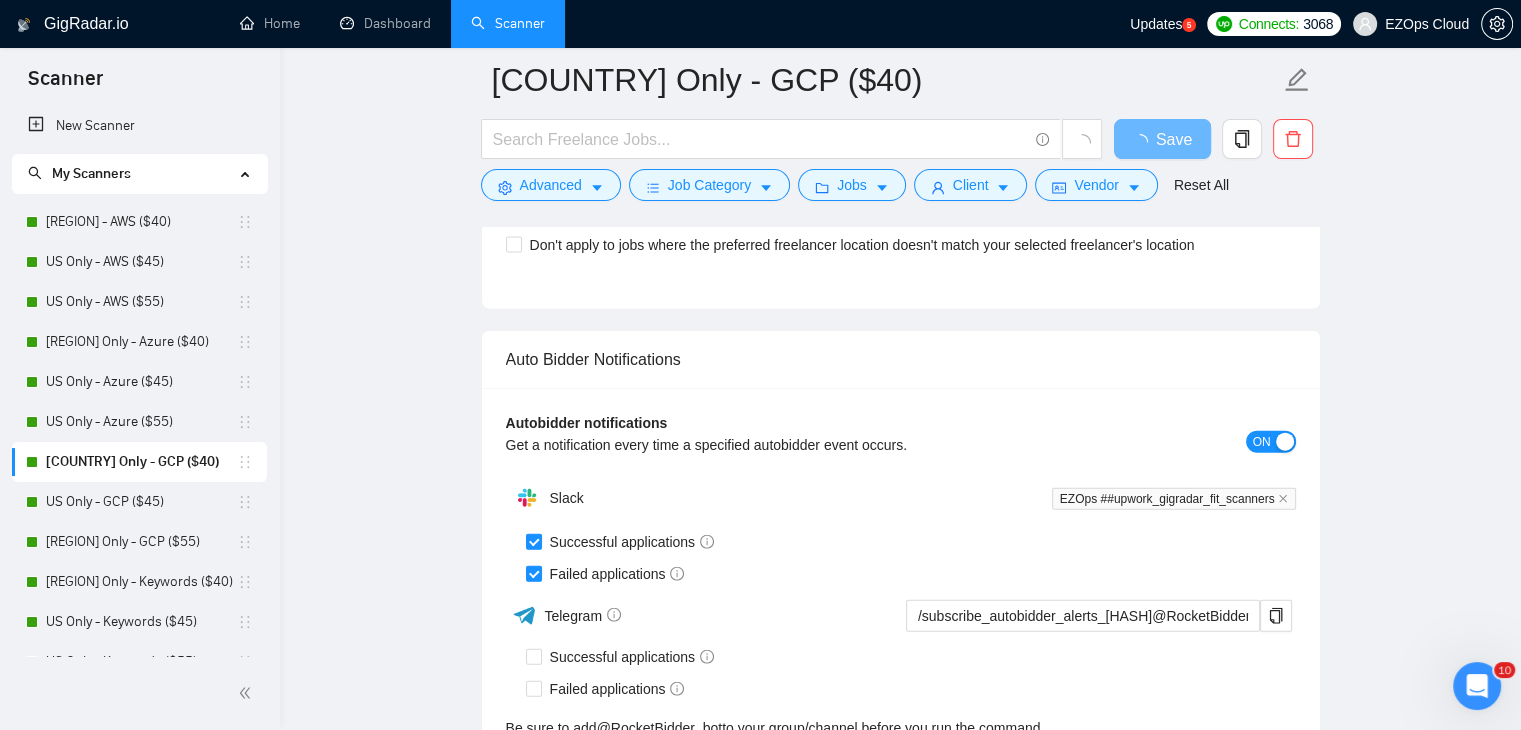 scroll, scrollTop: 5316, scrollLeft: 0, axis: vertical 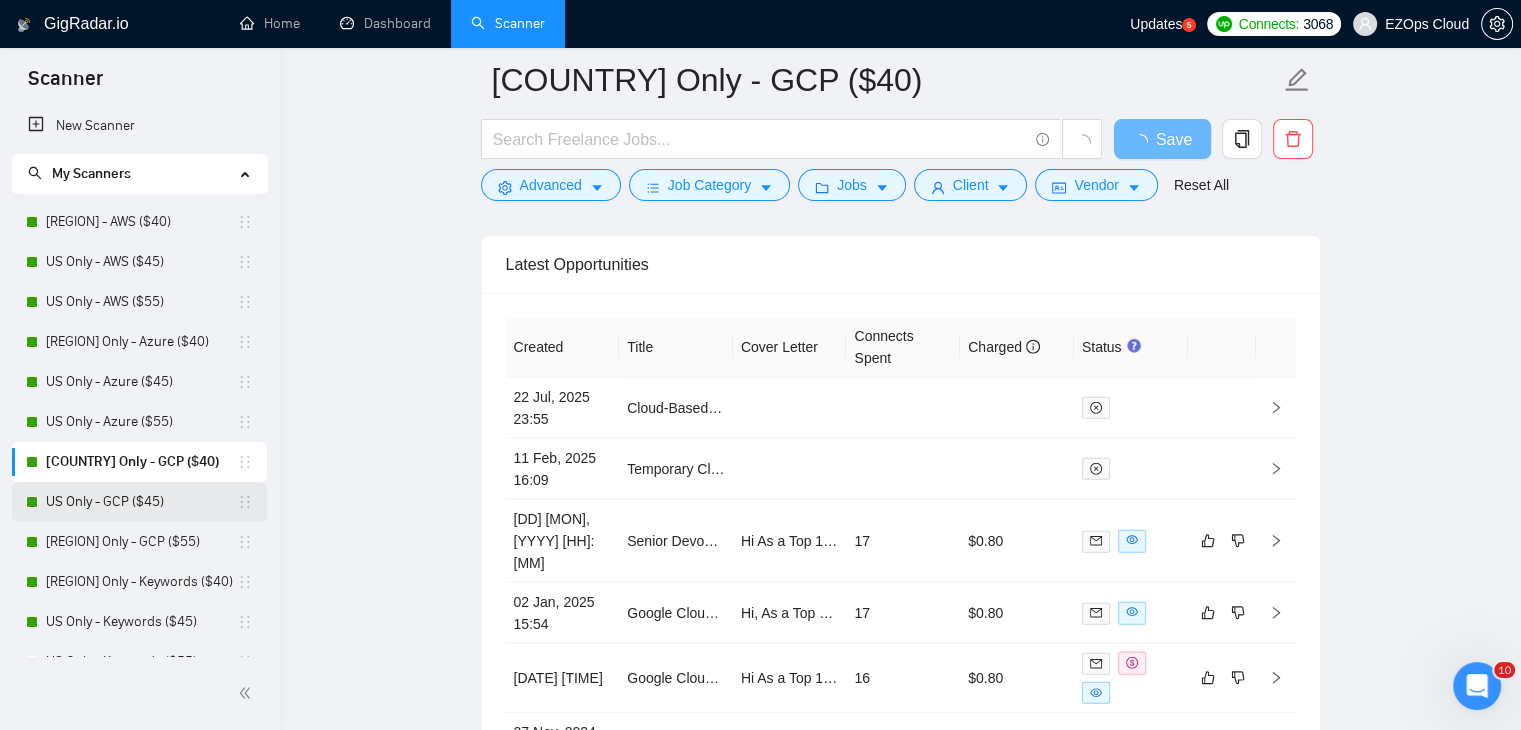click on "US Only - GCP ($45)" at bounding box center (141, 502) 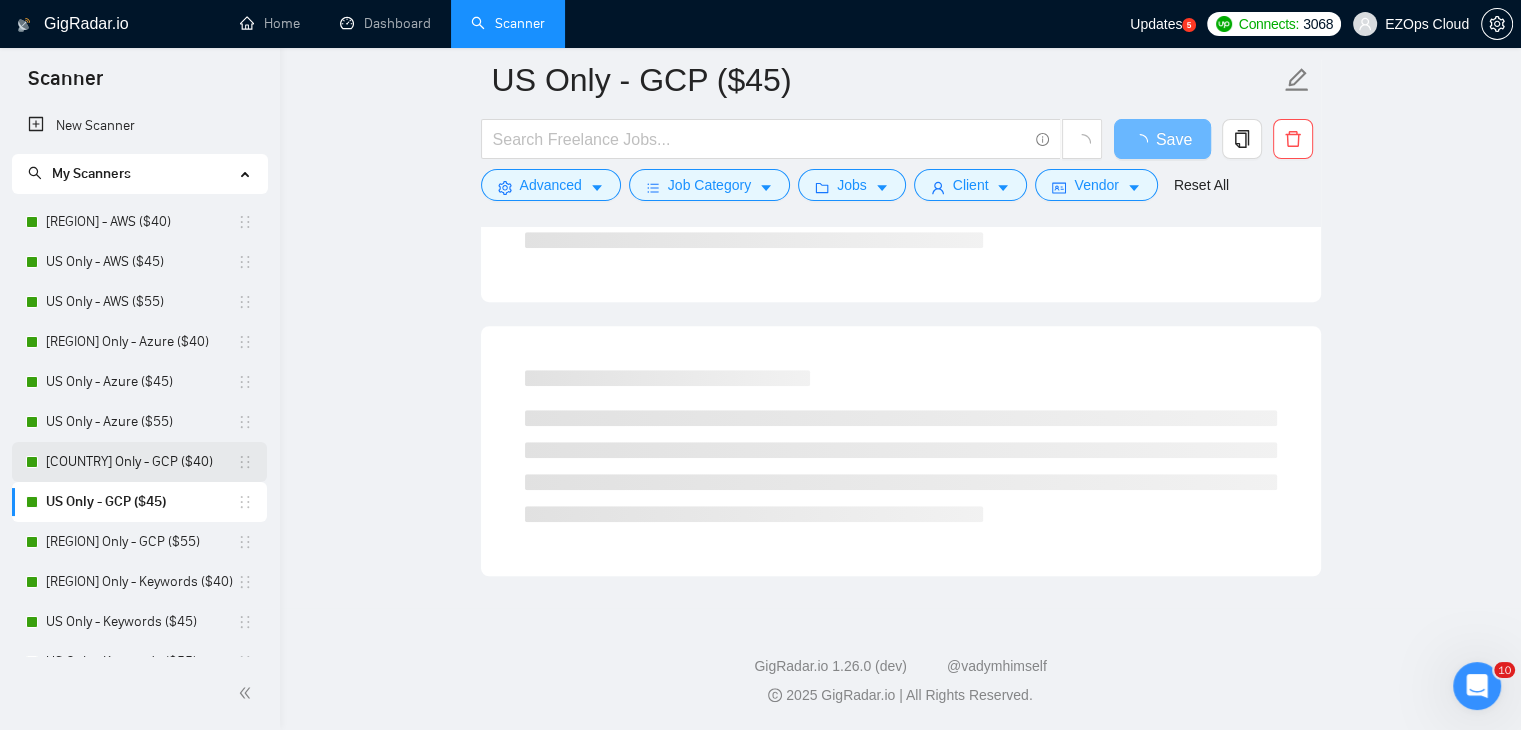 scroll, scrollTop: 1188, scrollLeft: 0, axis: vertical 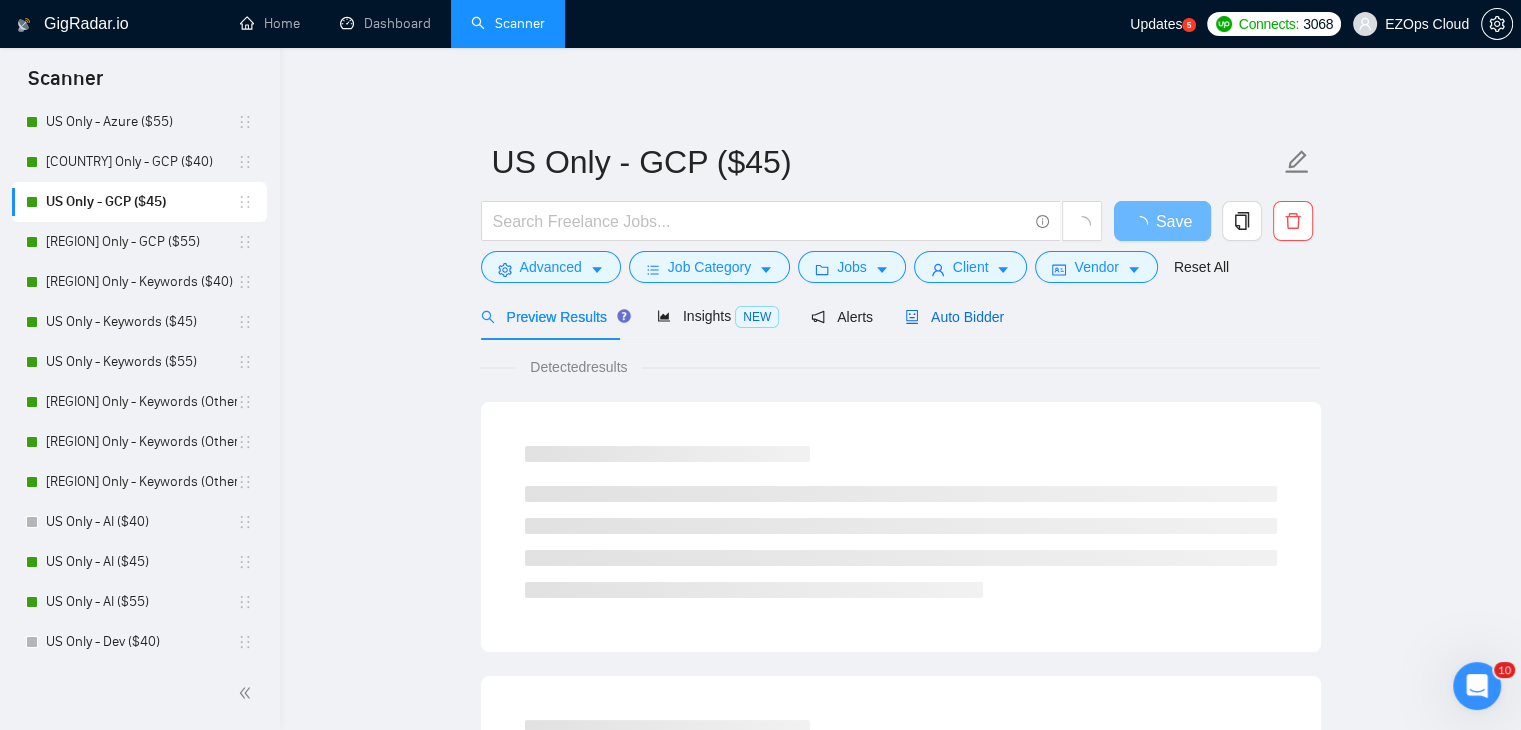 click on "Auto Bidder" at bounding box center [954, 317] 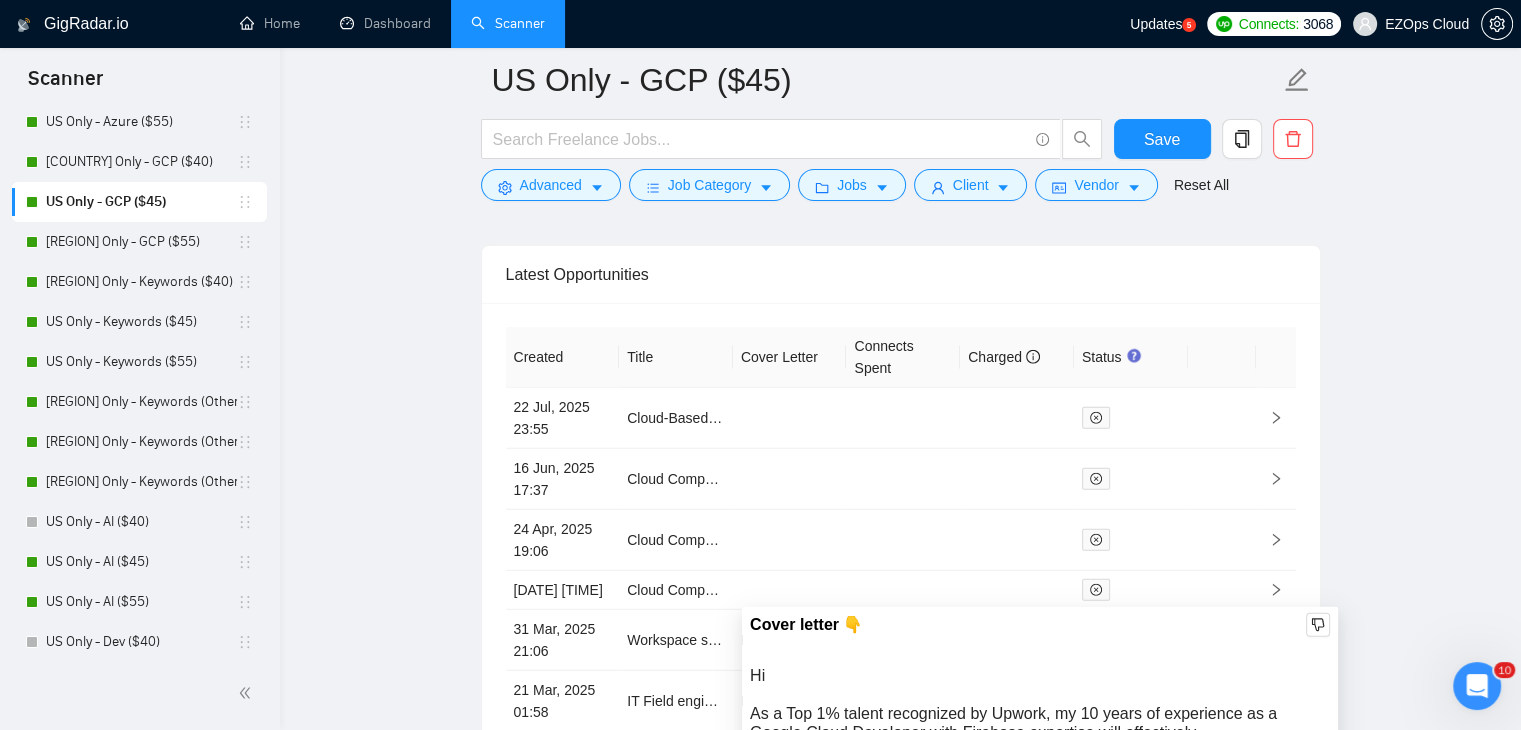 scroll, scrollTop: 5162, scrollLeft: 0, axis: vertical 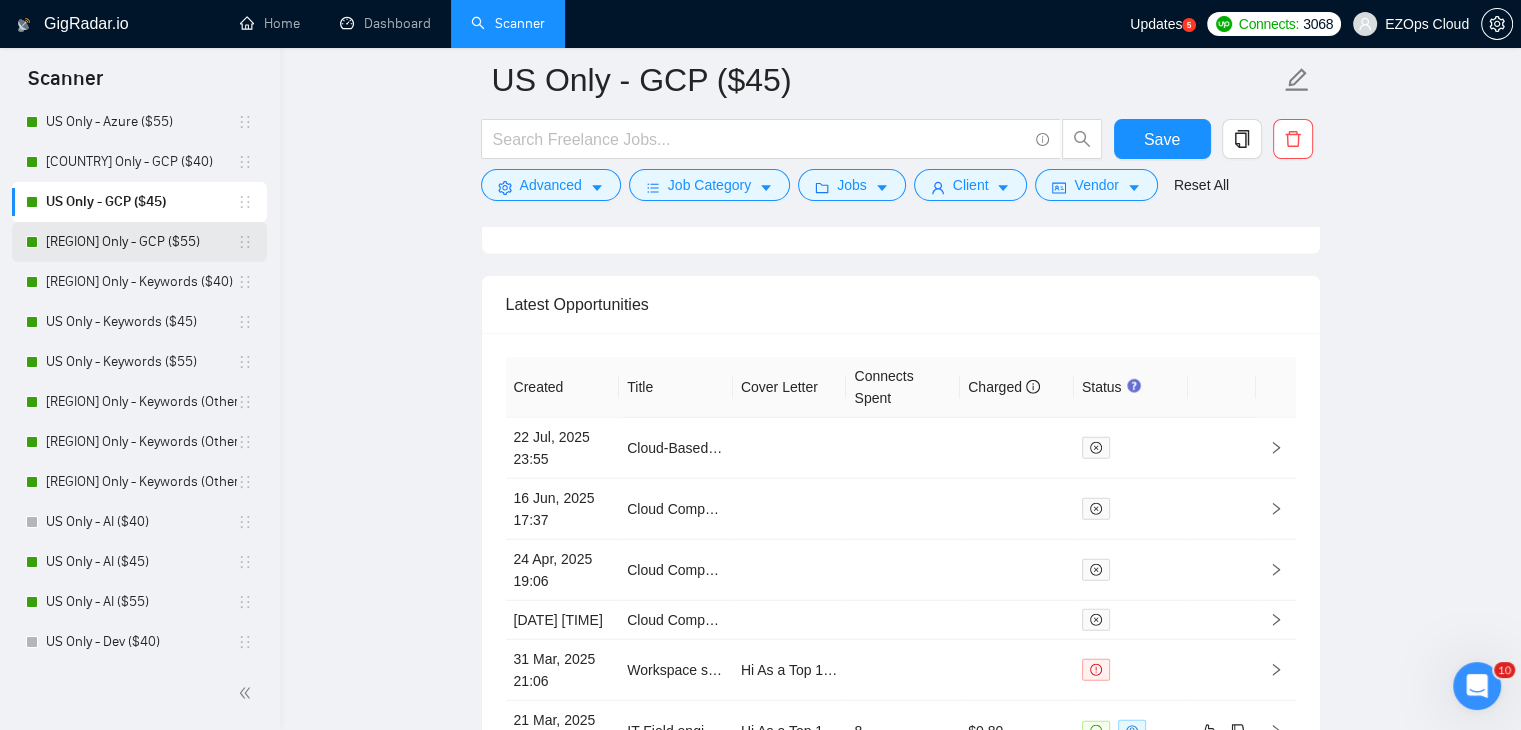 click on "[REGION] Only - GCP ($55)" at bounding box center (141, 242) 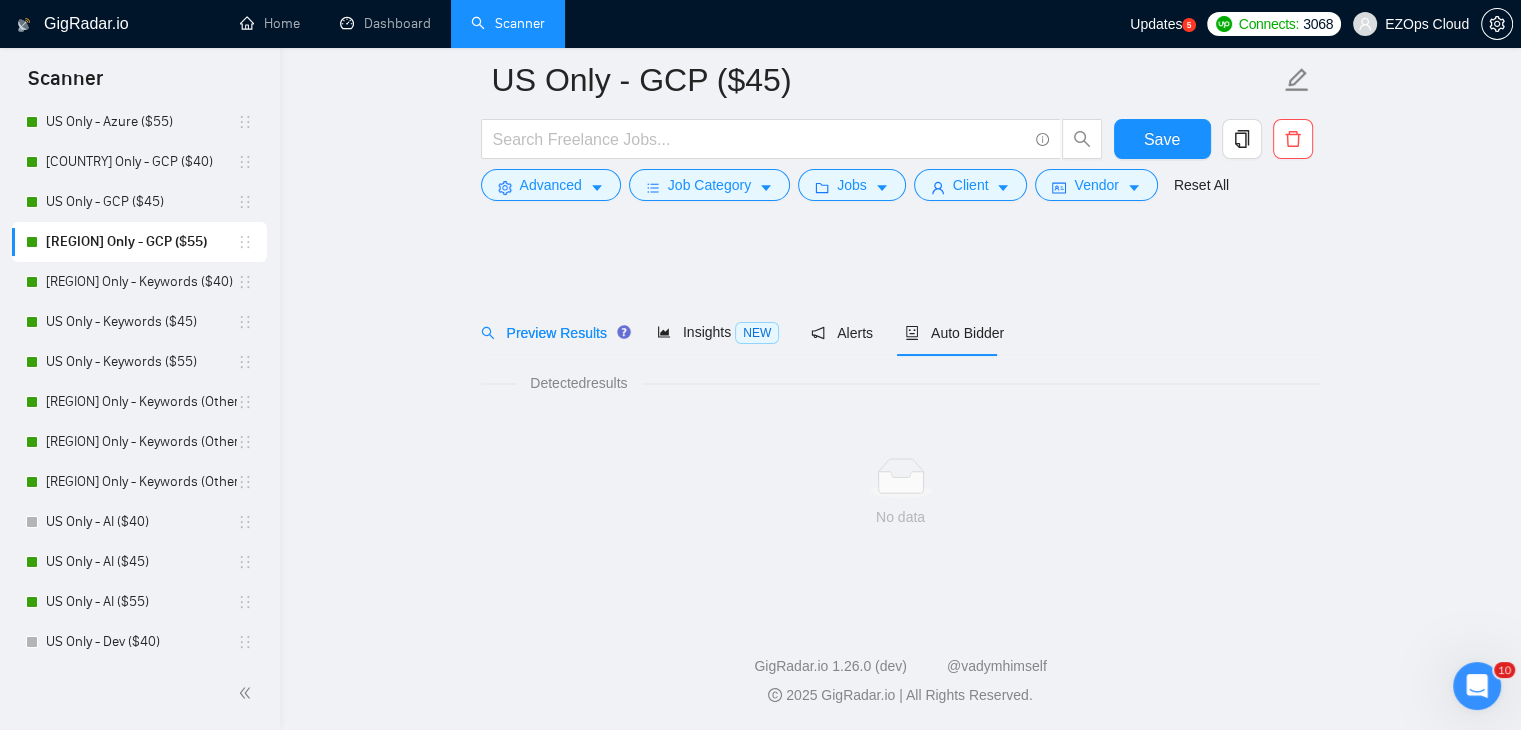 scroll, scrollTop: 0, scrollLeft: 0, axis: both 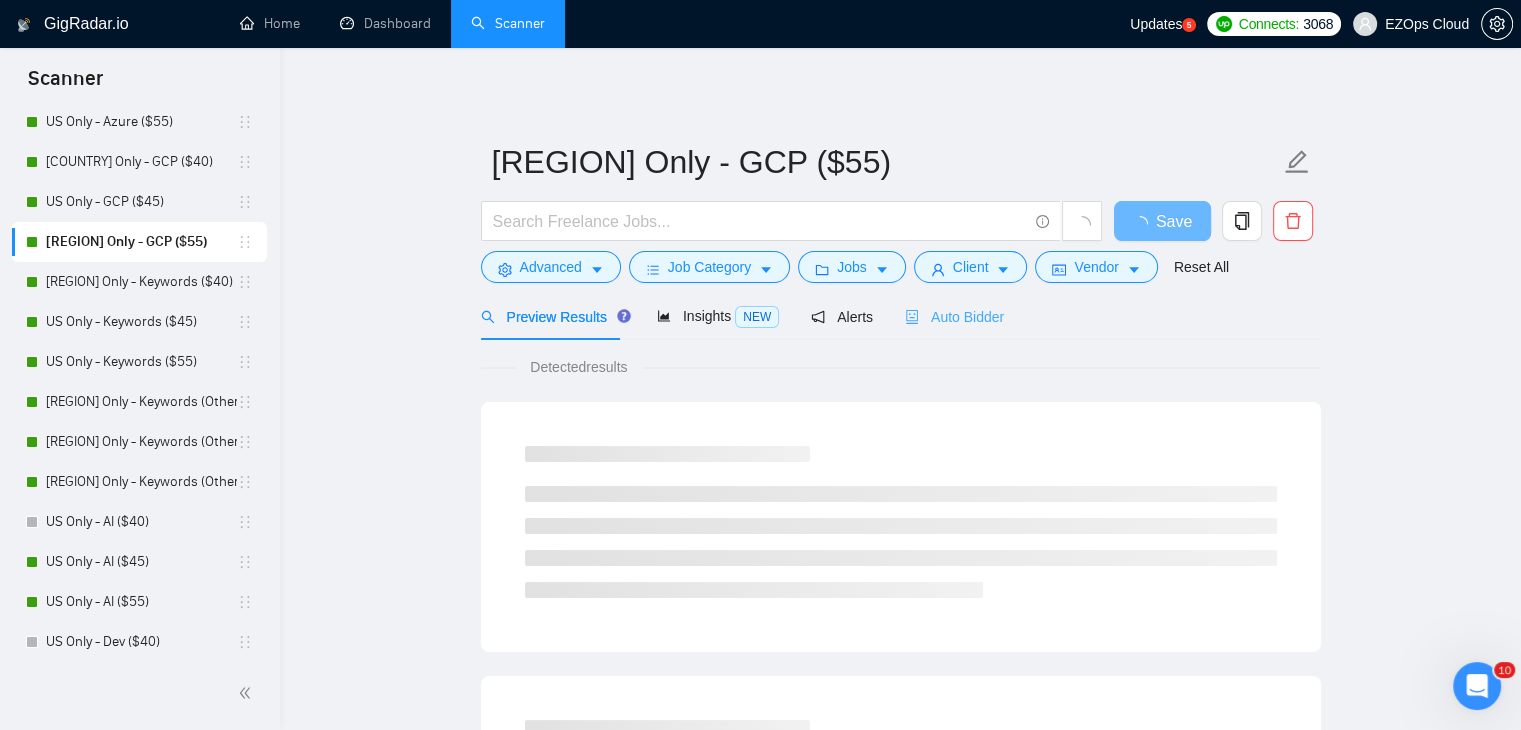 click on "Auto Bidder" at bounding box center [954, 316] 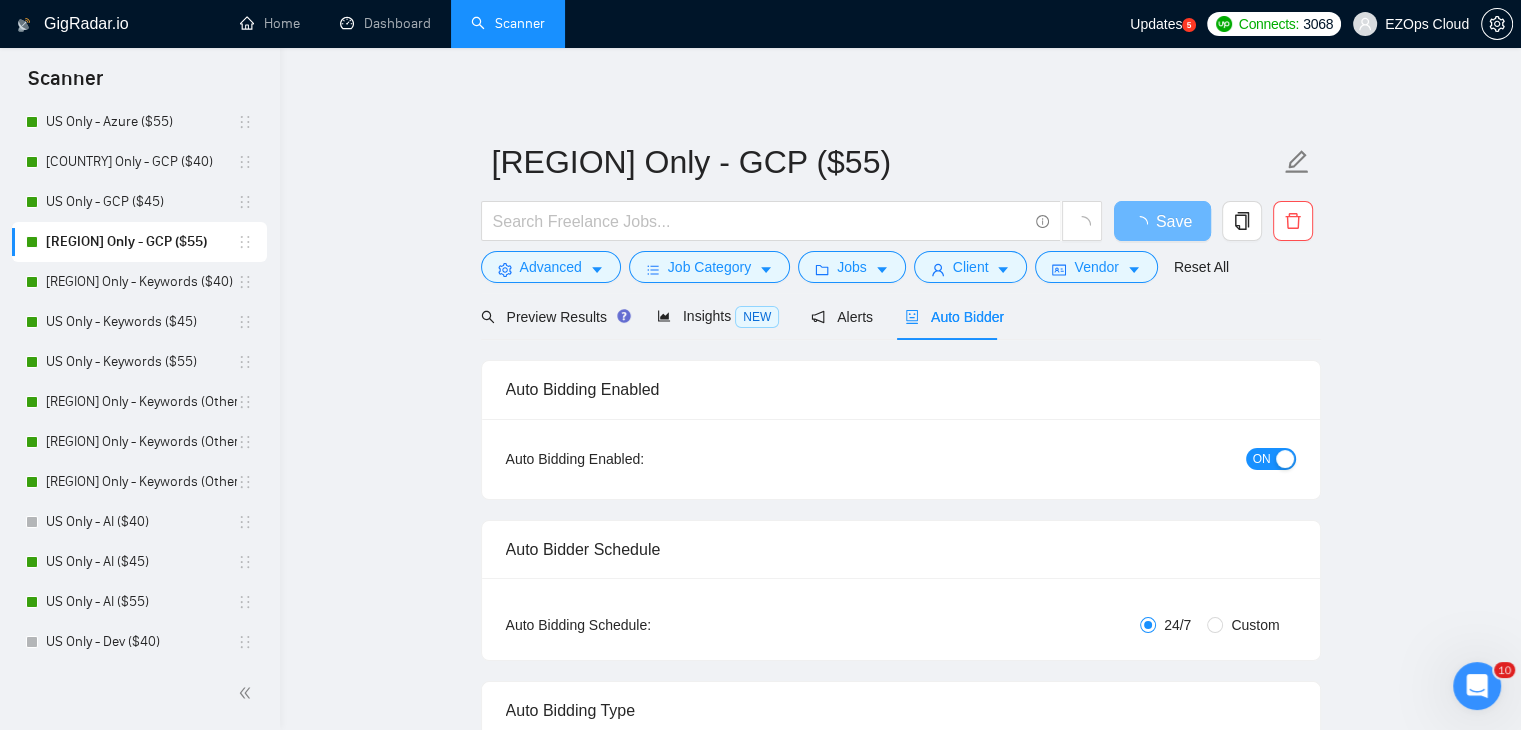 type 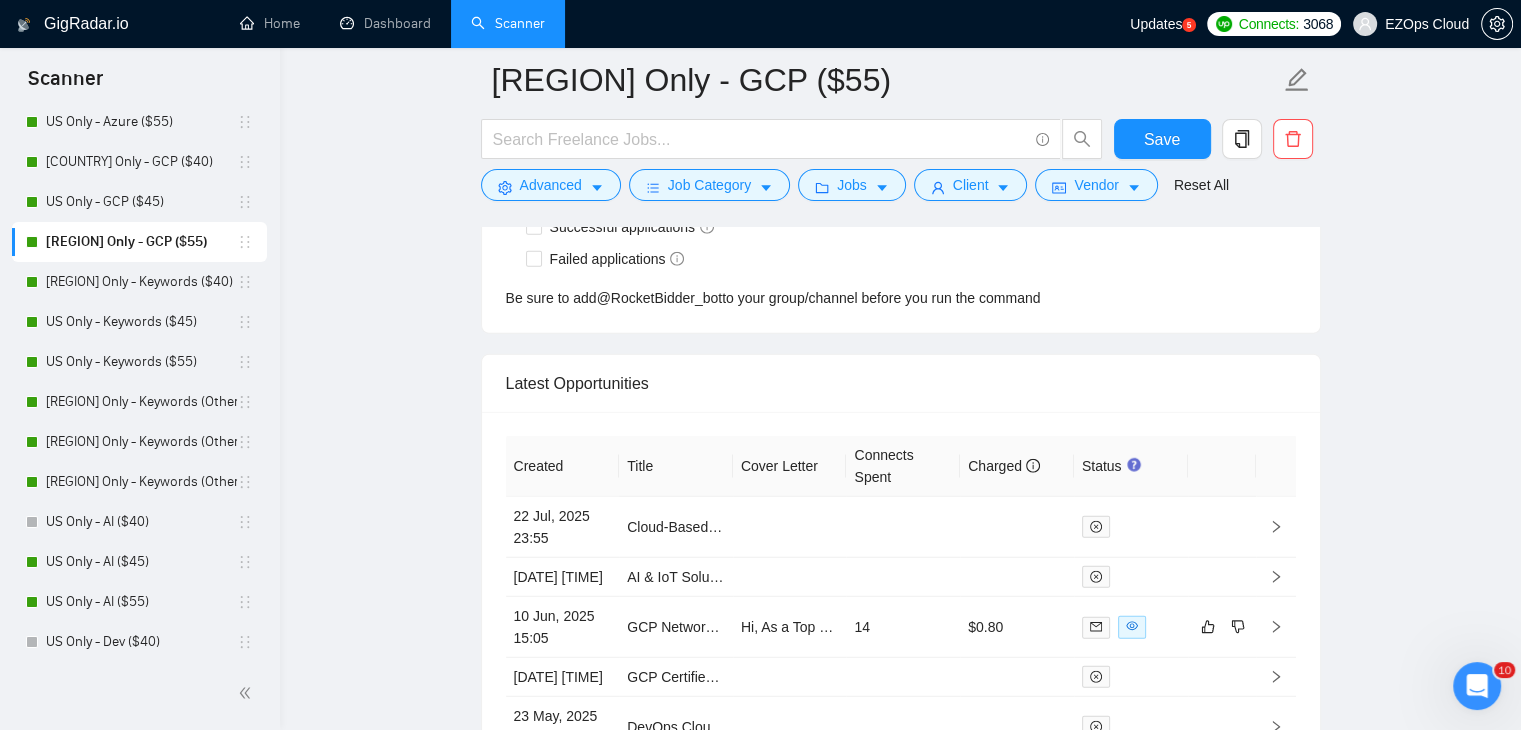 scroll, scrollTop: 5169, scrollLeft: 0, axis: vertical 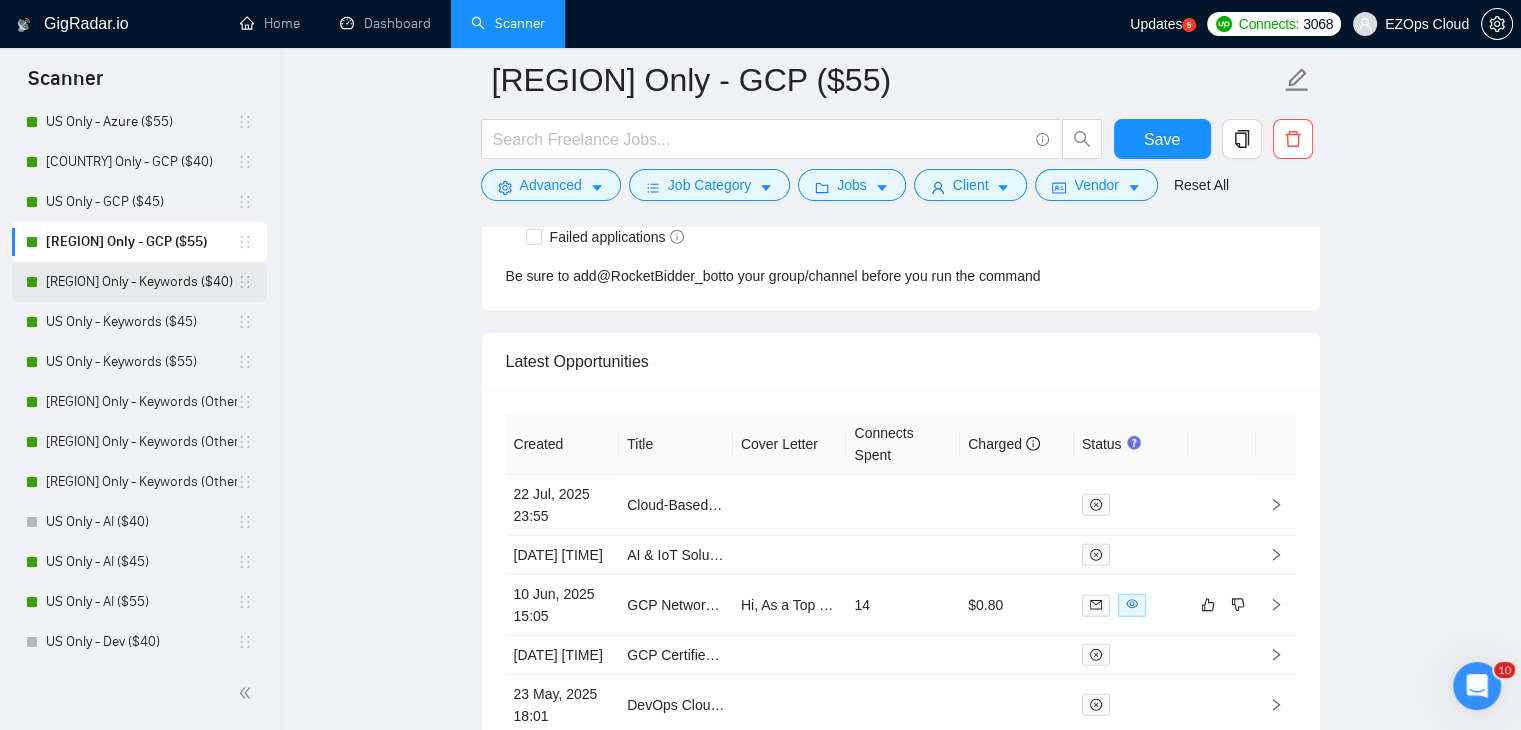 click on "[REGION] Only - Keywords ($40)" at bounding box center [141, 282] 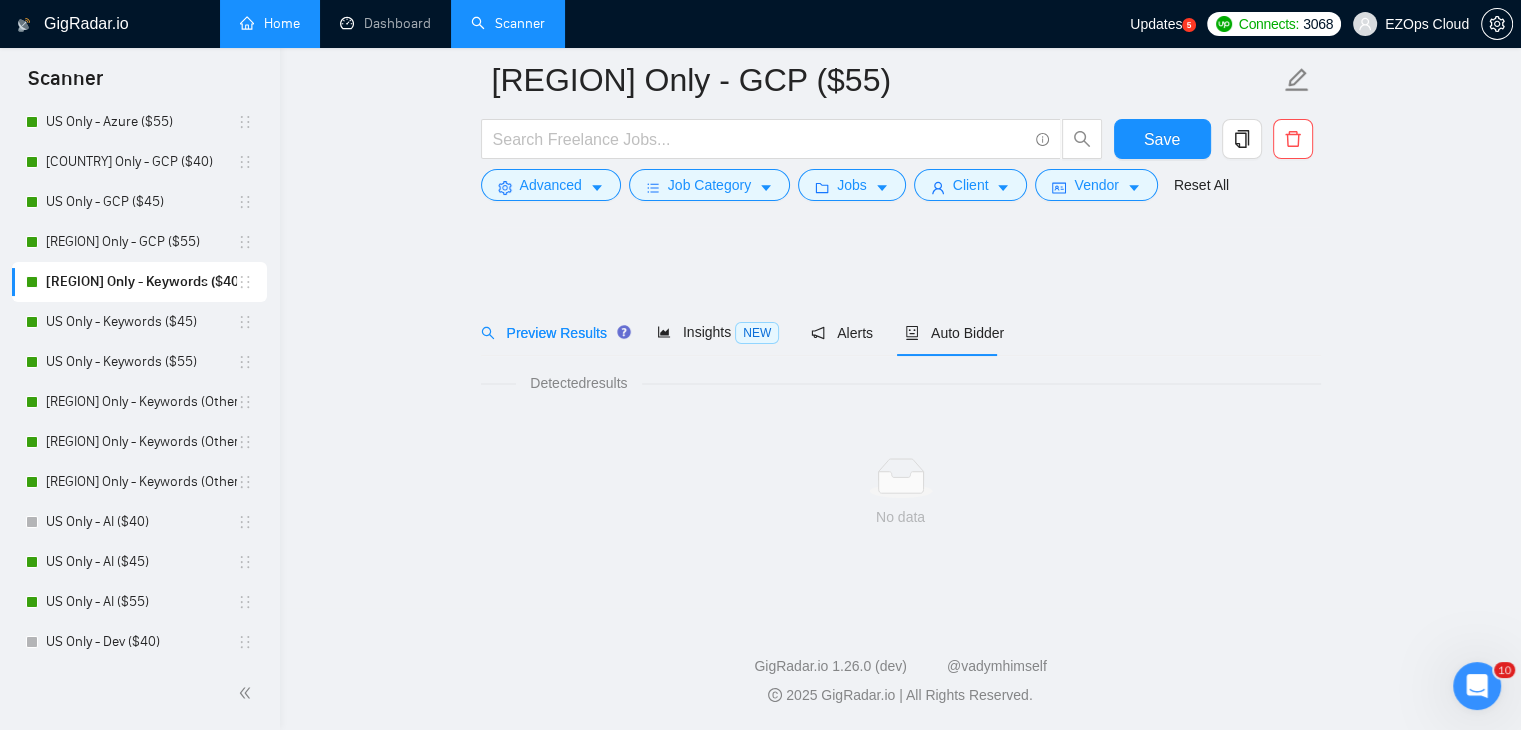 scroll, scrollTop: 1188, scrollLeft: 0, axis: vertical 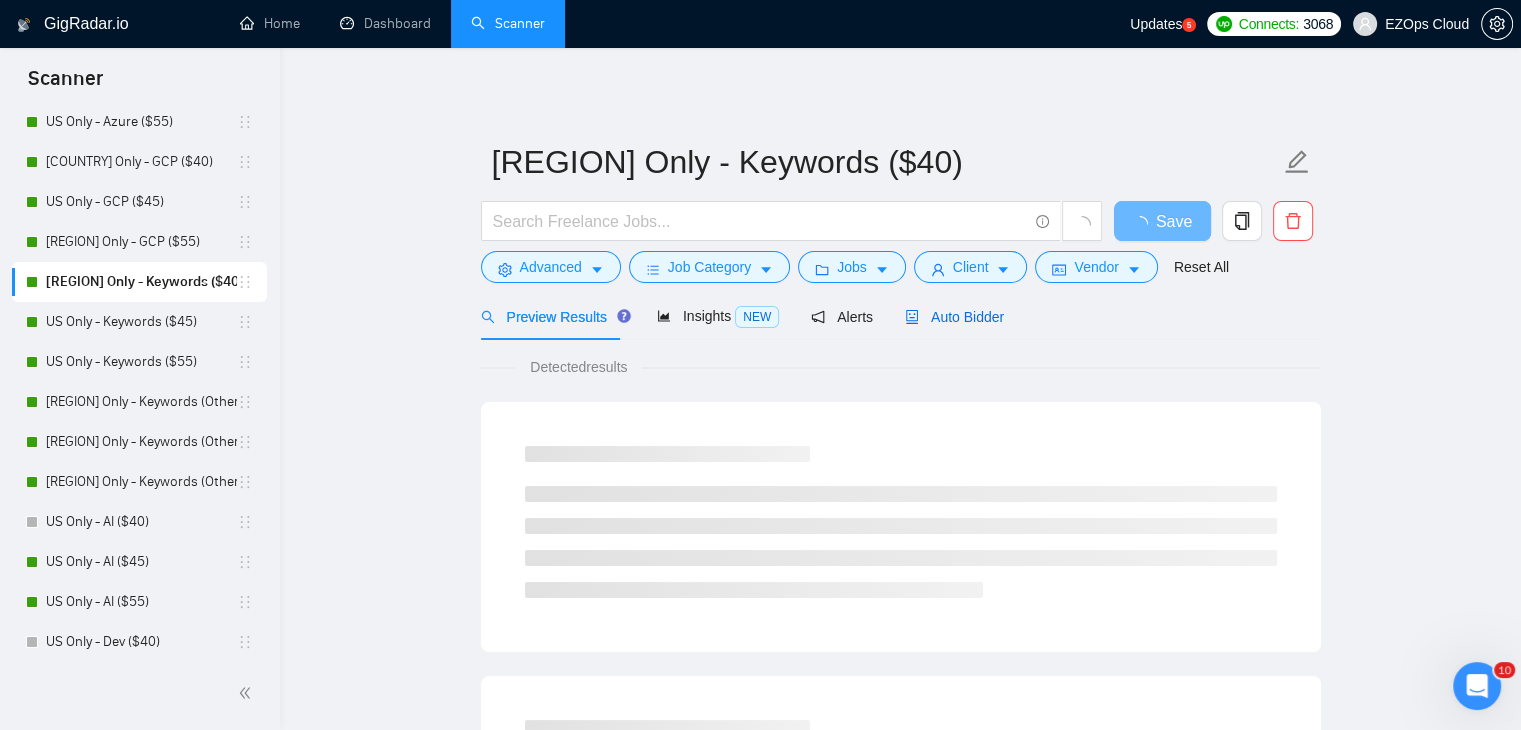 click on "Auto Bidder" at bounding box center [954, 317] 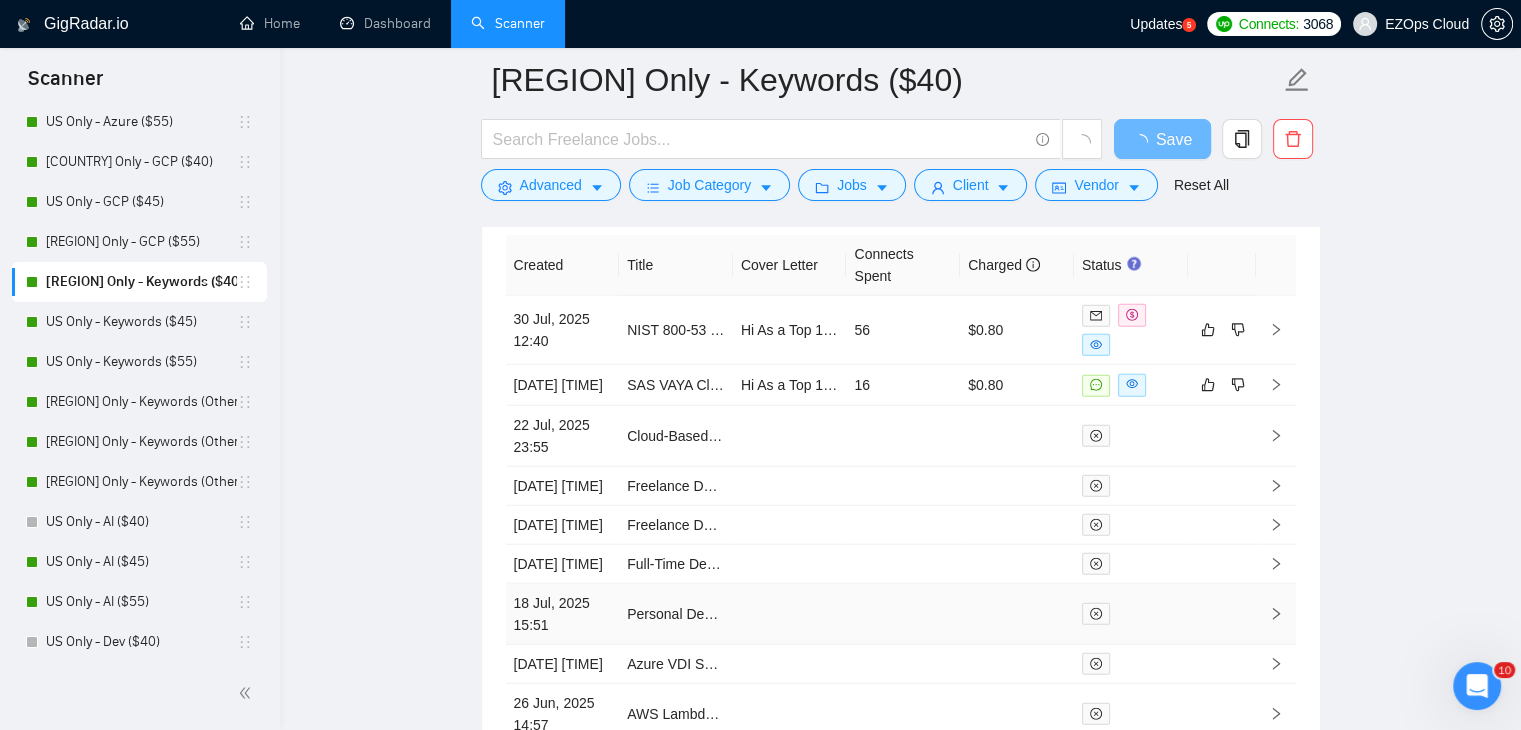 scroll, scrollTop: 5064, scrollLeft: 0, axis: vertical 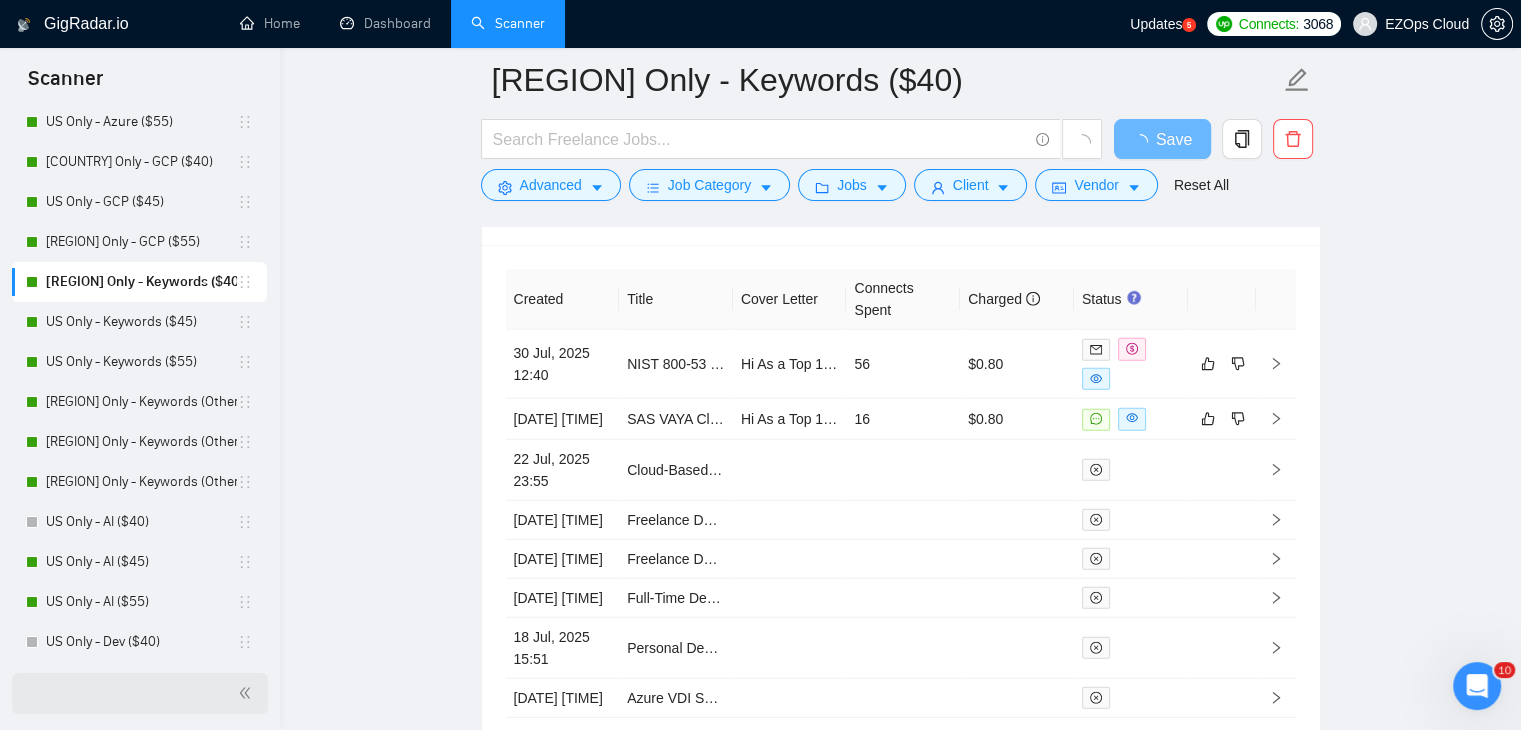 click at bounding box center [248, 693] 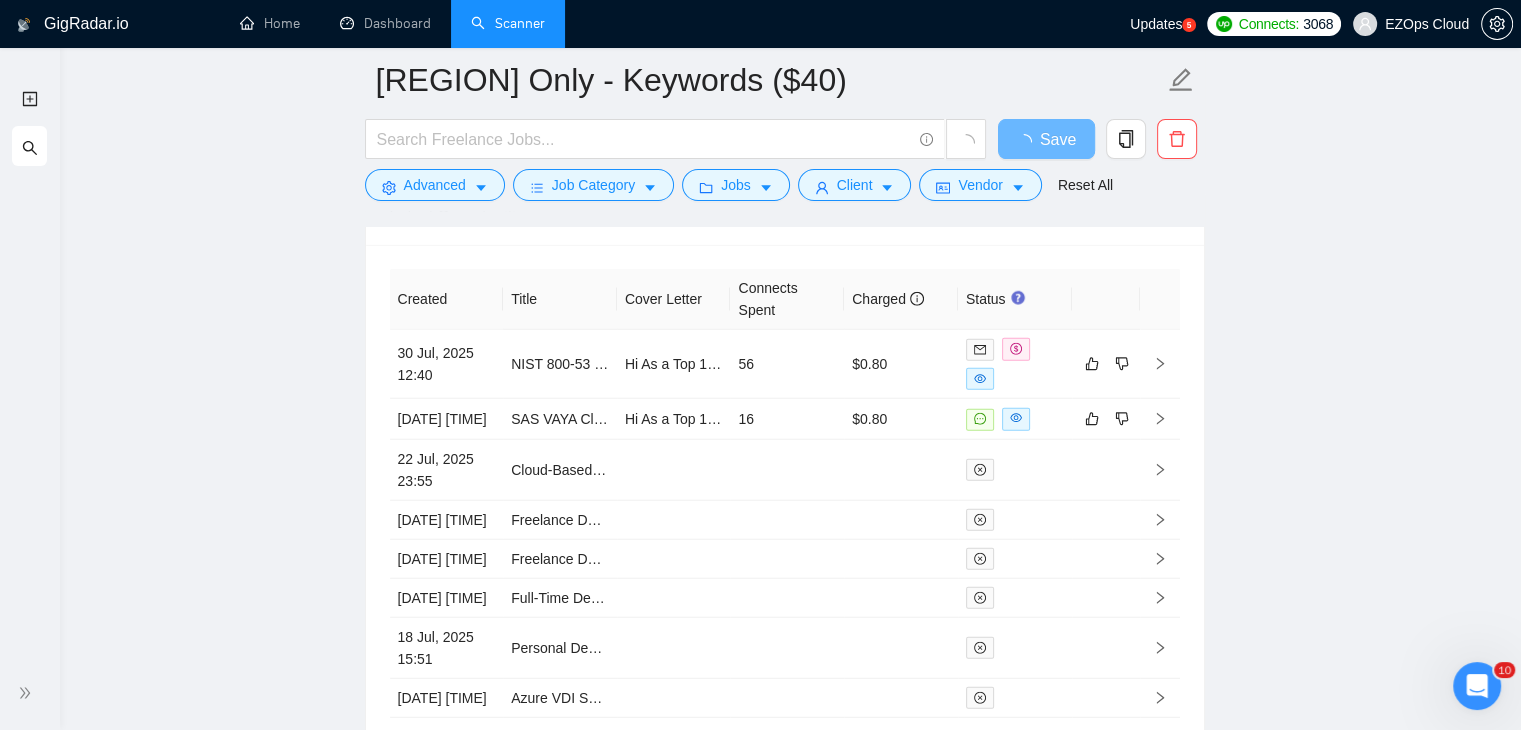 scroll, scrollTop: 0, scrollLeft: 0, axis: both 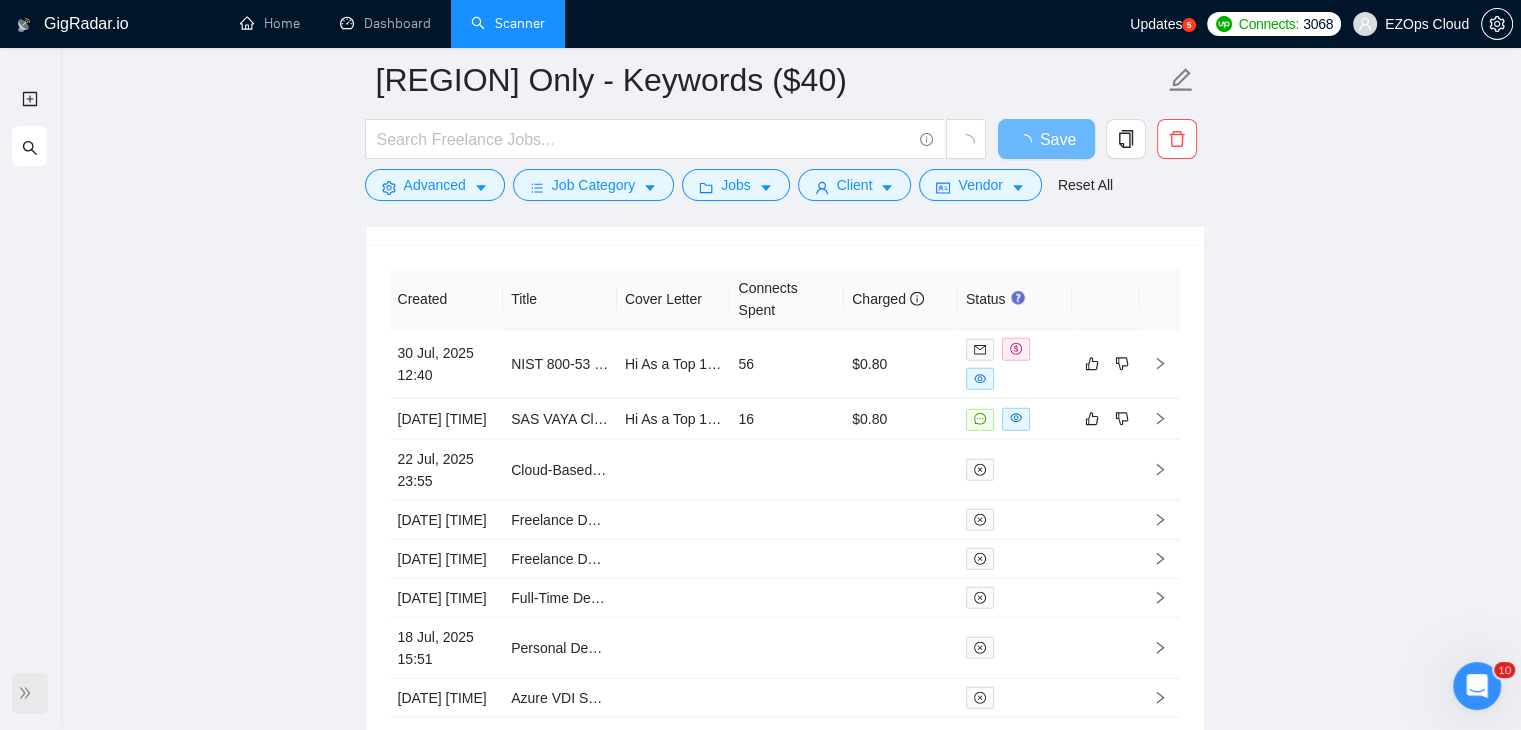 click 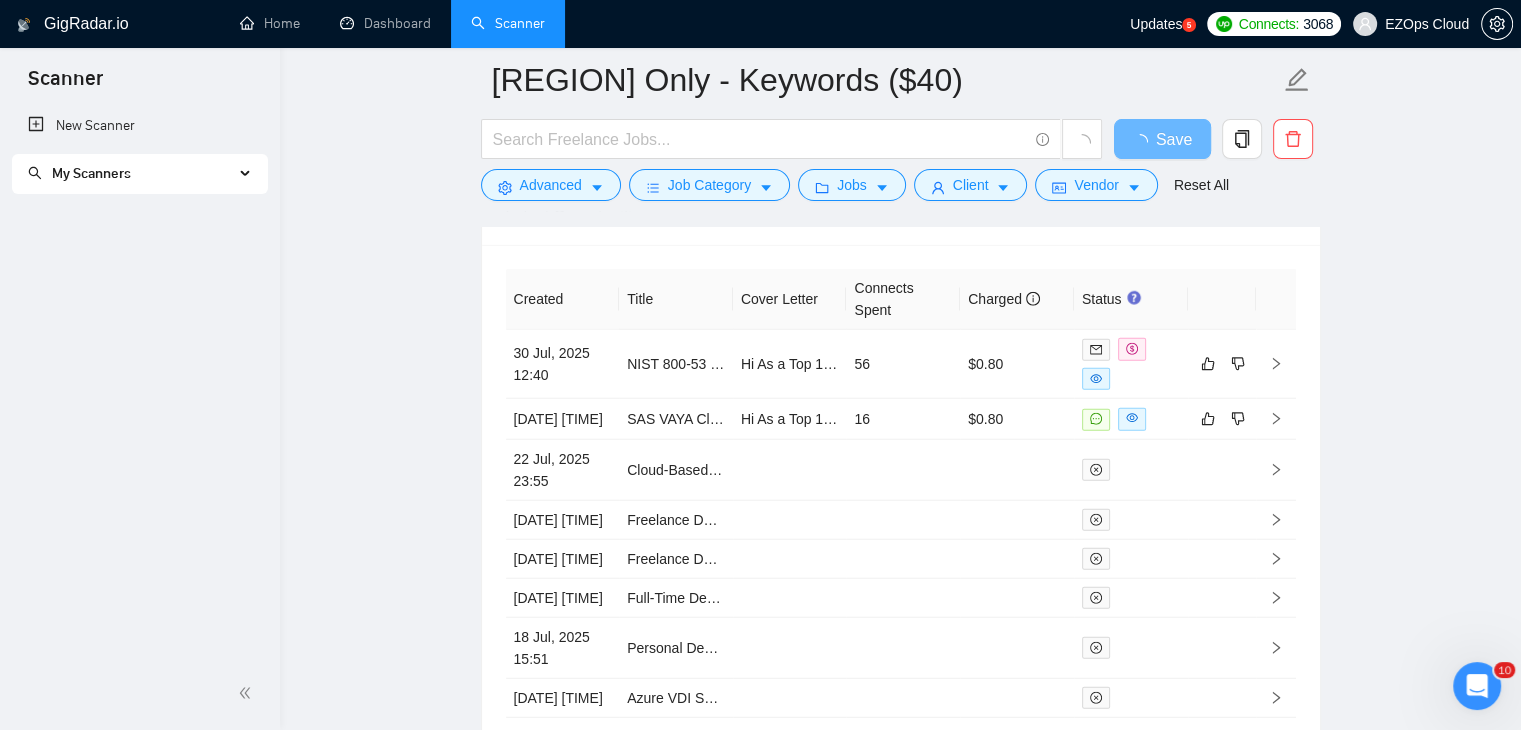 click on "My Scanners" at bounding box center [131, 174] 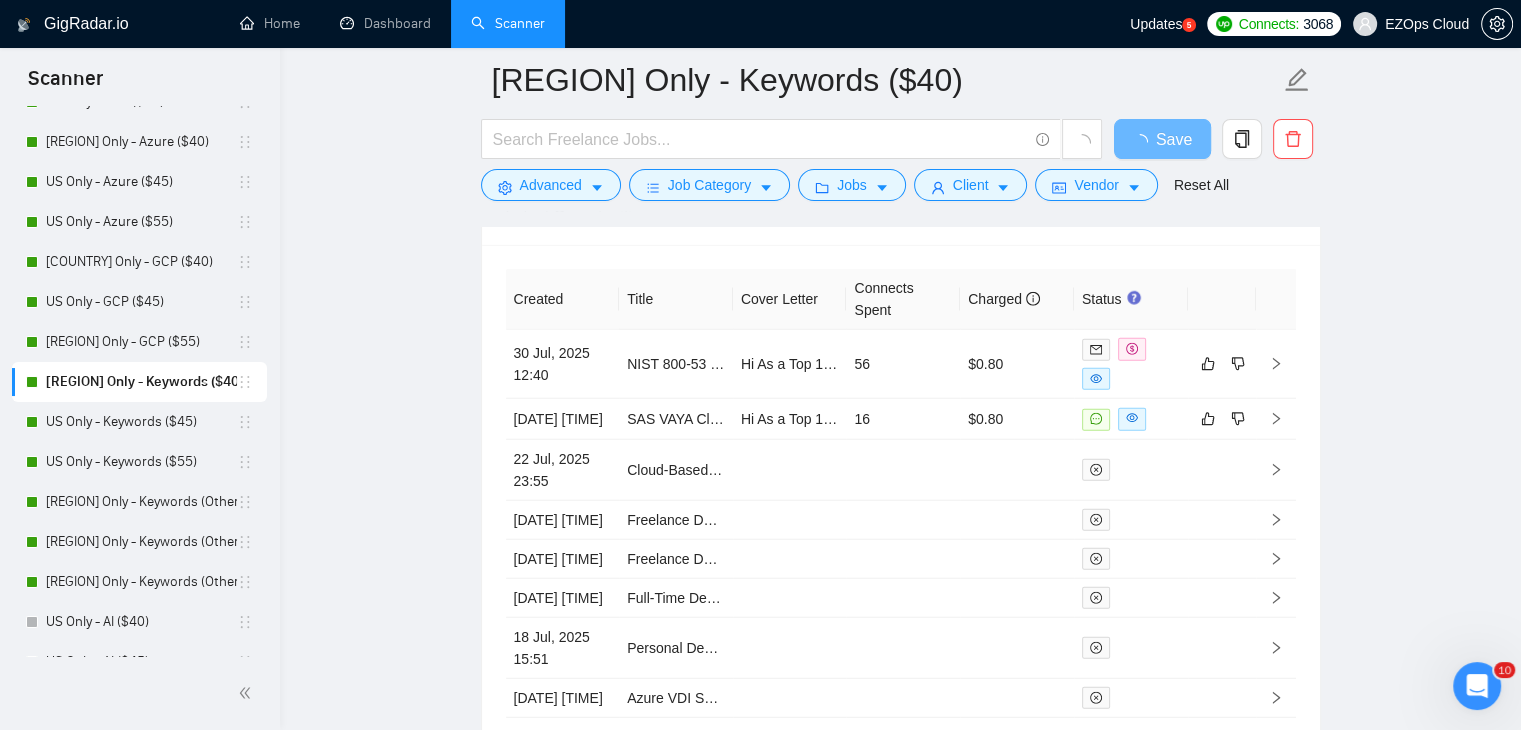 scroll, scrollTop: 300, scrollLeft: 0, axis: vertical 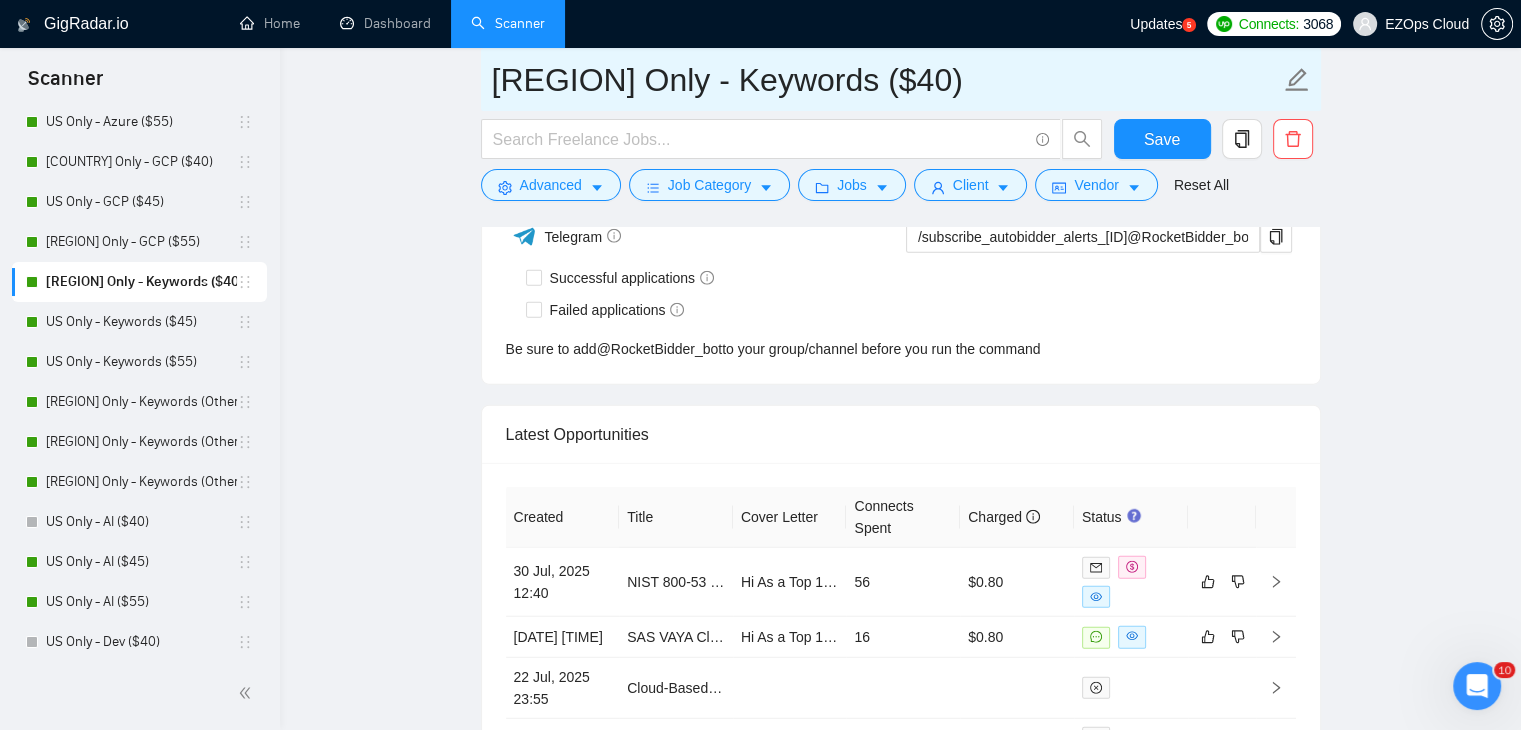 drag, startPoint x: 896, startPoint y: 73, endPoint x: 483, endPoint y: 101, distance: 413.94806 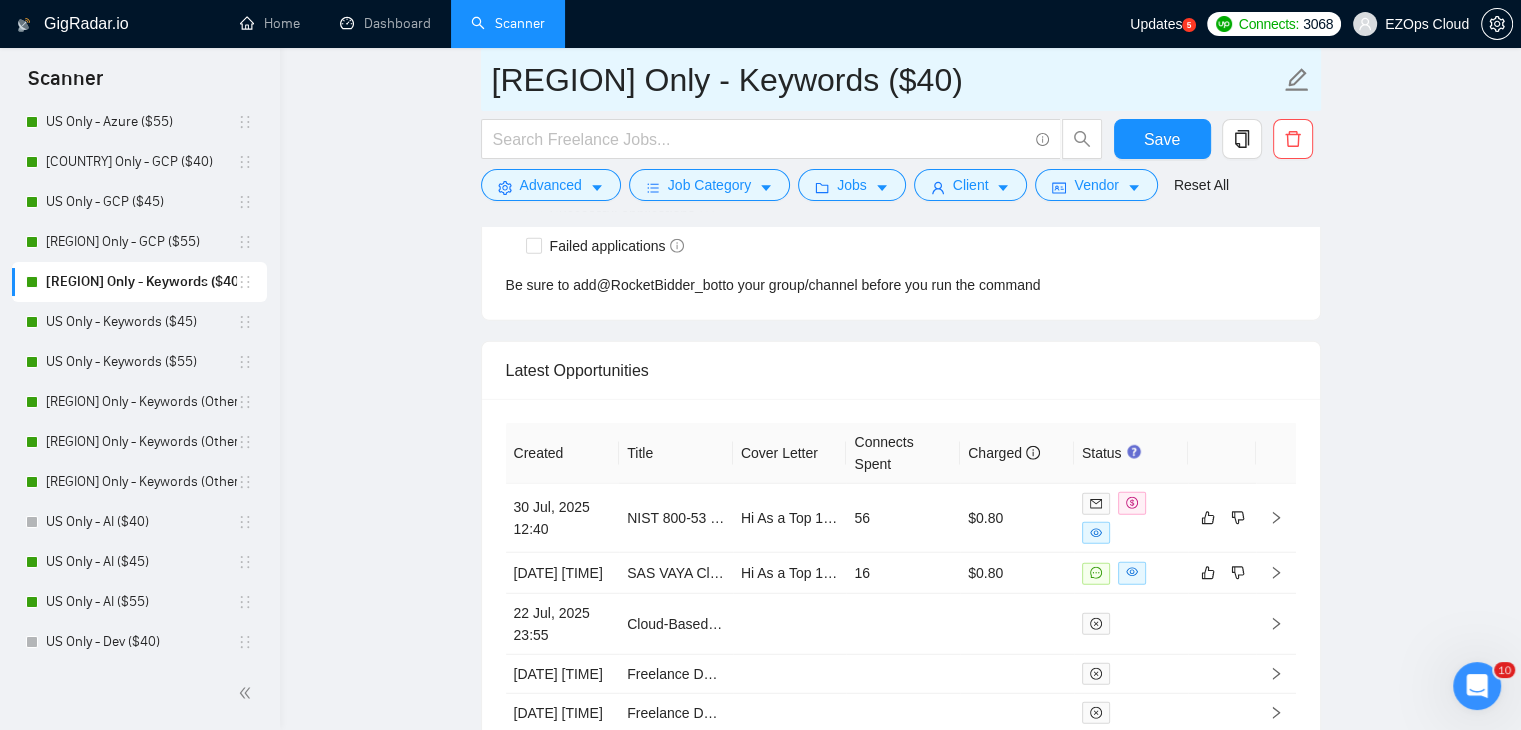 scroll, scrollTop: 5164, scrollLeft: 0, axis: vertical 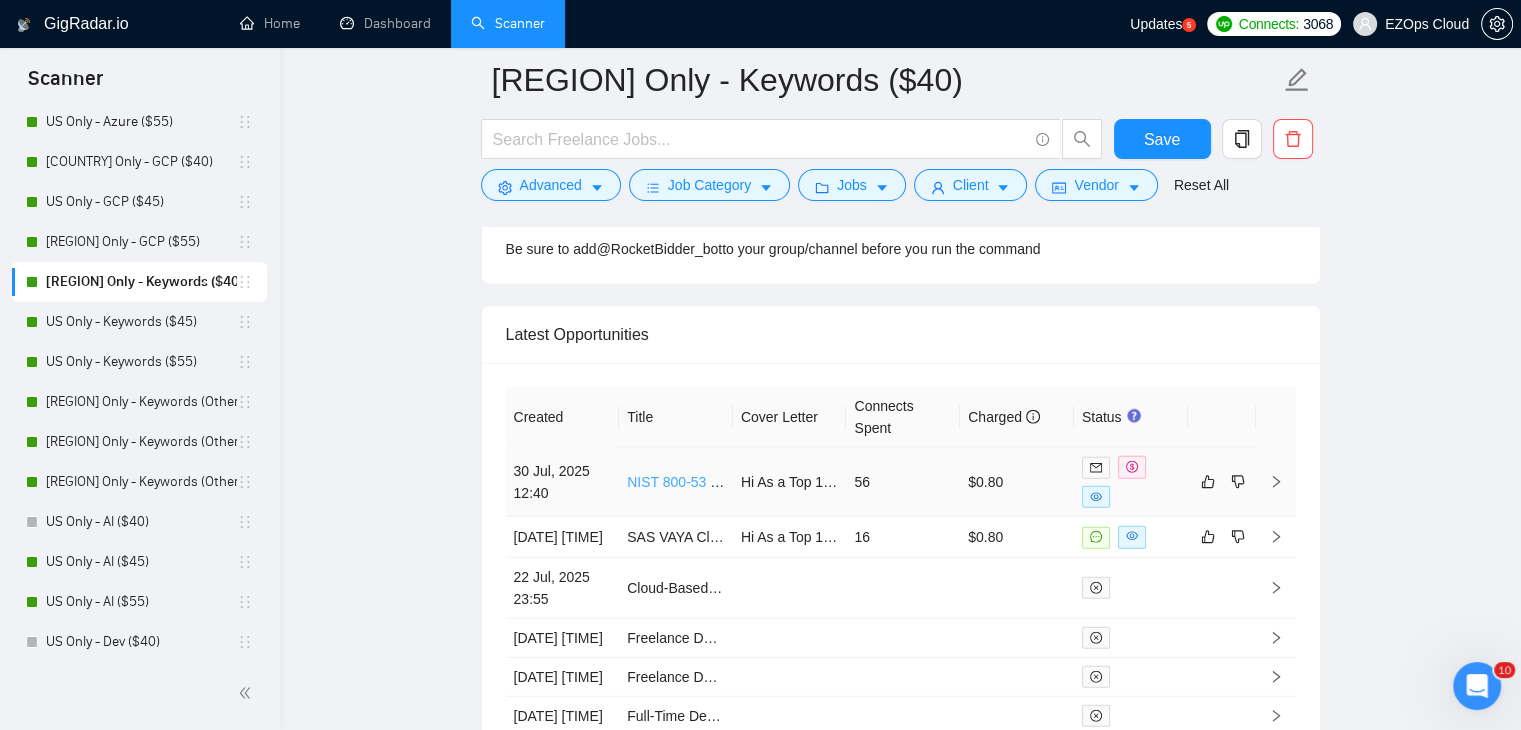 click on "NIST 800-53 High Environment Deployment & Configuration Expert" at bounding box center (836, 482) 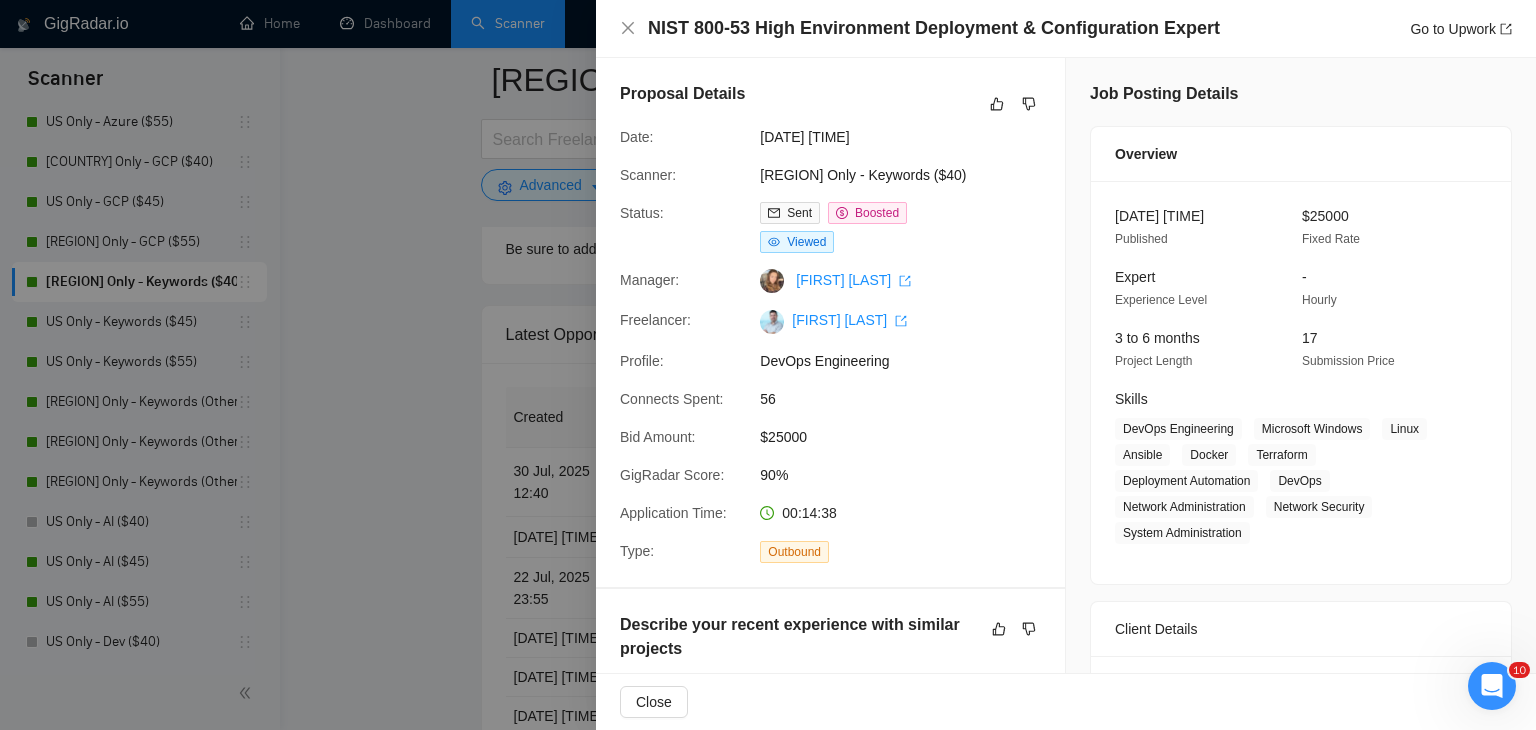 click at bounding box center (768, 365) 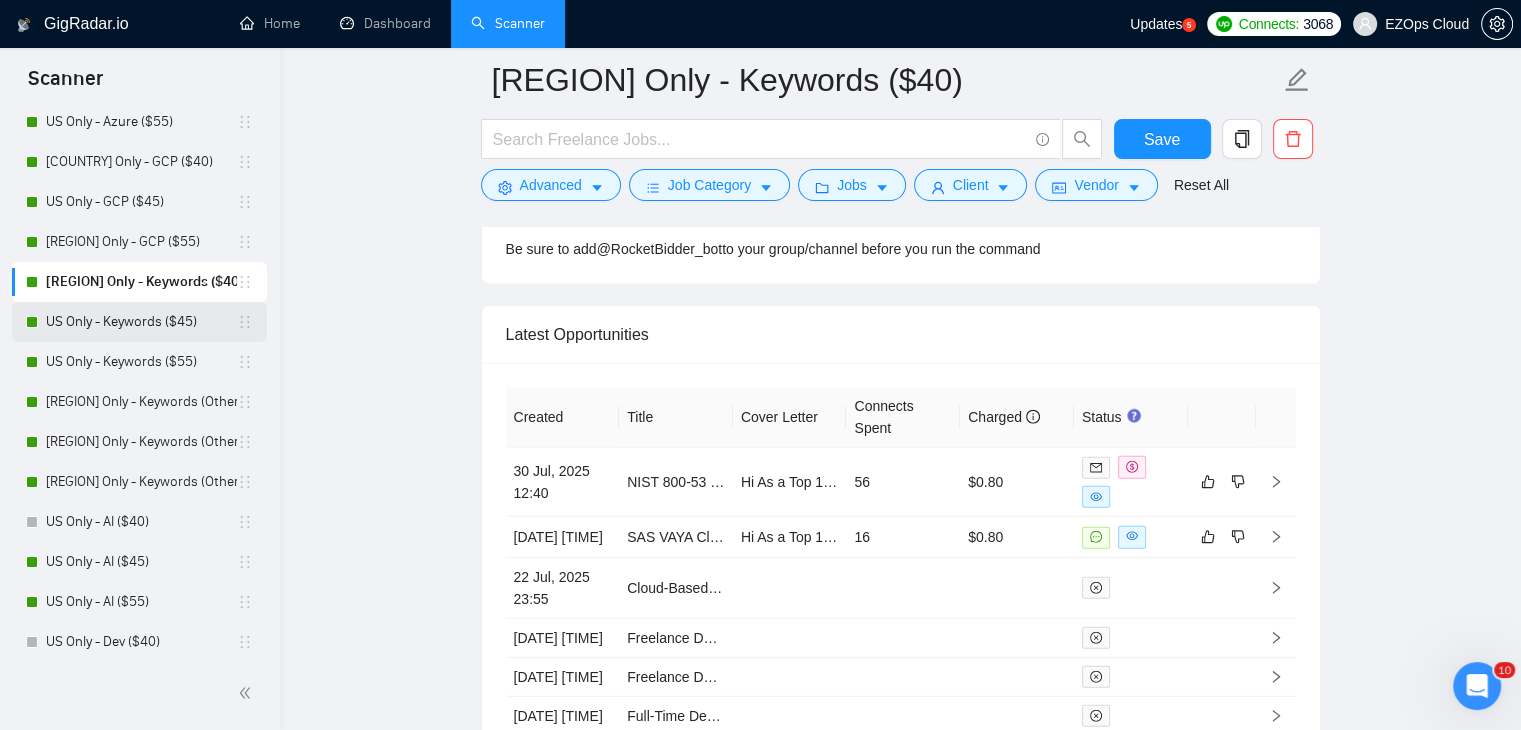 click on "US Only - Keywords ($45)" at bounding box center (141, 322) 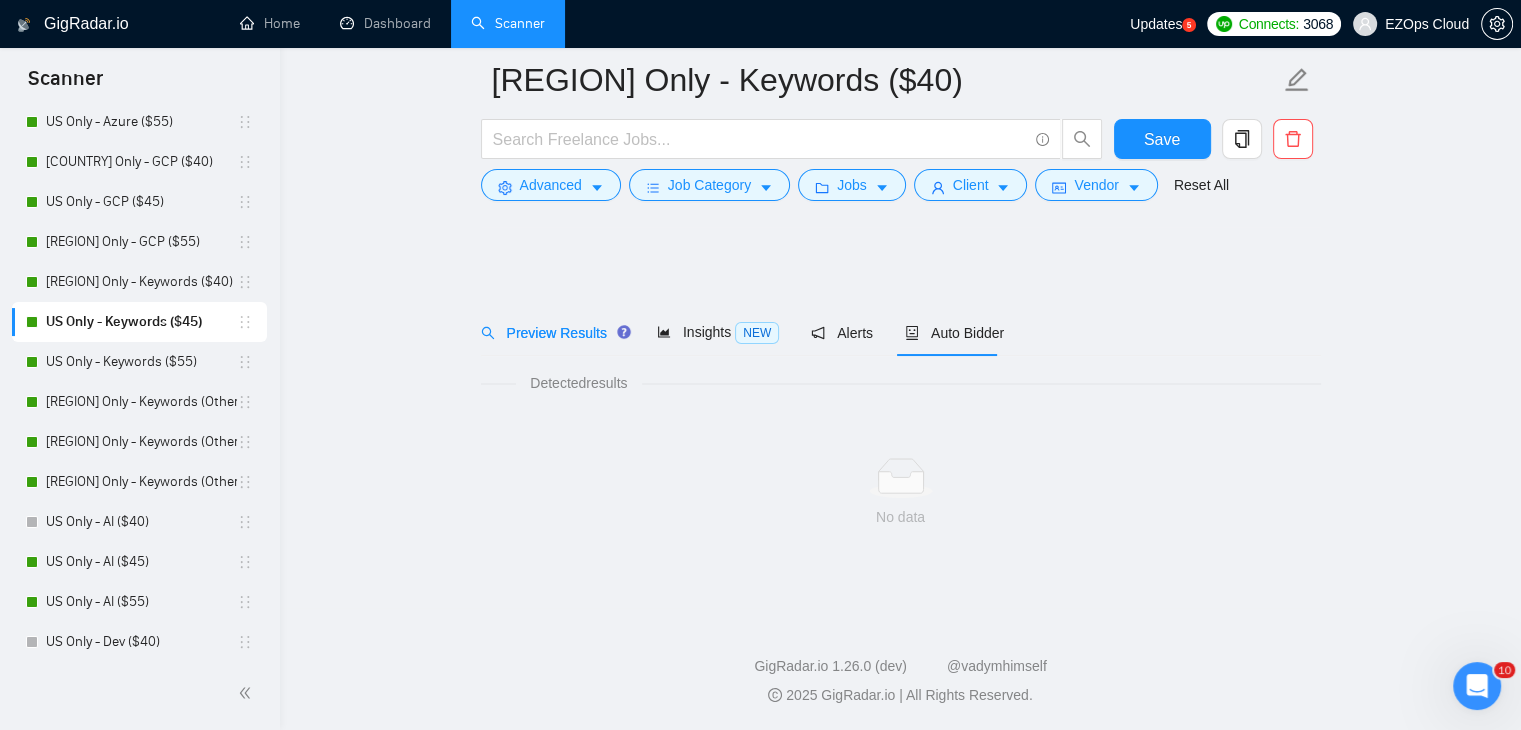 scroll, scrollTop: 0, scrollLeft: 0, axis: both 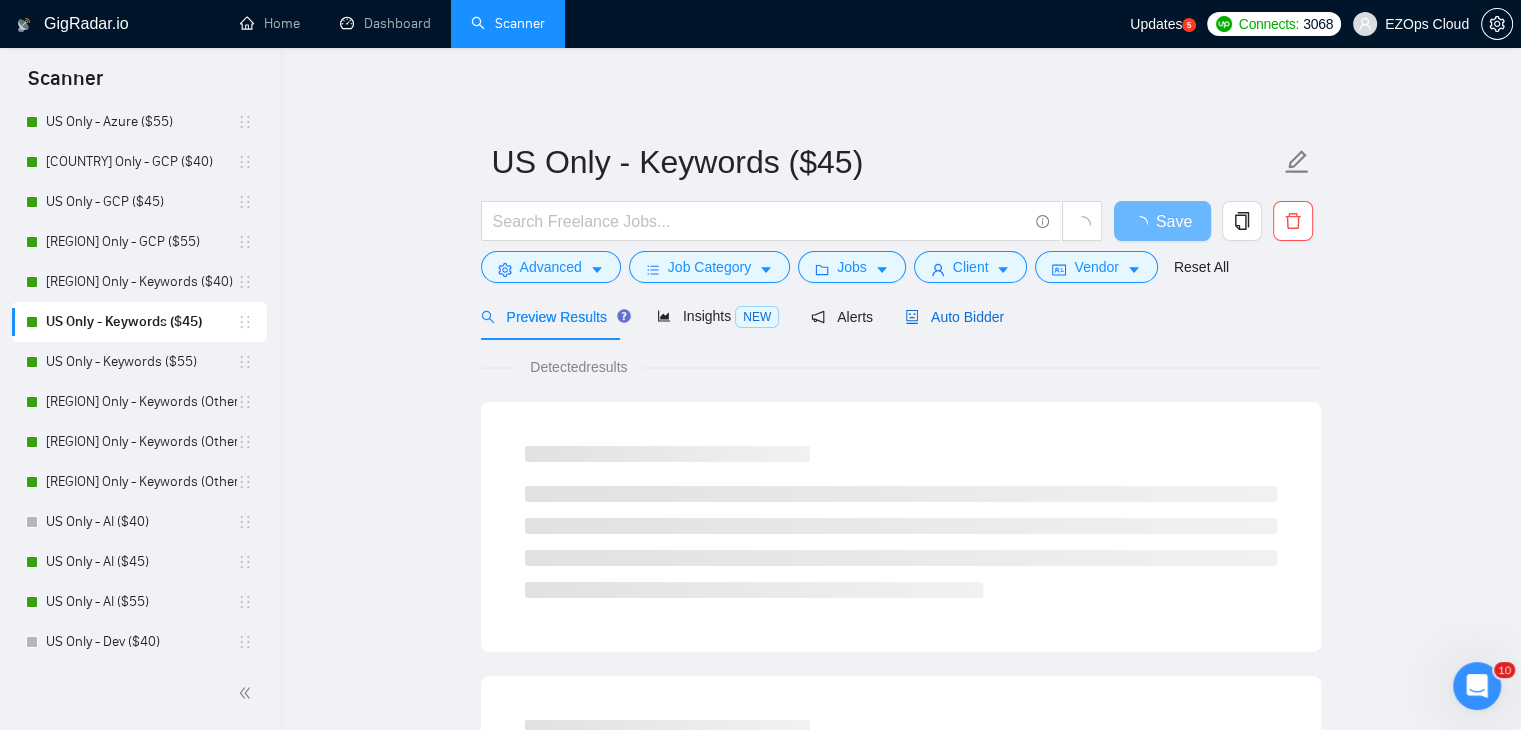 click on "Auto Bidder" at bounding box center [954, 317] 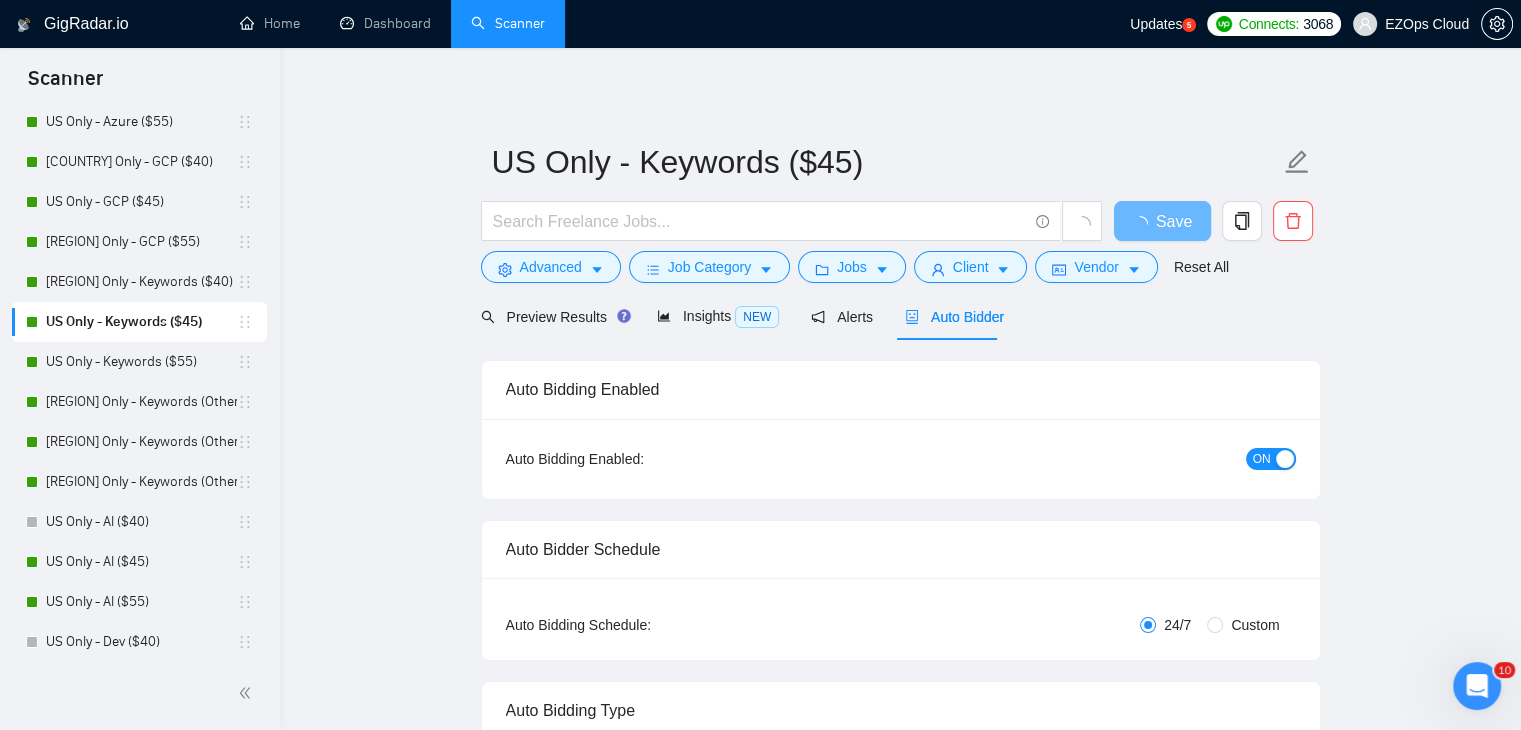 type 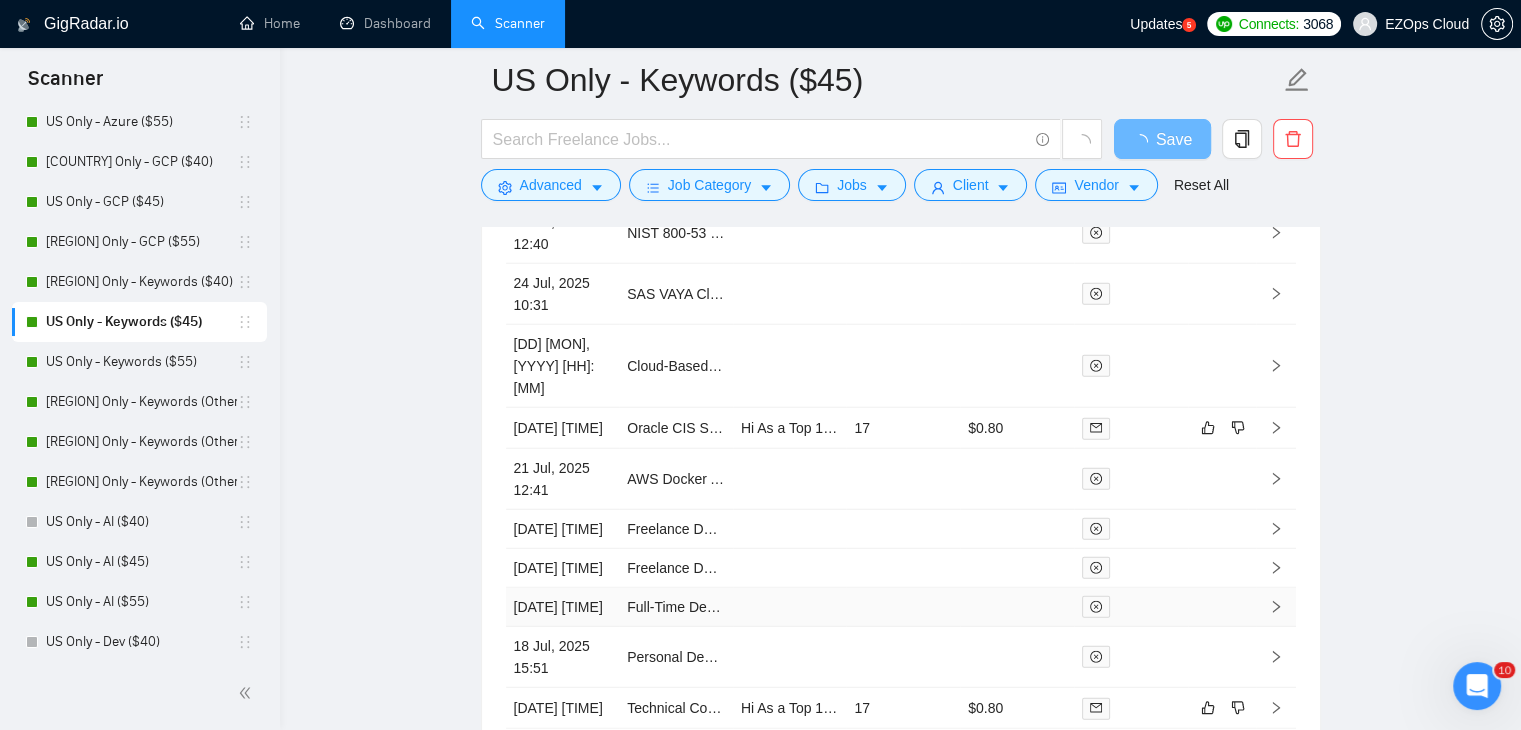 scroll, scrollTop: 5016, scrollLeft: 0, axis: vertical 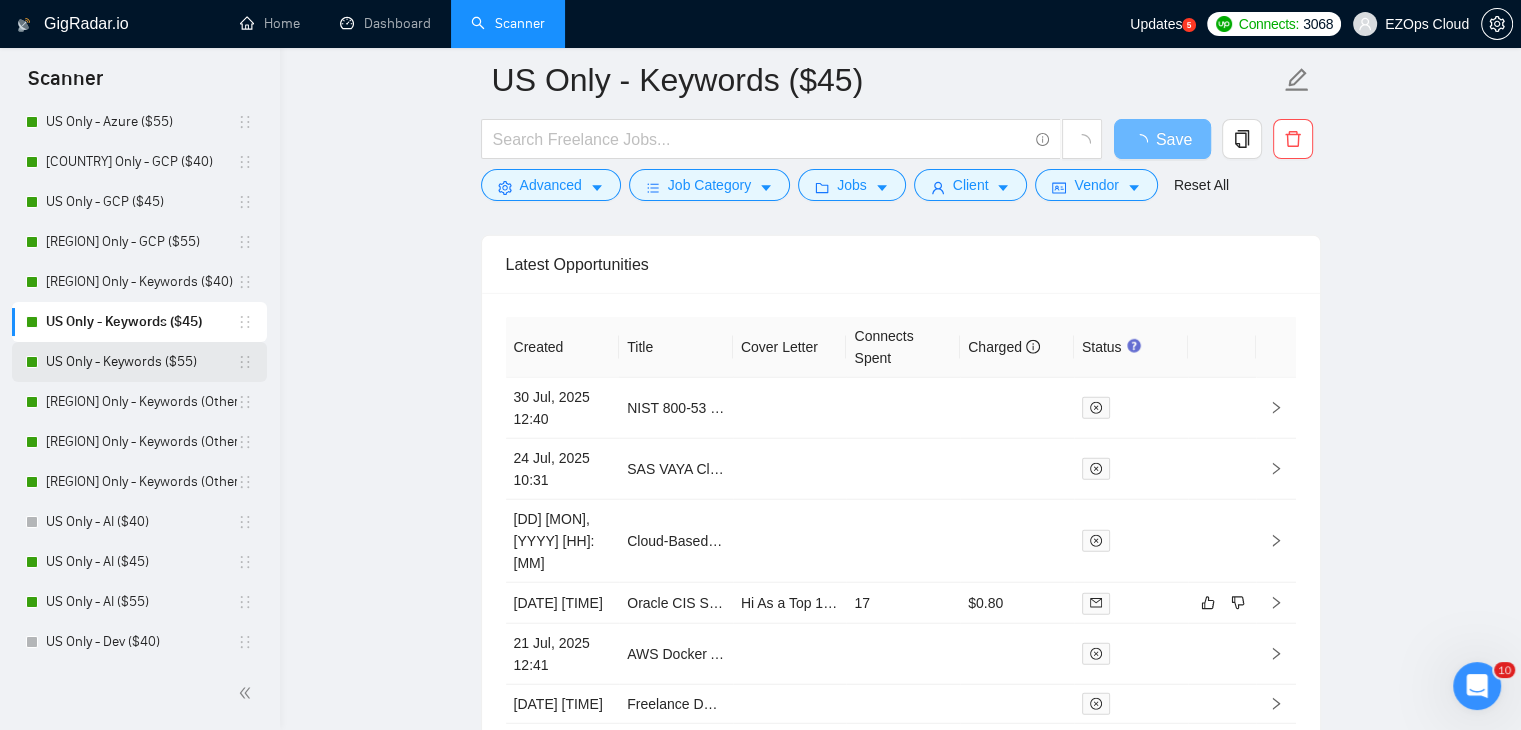 click on "US Only - Keywords ($55)" at bounding box center [141, 362] 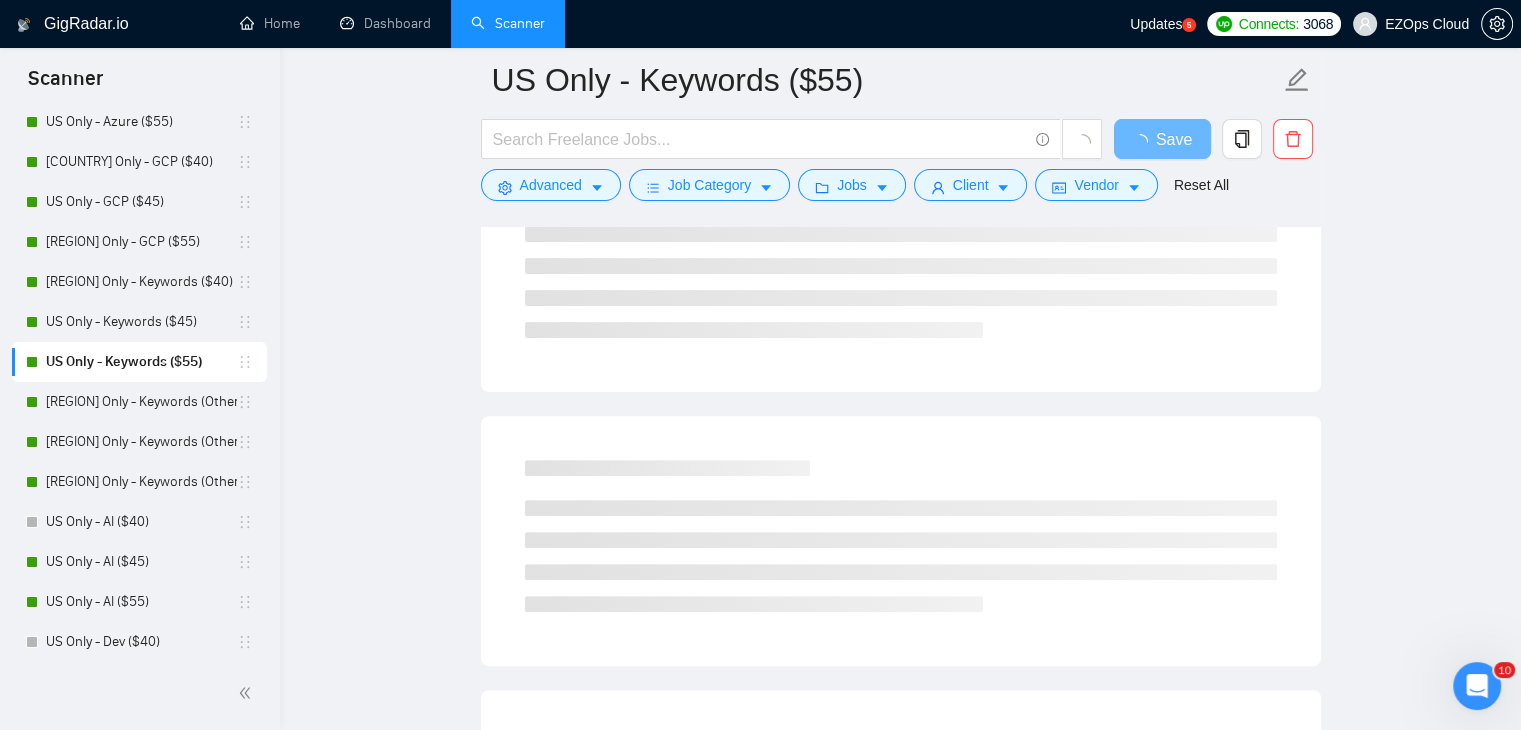 scroll, scrollTop: 125, scrollLeft: 0, axis: vertical 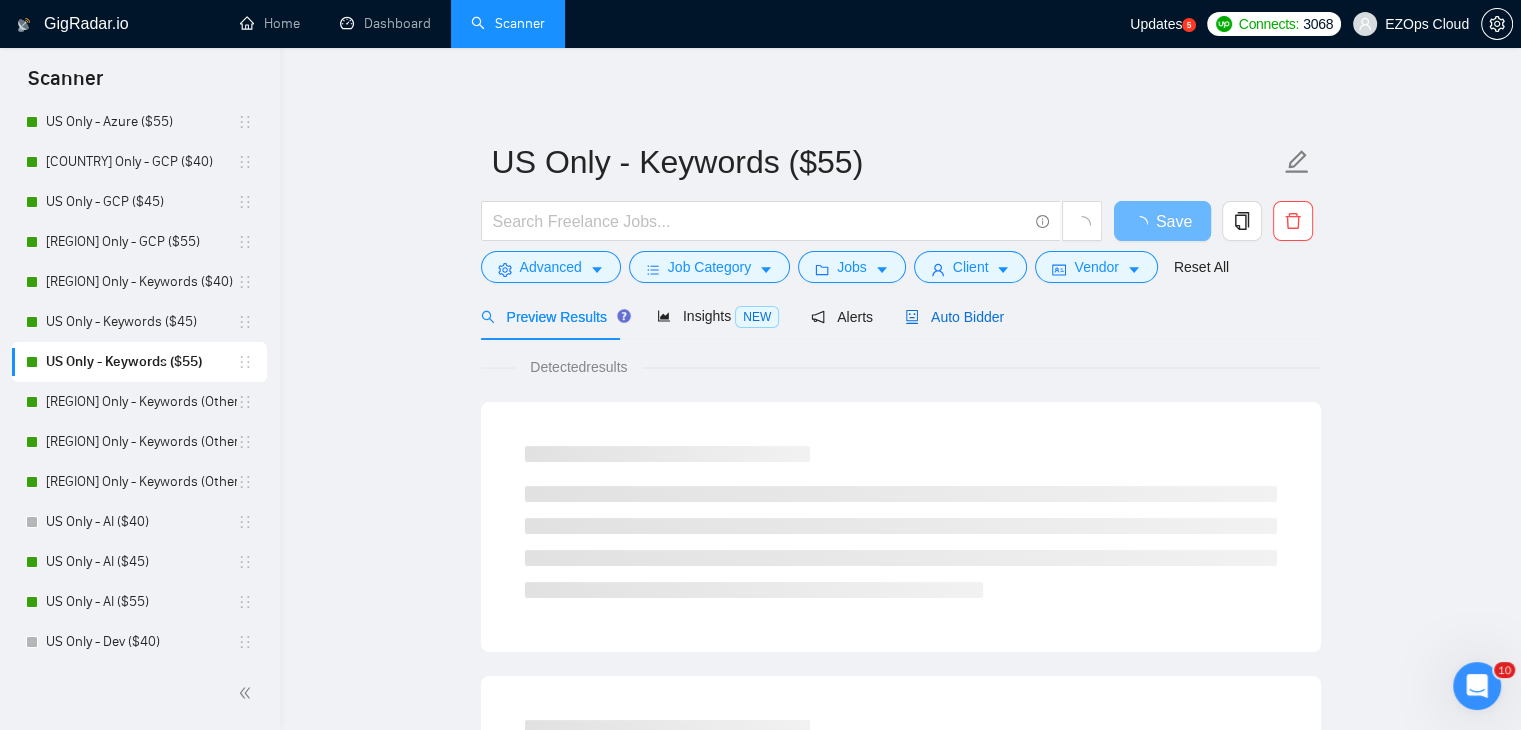 click on "Auto Bidder" at bounding box center (954, 317) 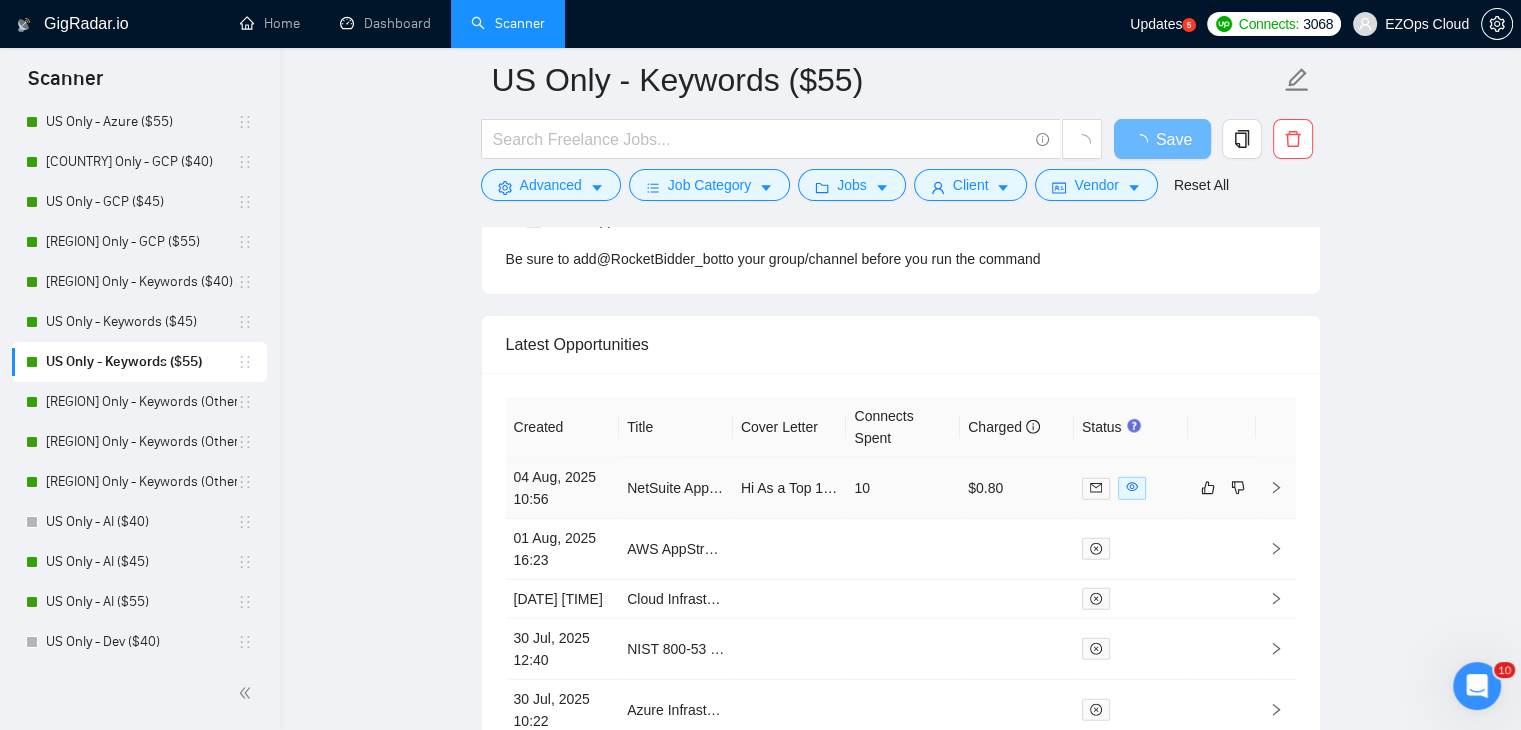 scroll, scrollTop: 5036, scrollLeft: 0, axis: vertical 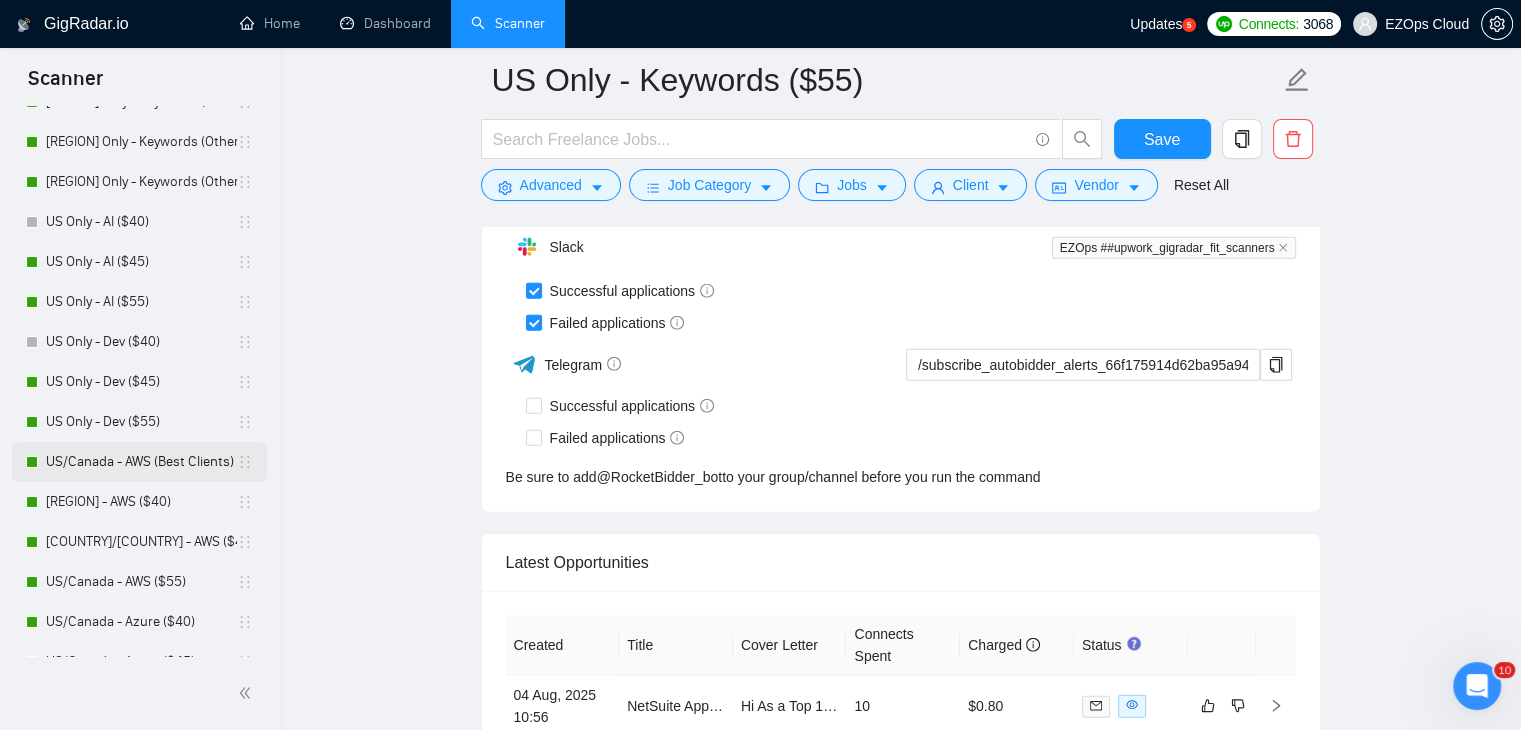 click on "US/Canada - AWS (Best Clients) ($55)" at bounding box center [141, 462] 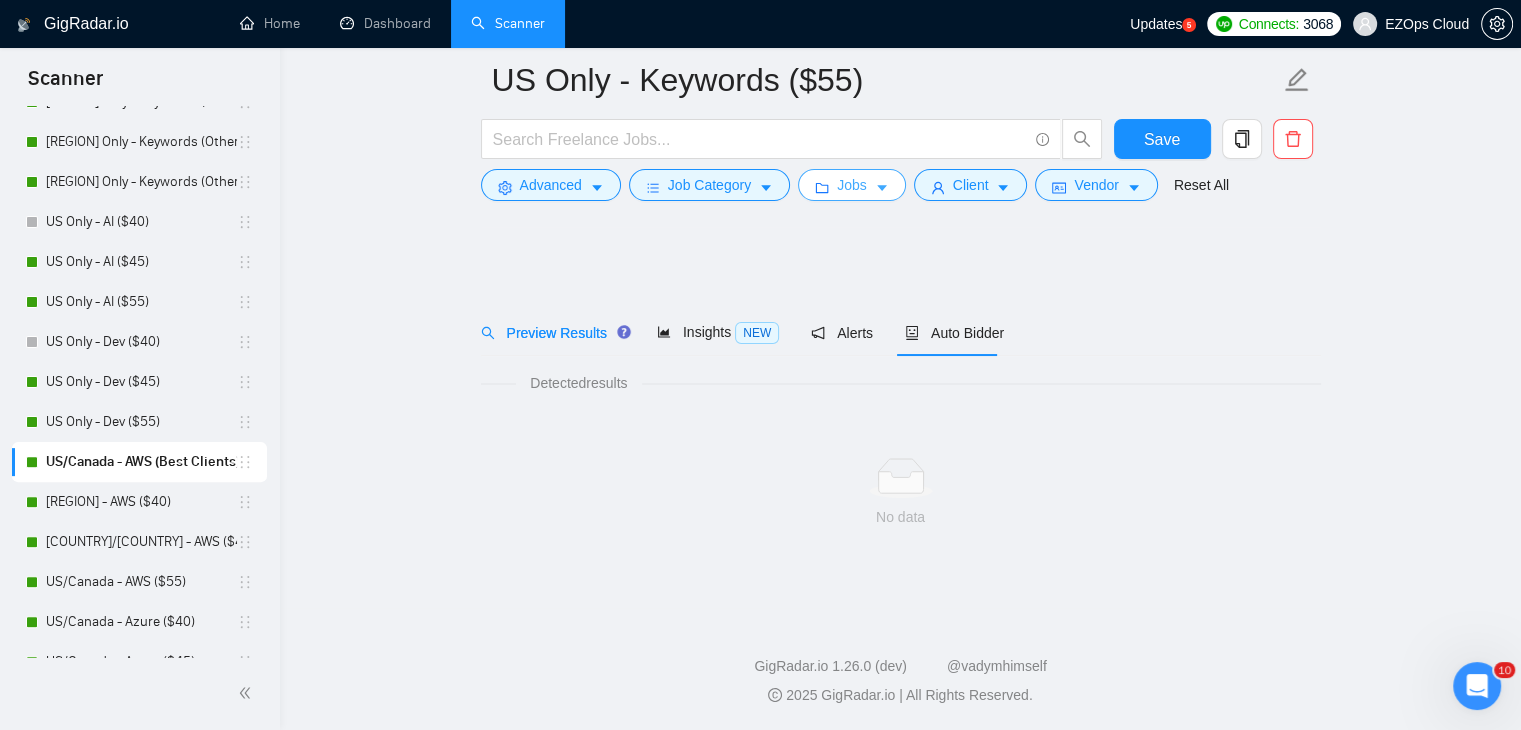 scroll, scrollTop: 0, scrollLeft: 0, axis: both 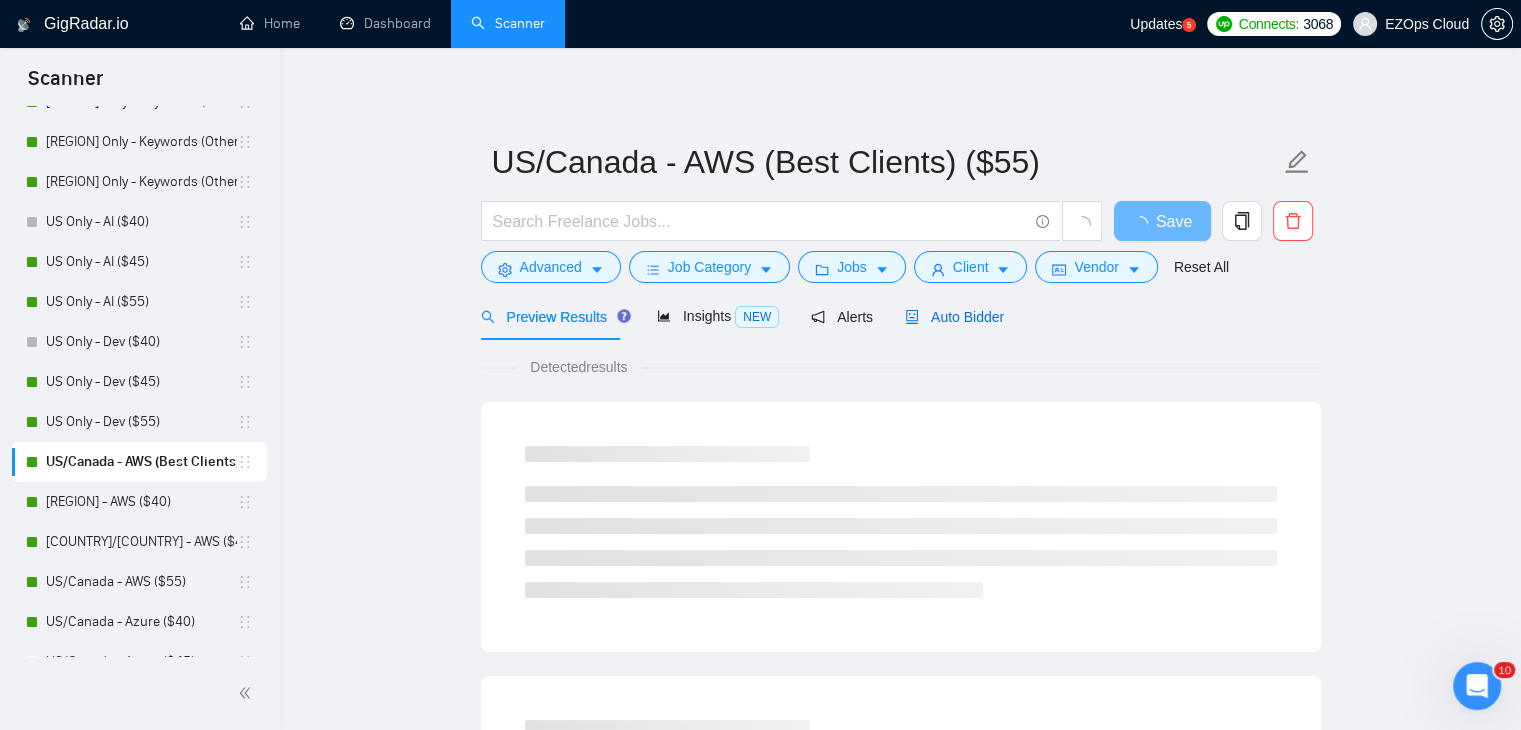 click on "Auto Bidder" at bounding box center [954, 317] 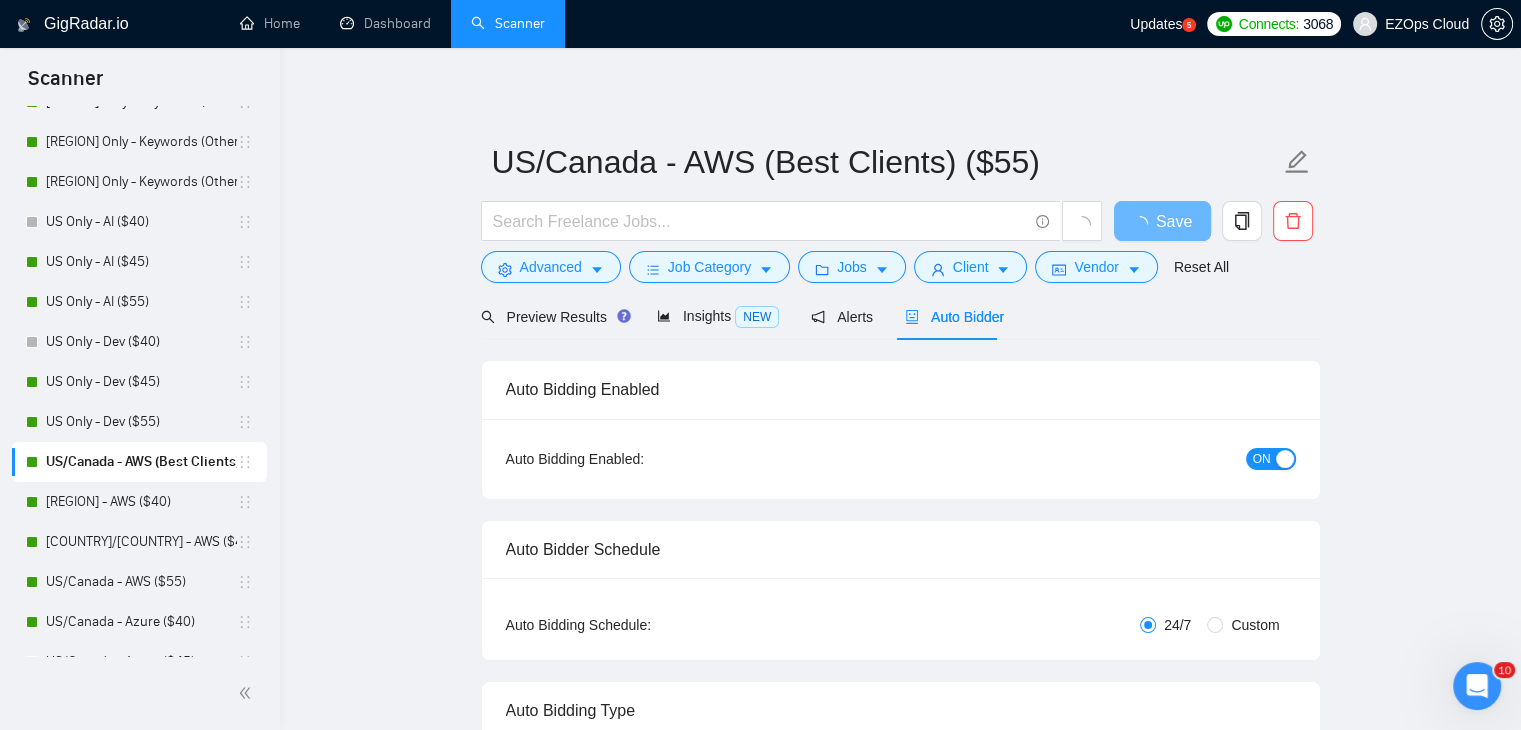 type 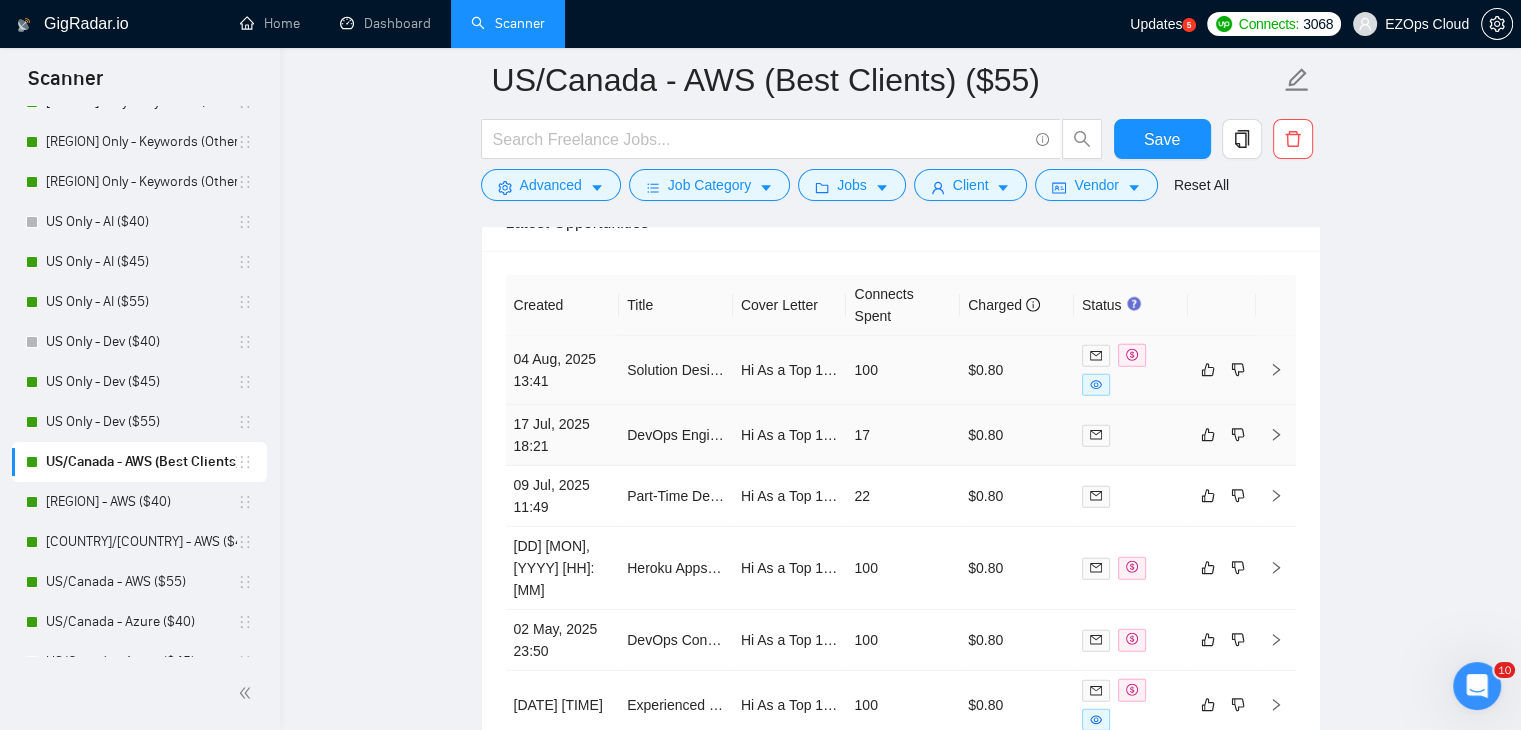 scroll, scrollTop: 5279, scrollLeft: 0, axis: vertical 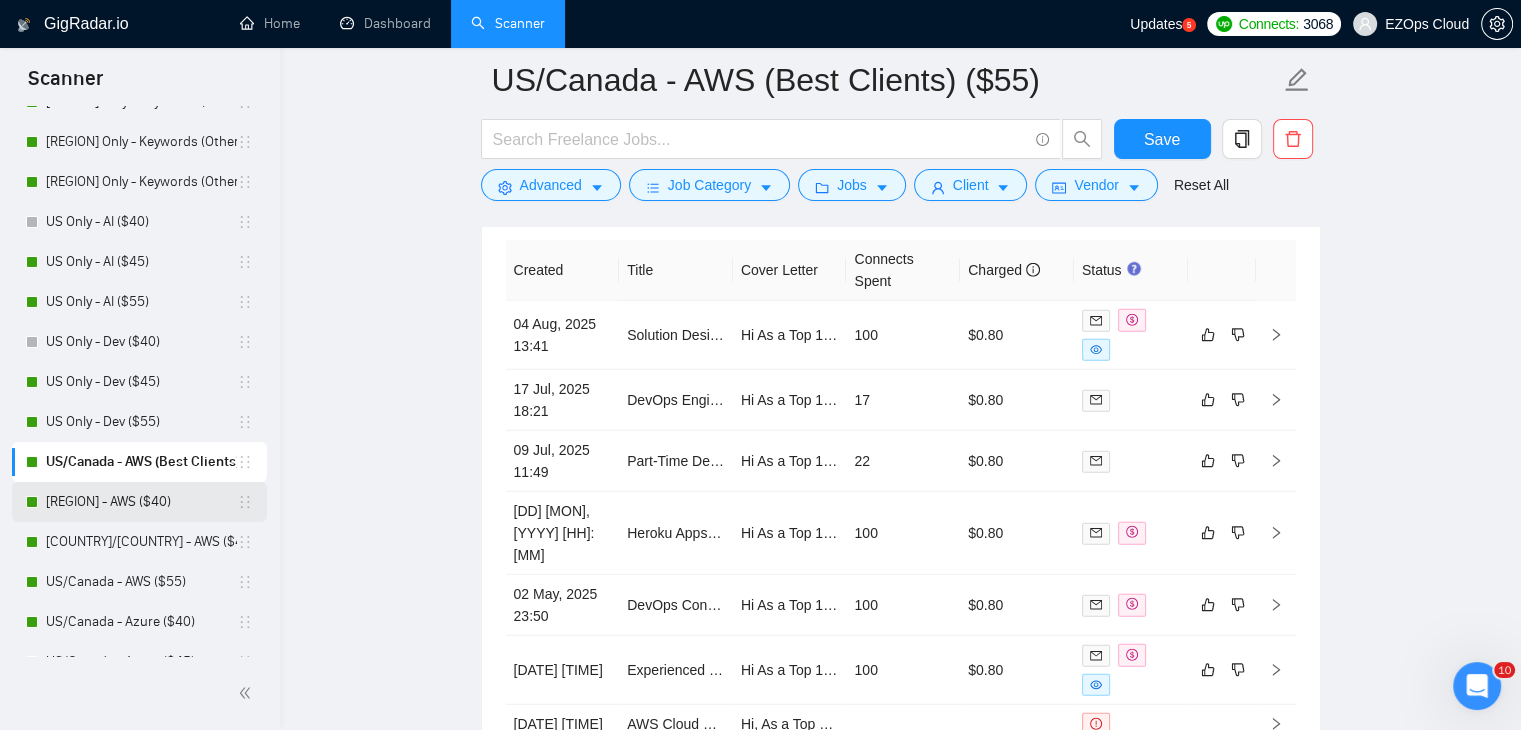 click on "[REGION] - AWS ($40)" at bounding box center [141, 502] 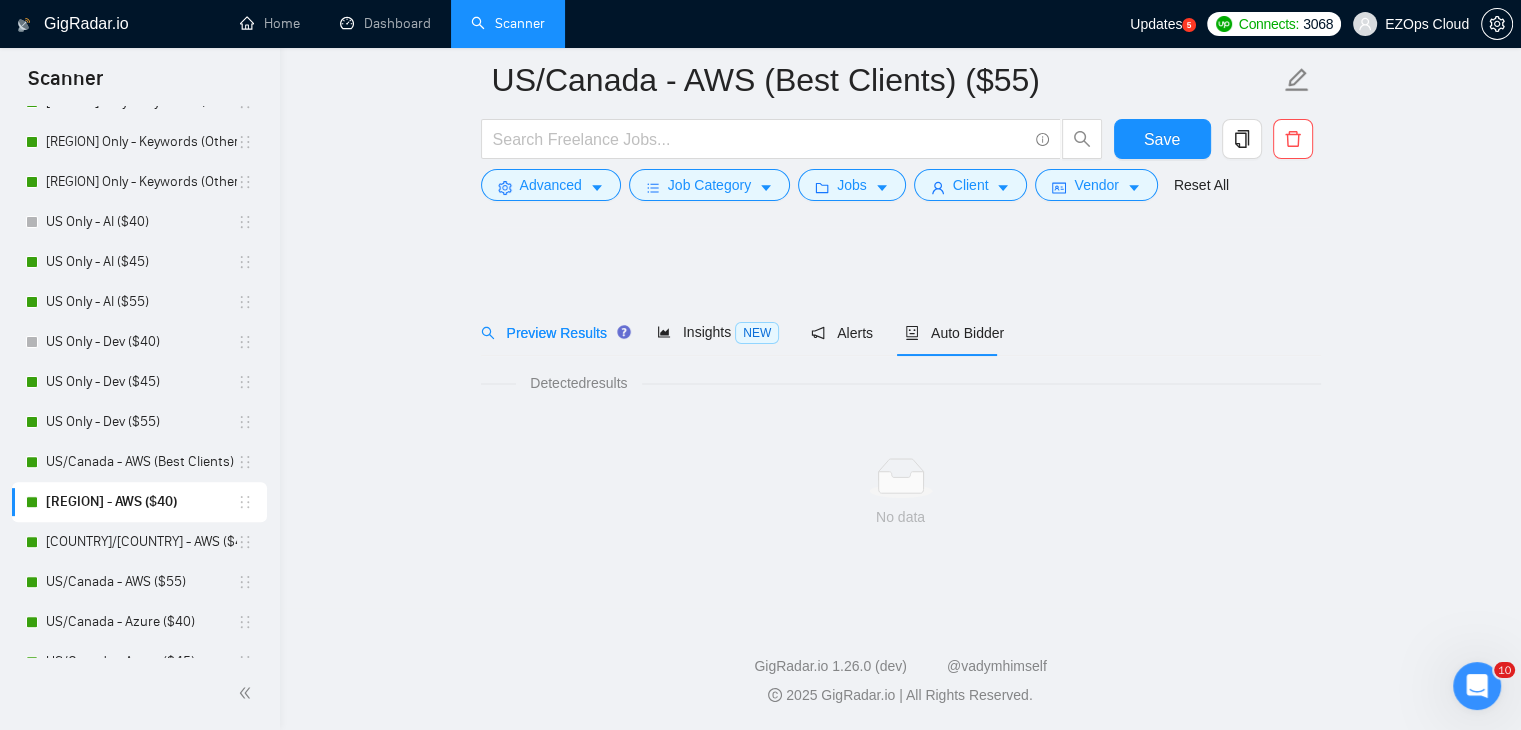 scroll, scrollTop: 0, scrollLeft: 0, axis: both 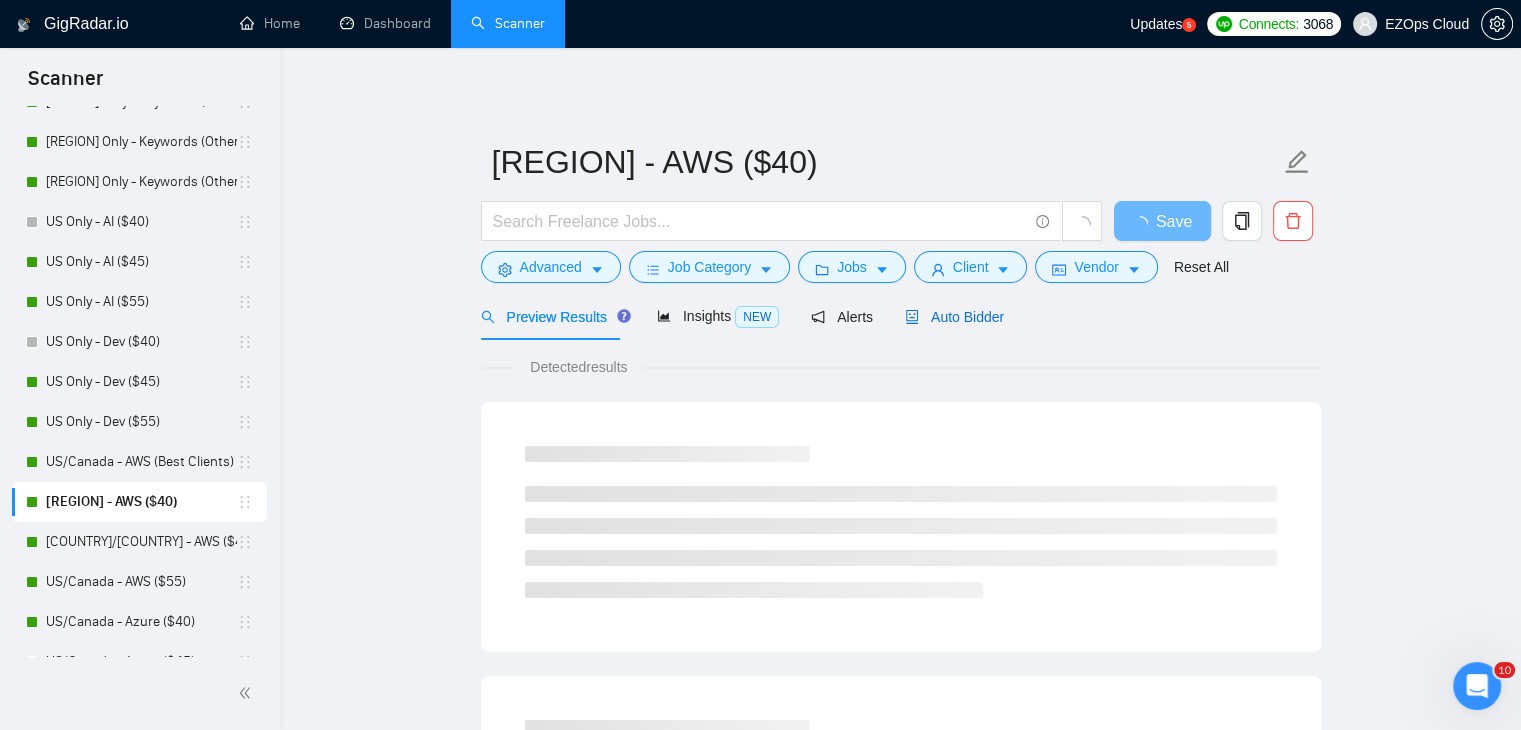 click on "Auto Bidder" at bounding box center (954, 317) 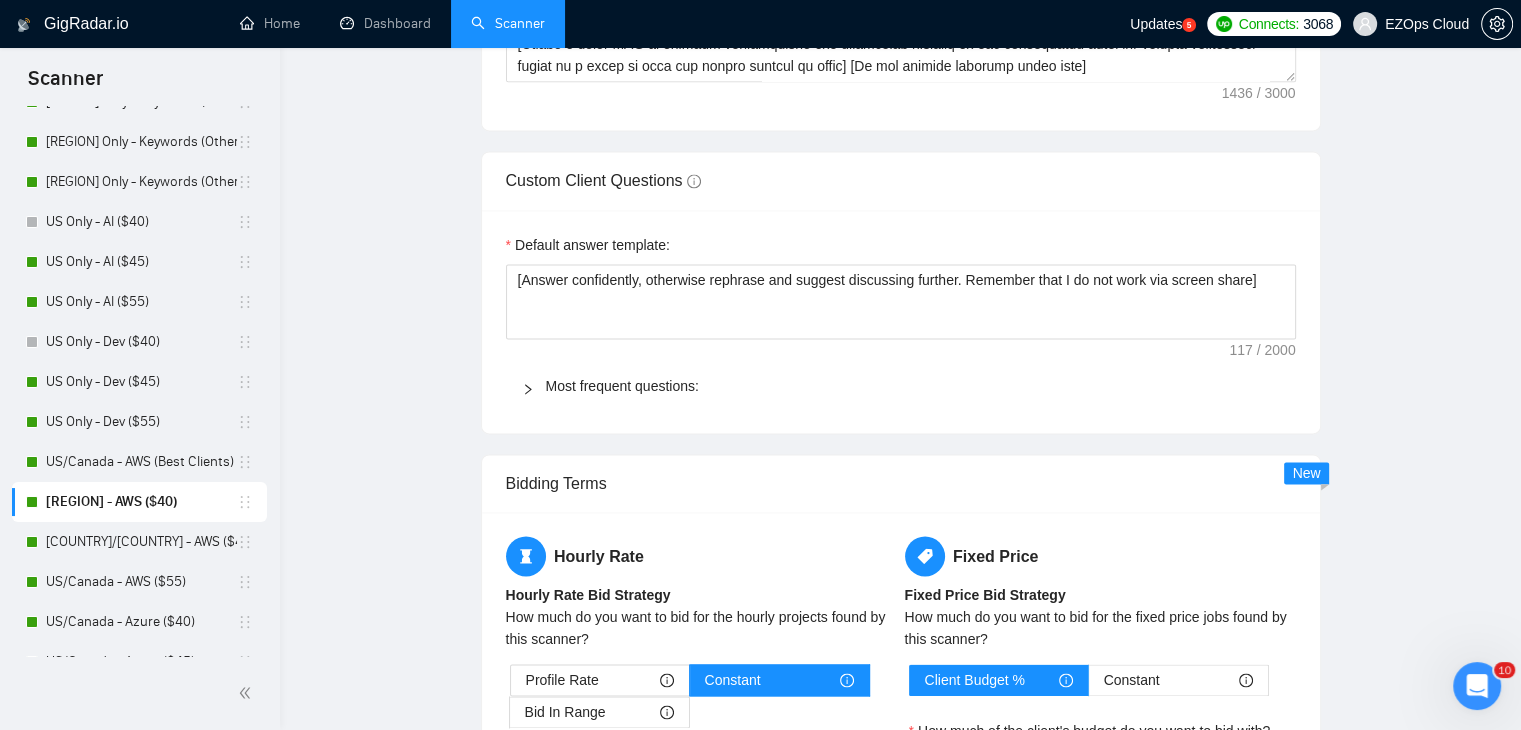 type 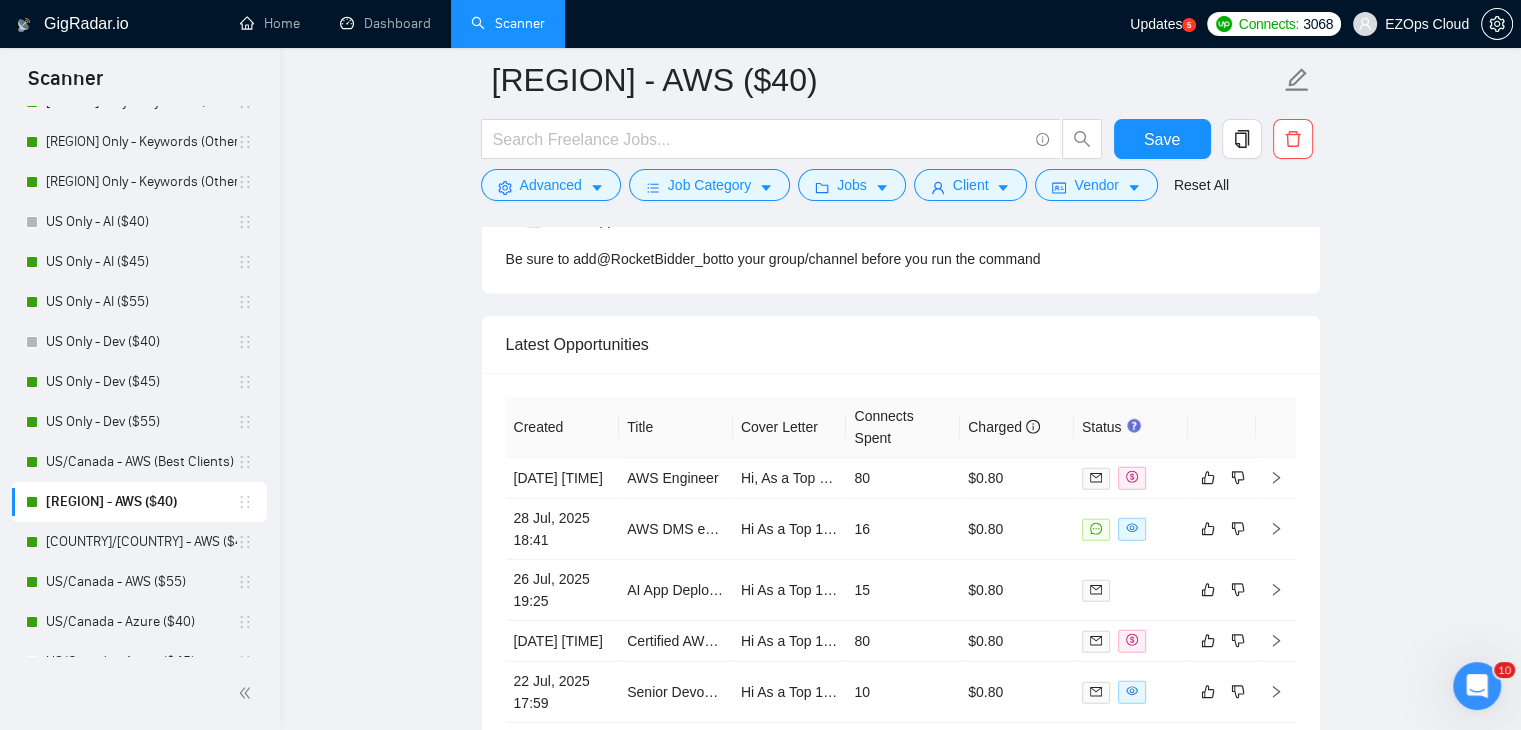 scroll, scrollTop: 5277, scrollLeft: 0, axis: vertical 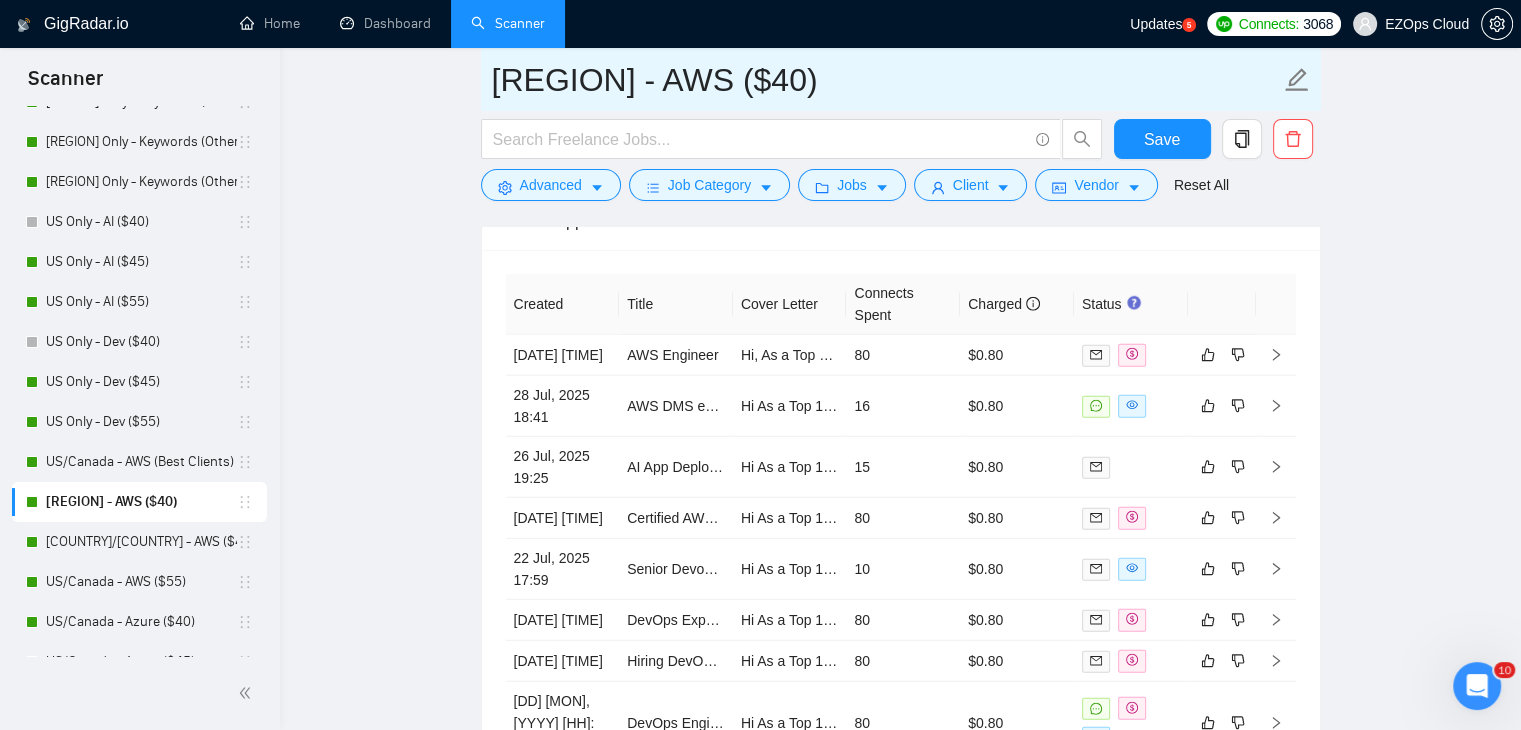 drag, startPoint x: 840, startPoint y: 88, endPoint x: 444, endPoint y: 73, distance: 396.284 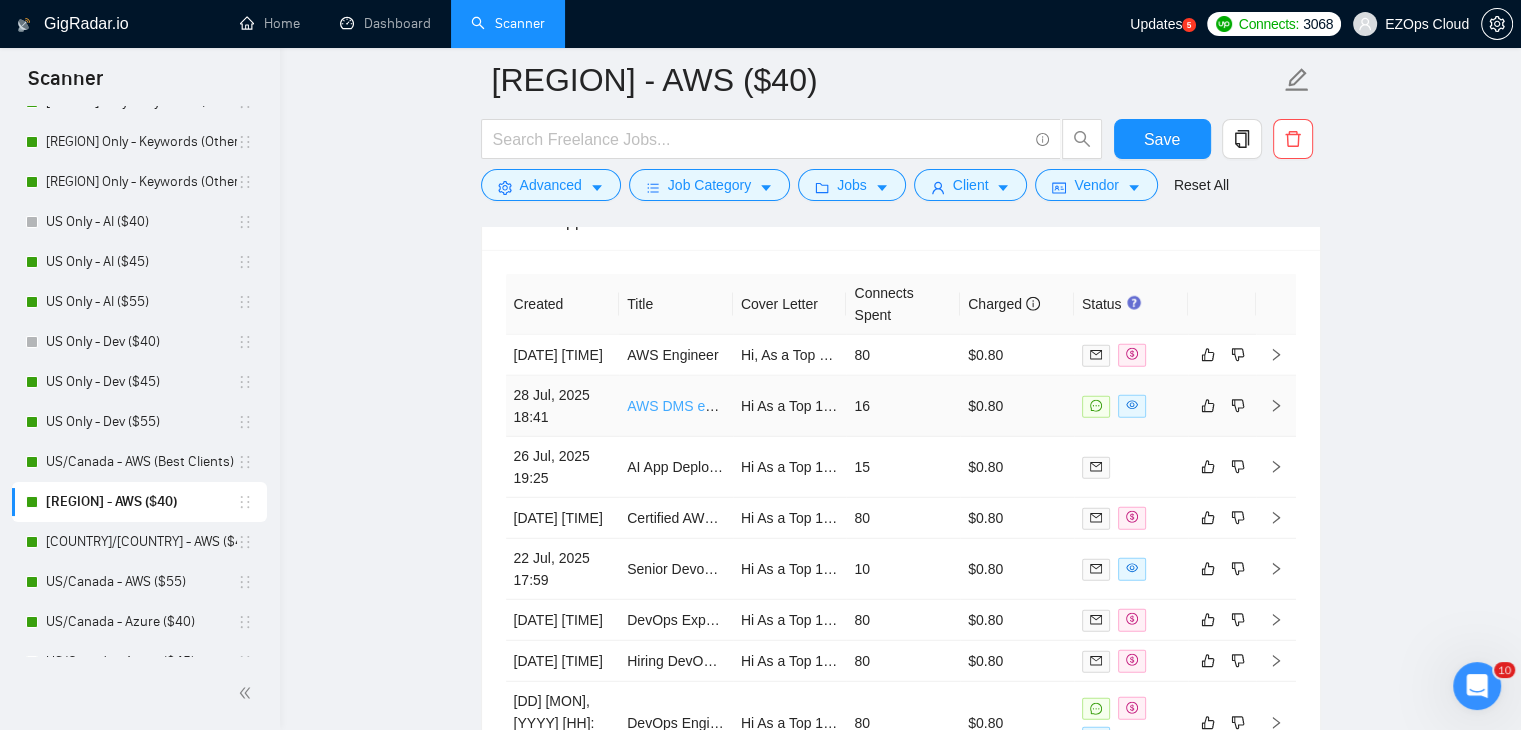 click on "AWS DMS expert" at bounding box center (681, 406) 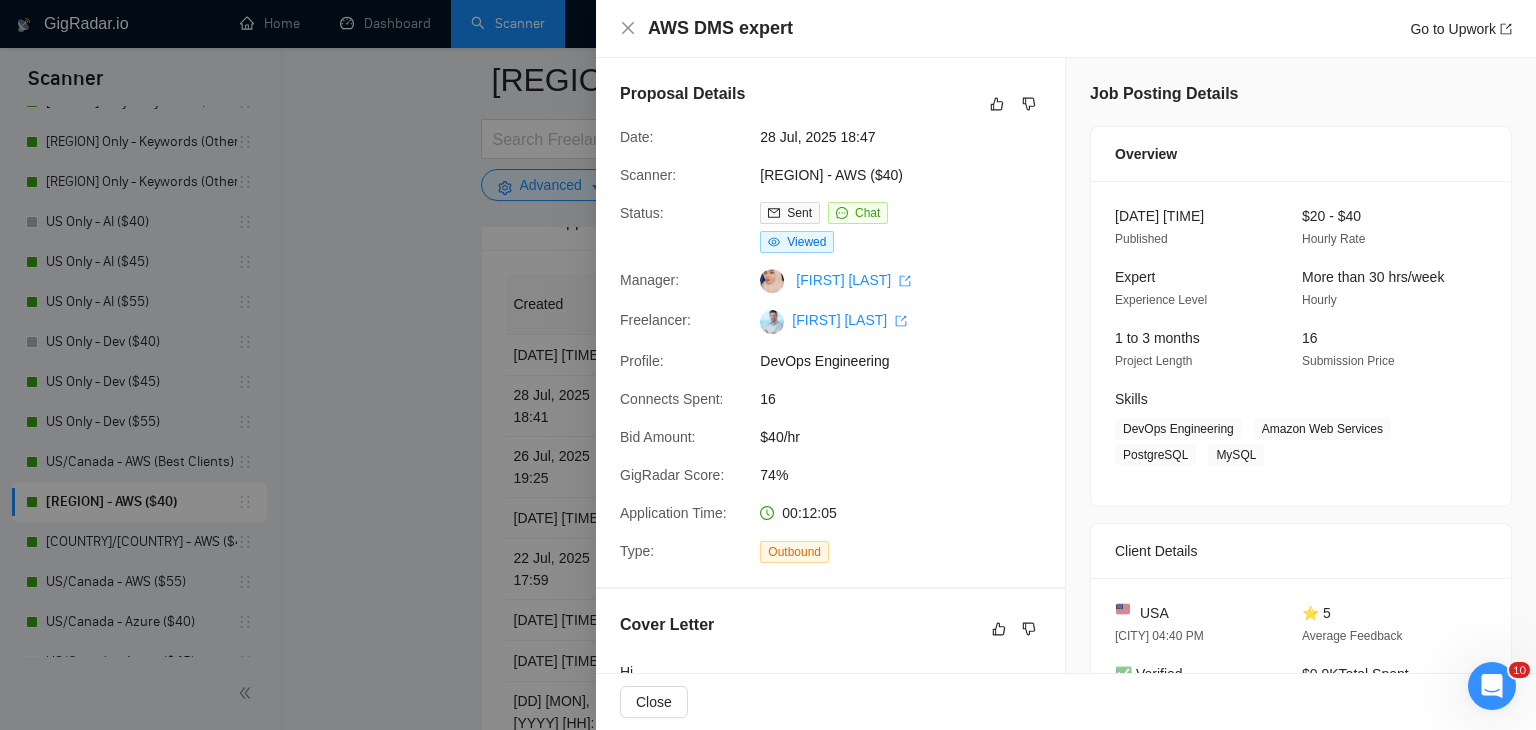 click at bounding box center (768, 365) 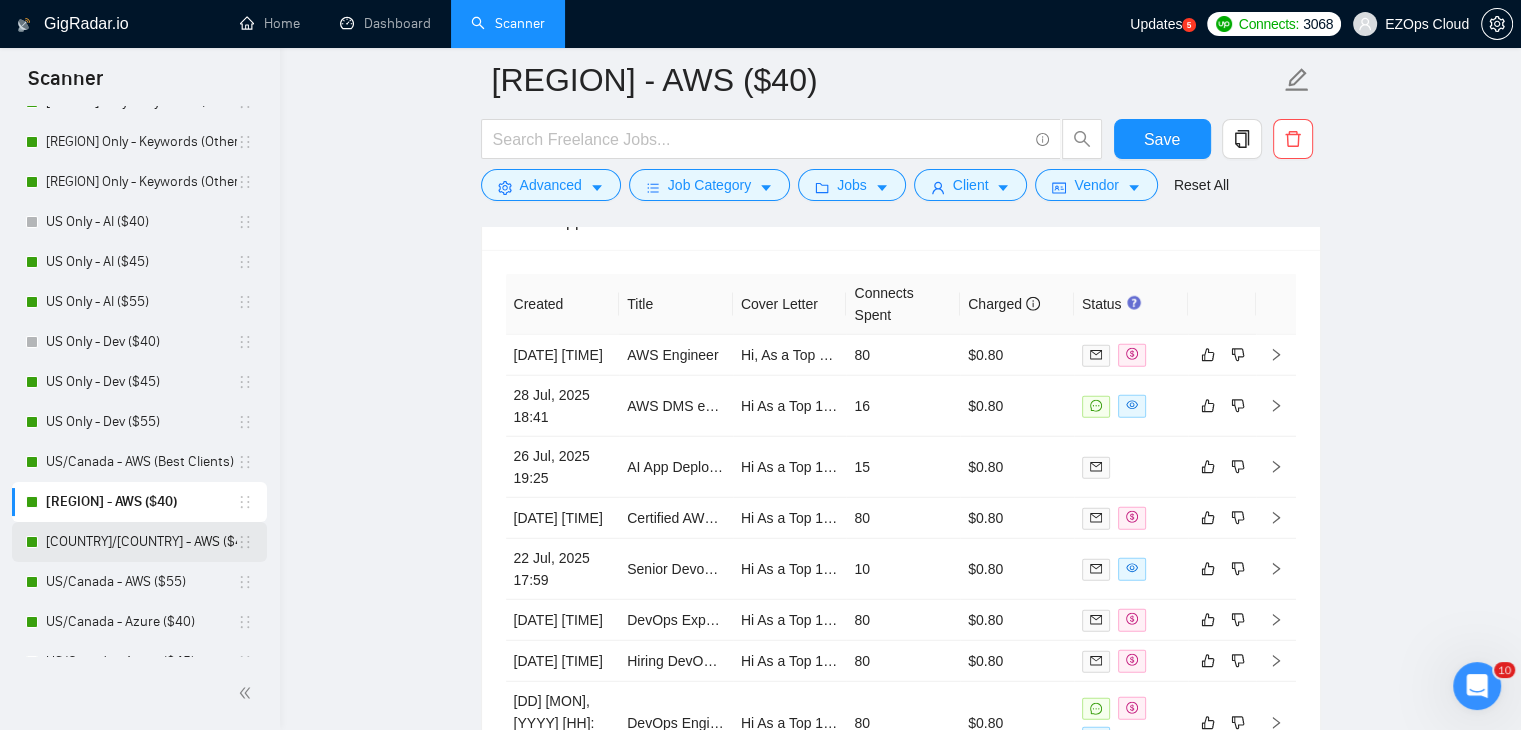 click on "[COUNTRY]/[COUNTRY] - AWS ($45)" at bounding box center [141, 542] 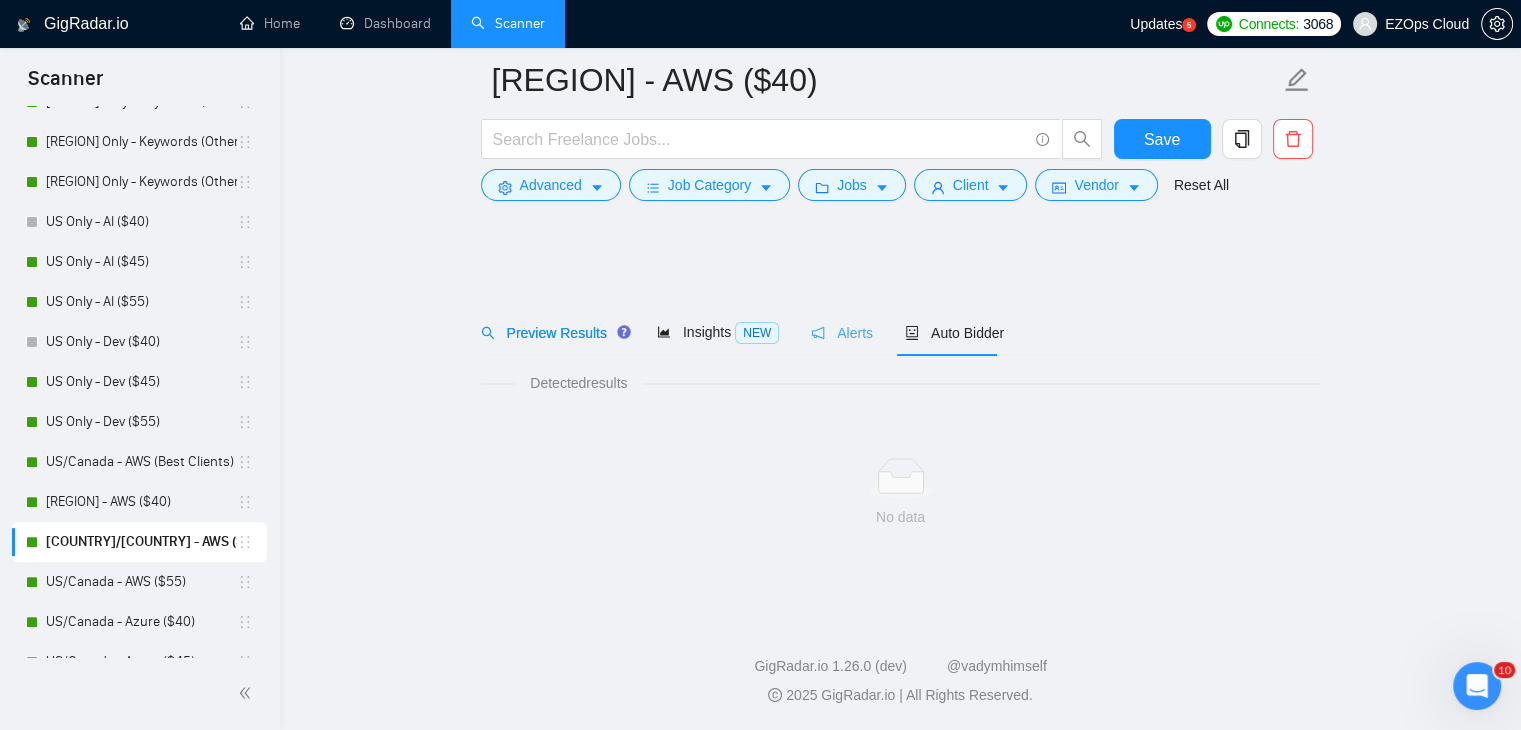 scroll, scrollTop: 0, scrollLeft: 0, axis: both 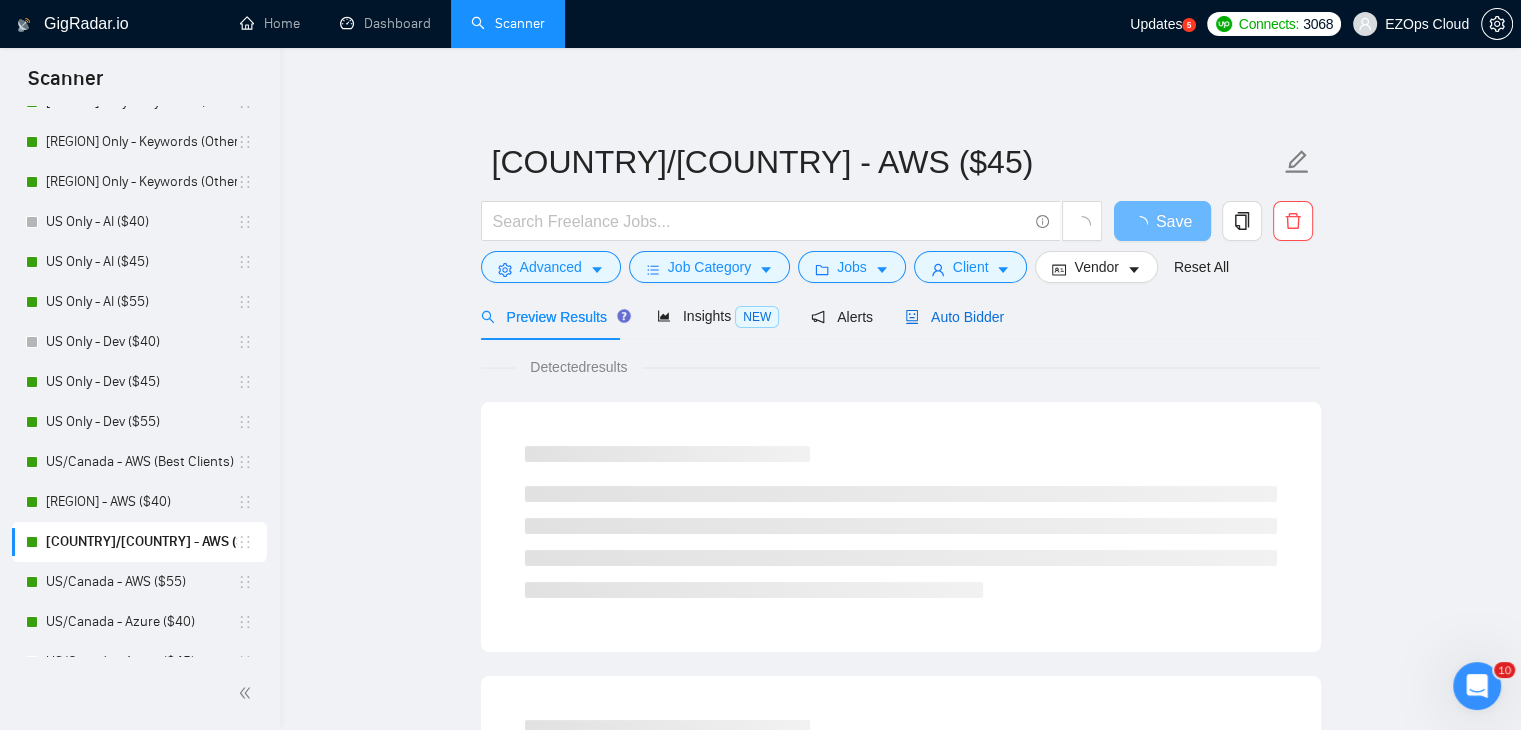 click 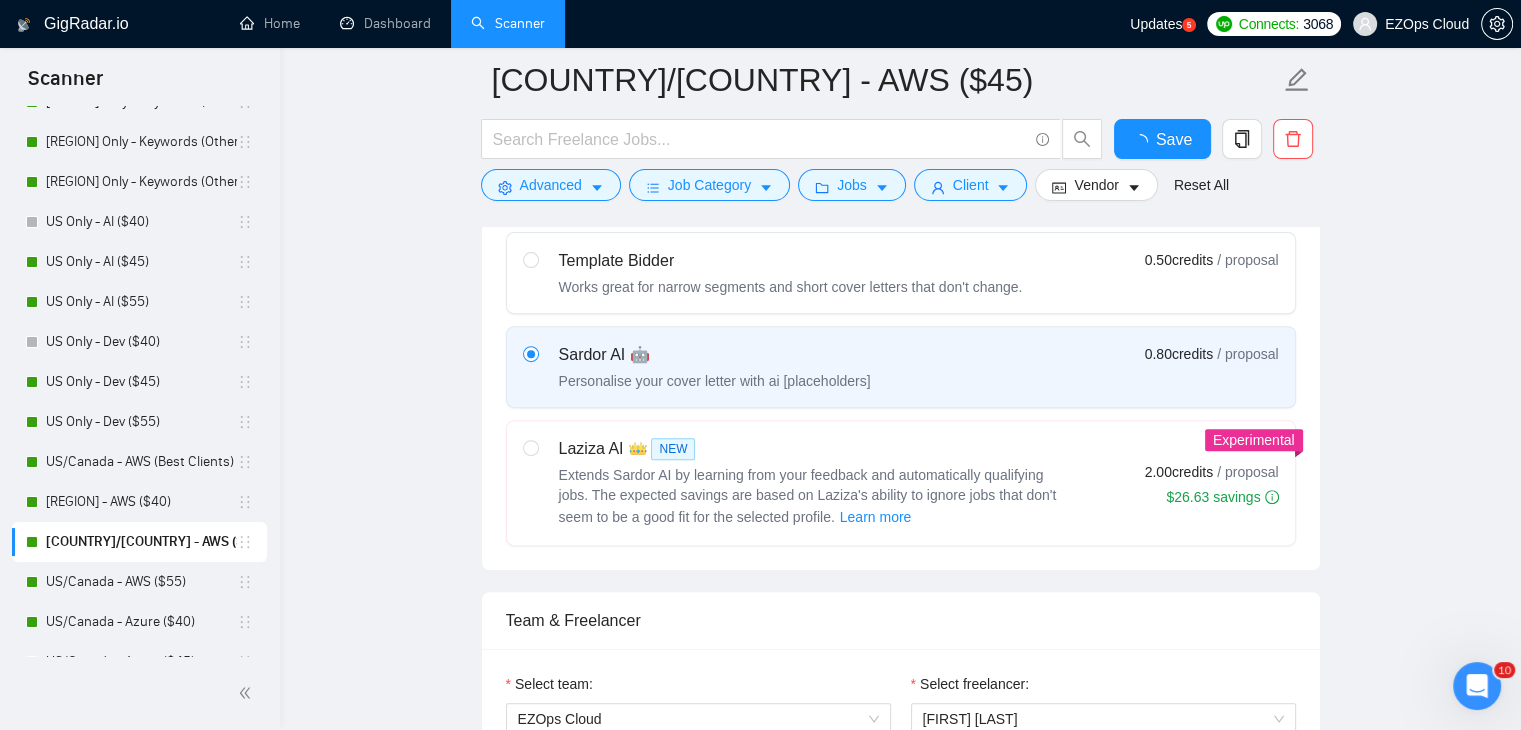 type 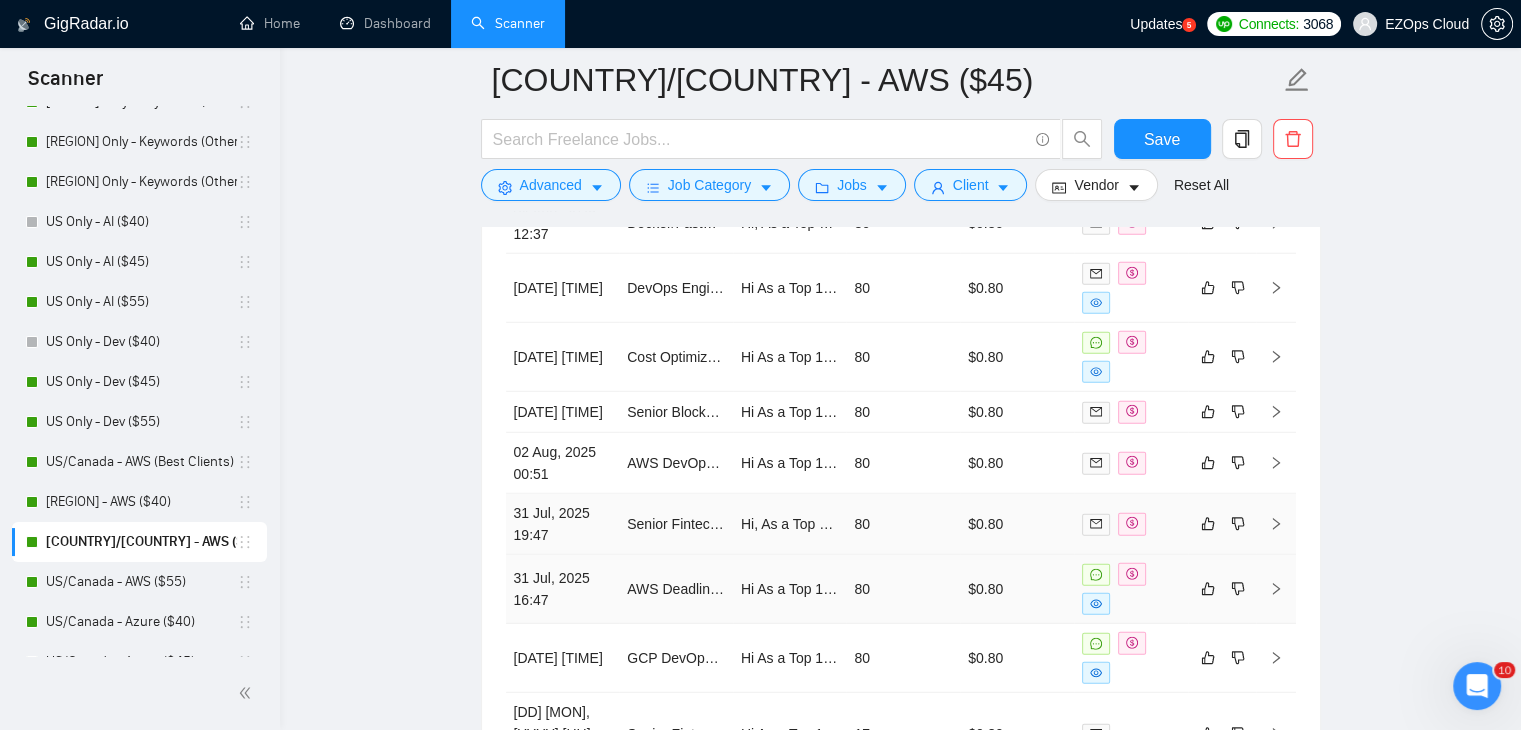 scroll, scrollTop: 5719, scrollLeft: 0, axis: vertical 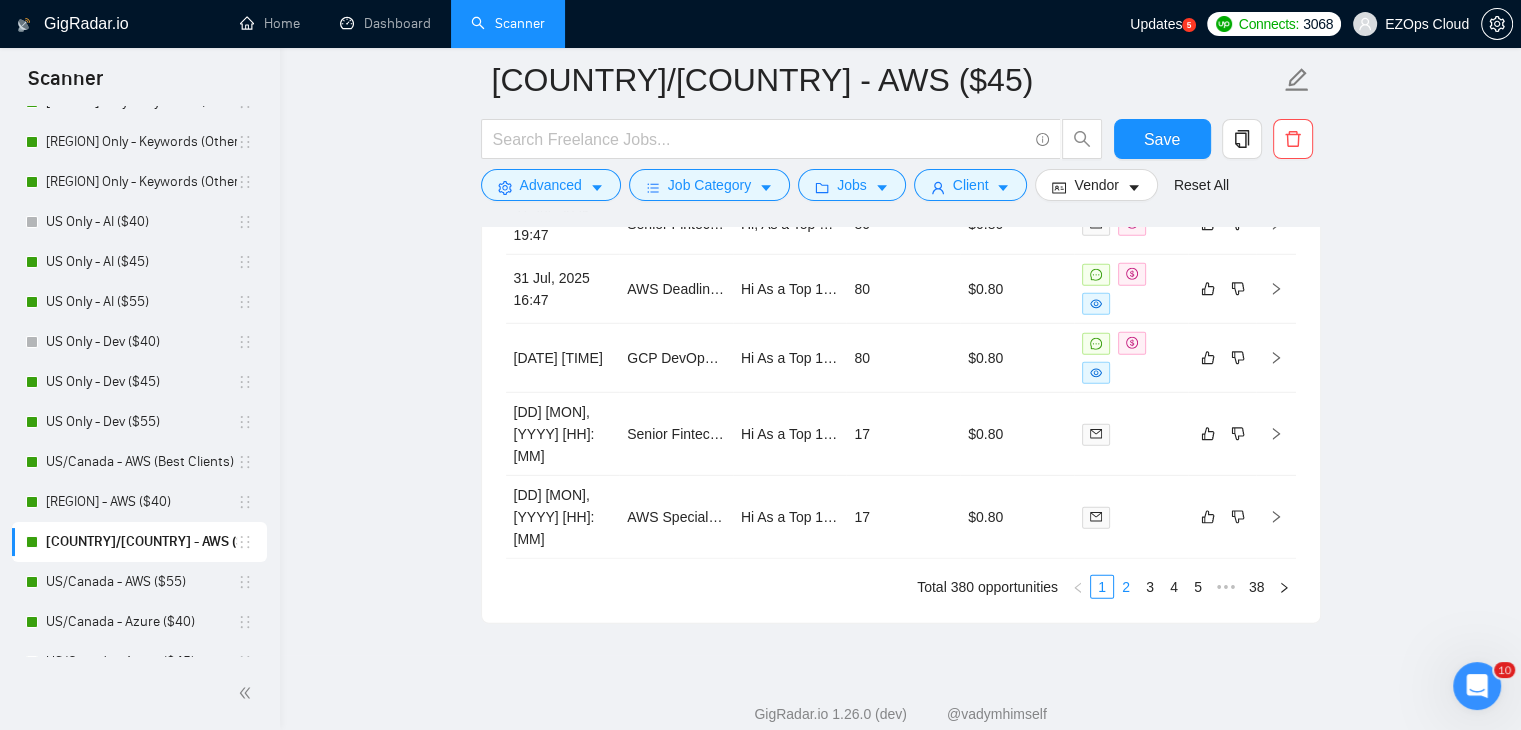 click on "2" at bounding box center (1126, 587) 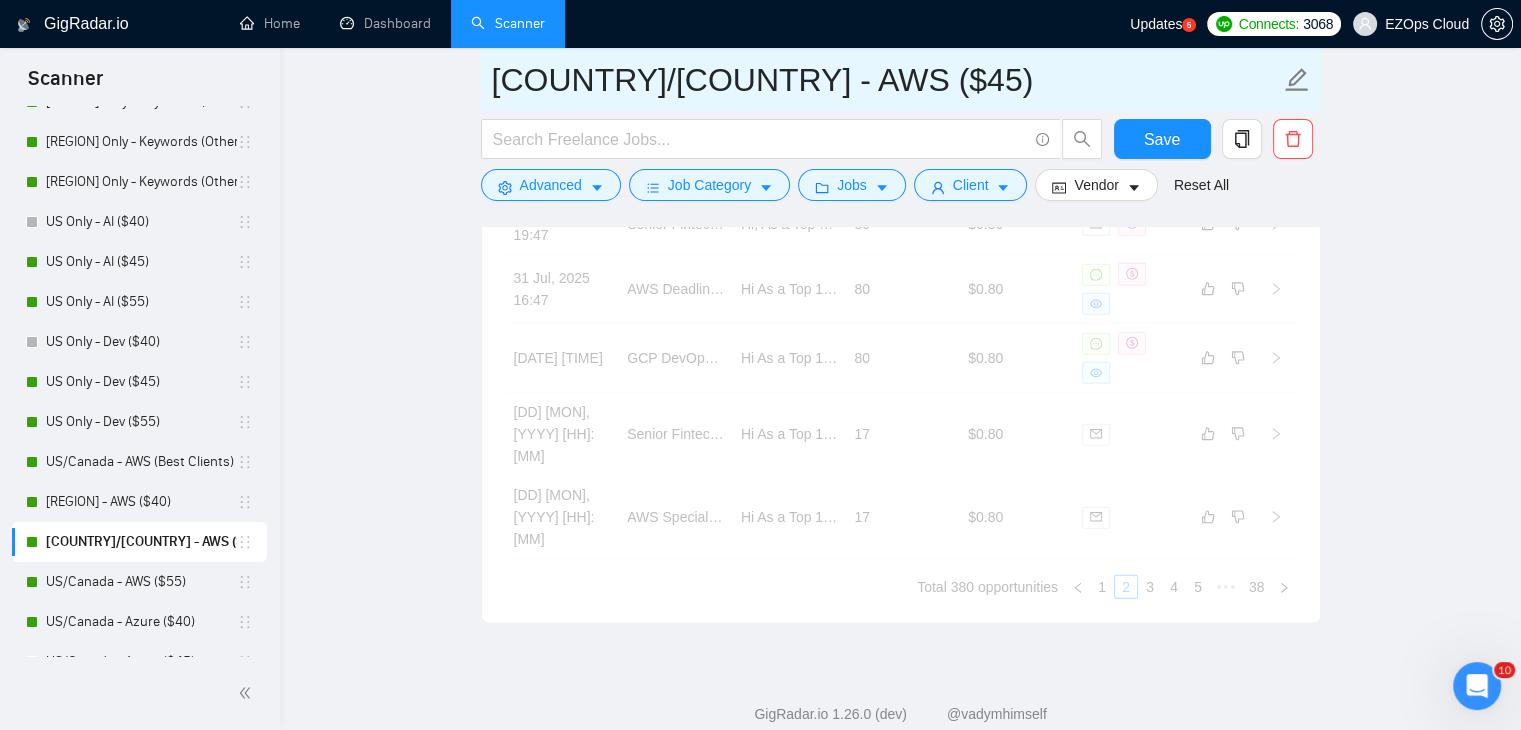 scroll, scrollTop: 5711, scrollLeft: 0, axis: vertical 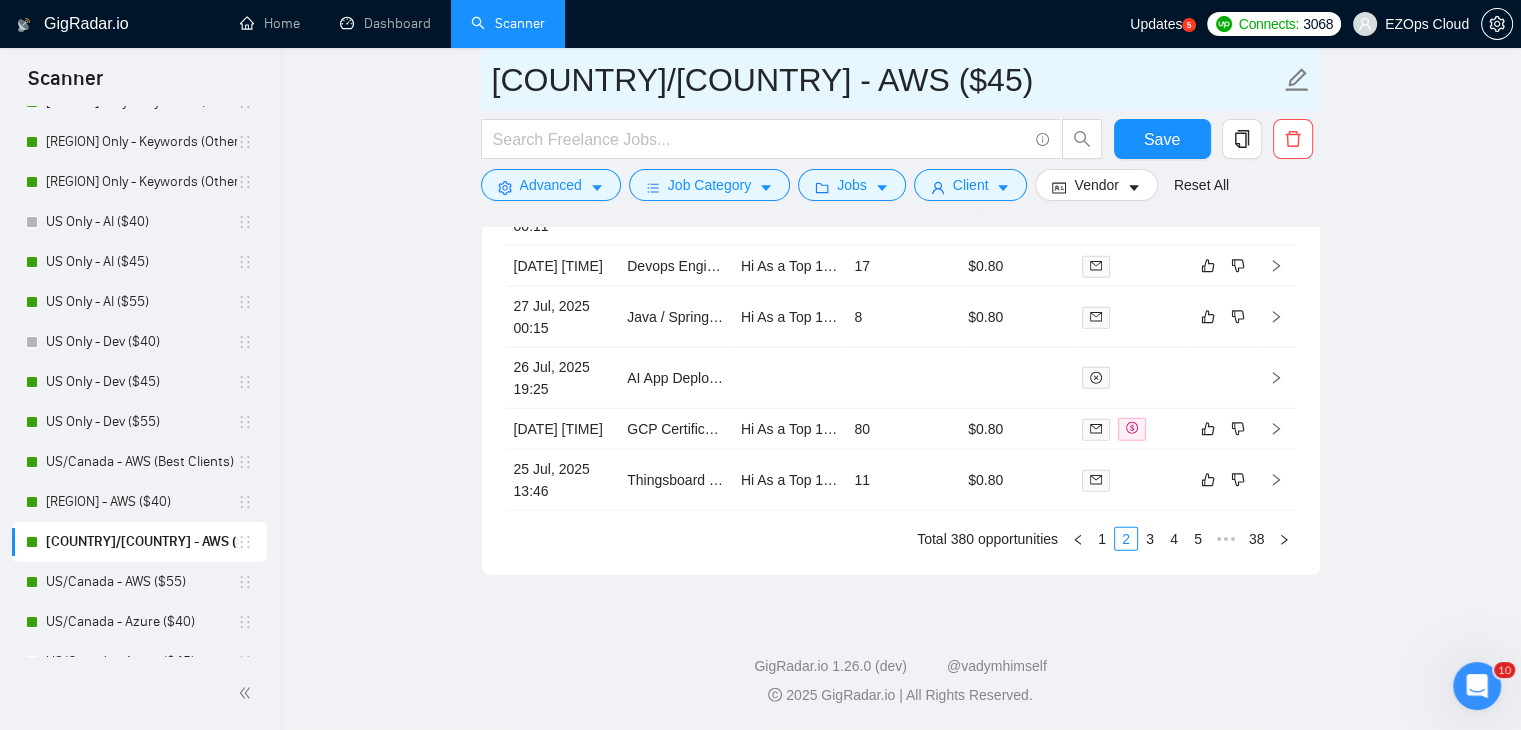 drag, startPoint x: 850, startPoint y: 91, endPoint x: 496, endPoint y: 87, distance: 354.02258 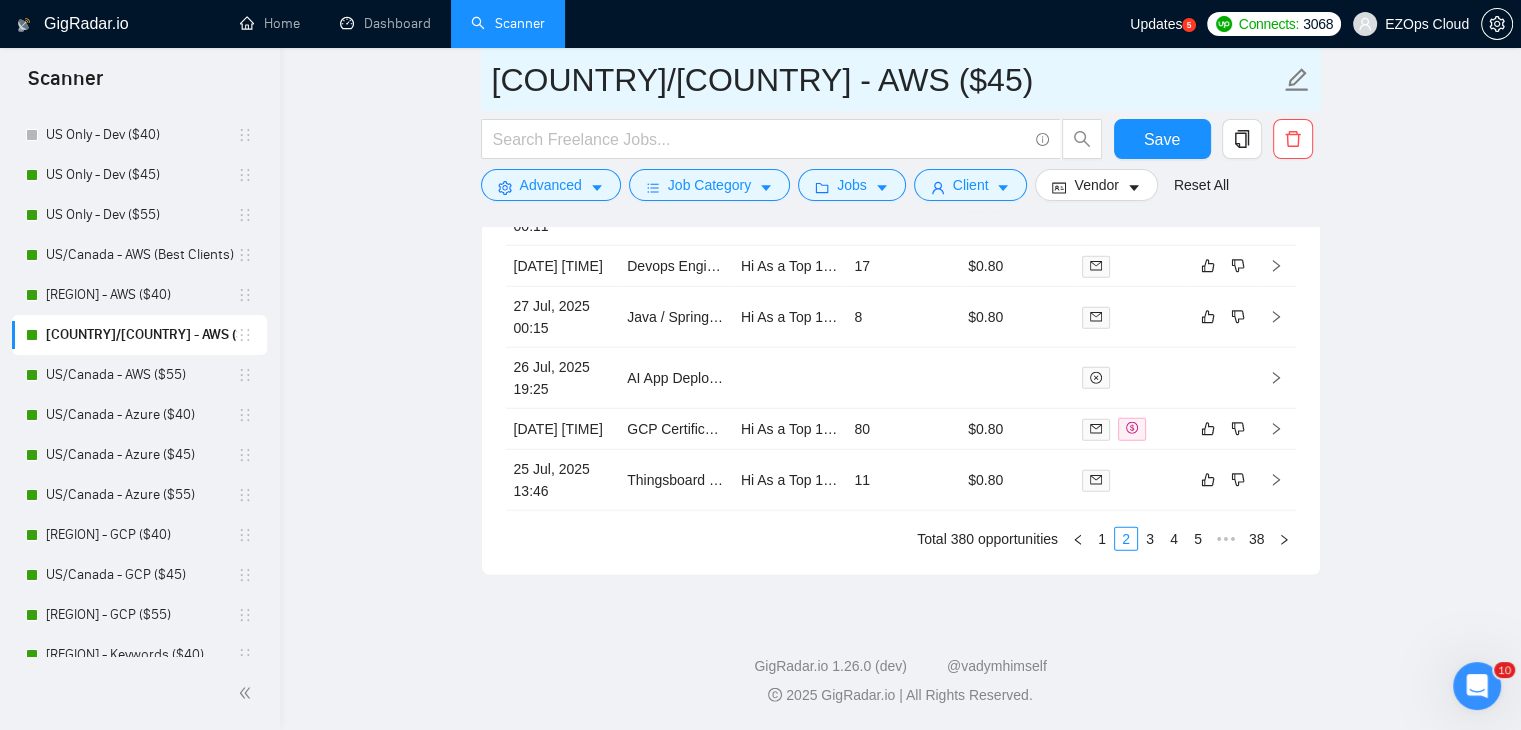 scroll, scrollTop: 800, scrollLeft: 0, axis: vertical 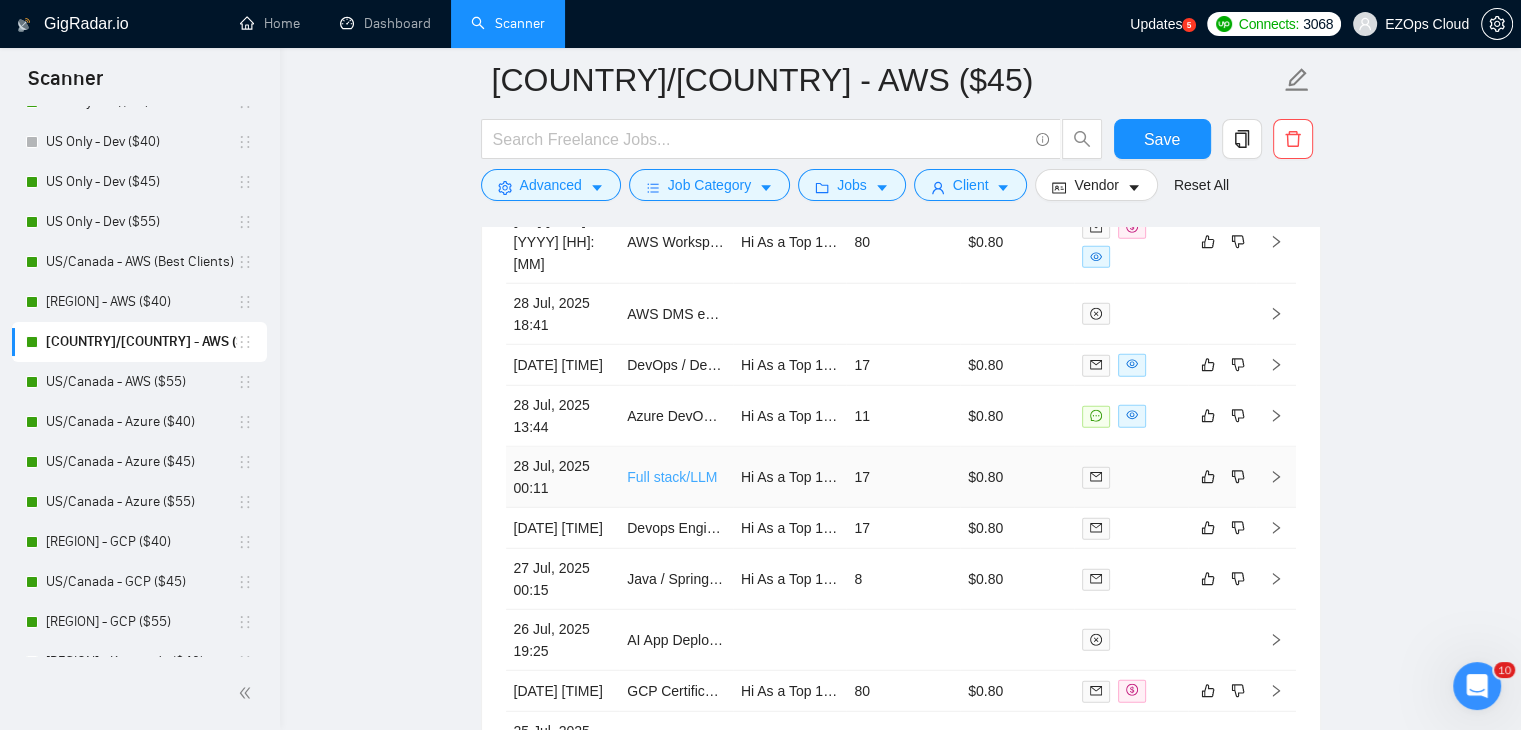 click on "Full stack/LLM" at bounding box center [672, 477] 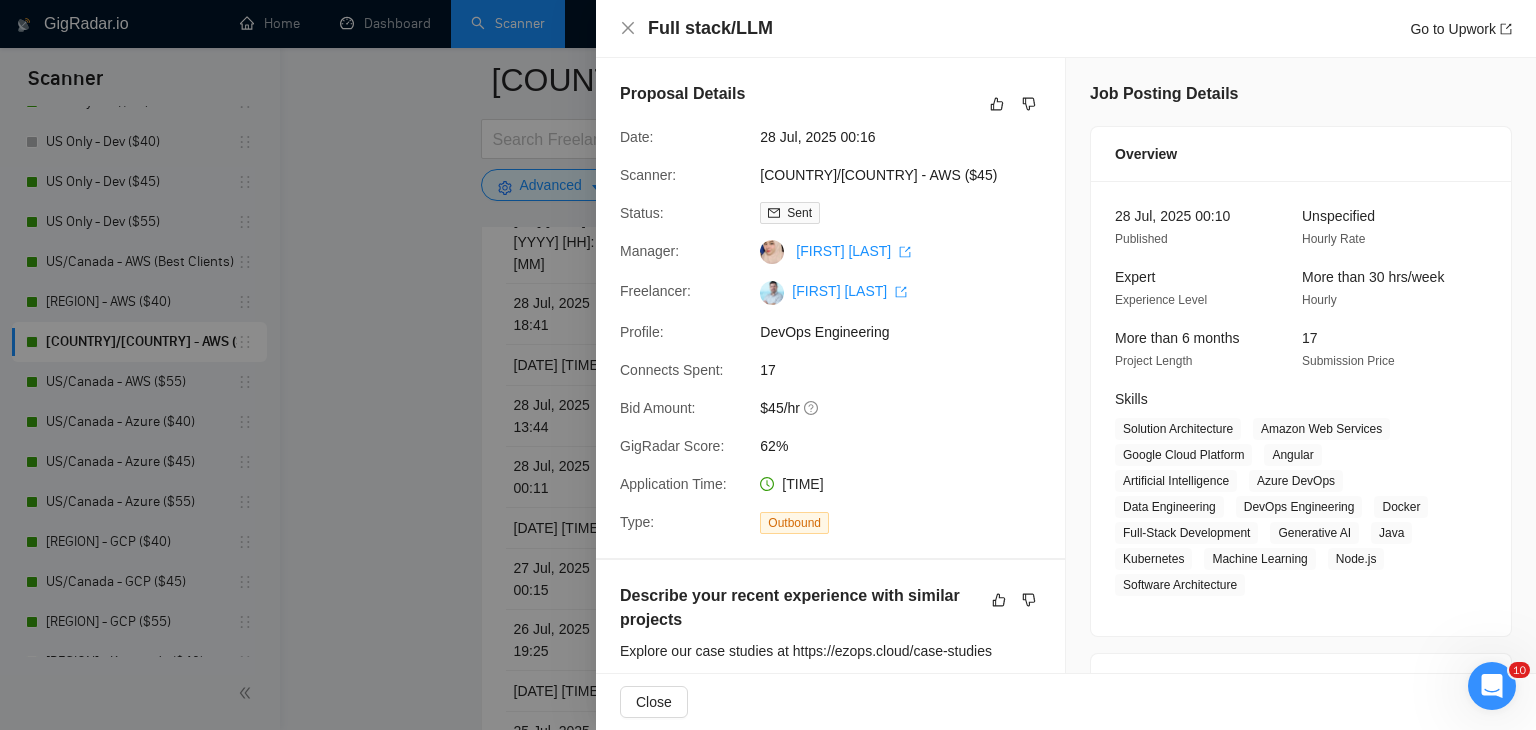 click at bounding box center (768, 365) 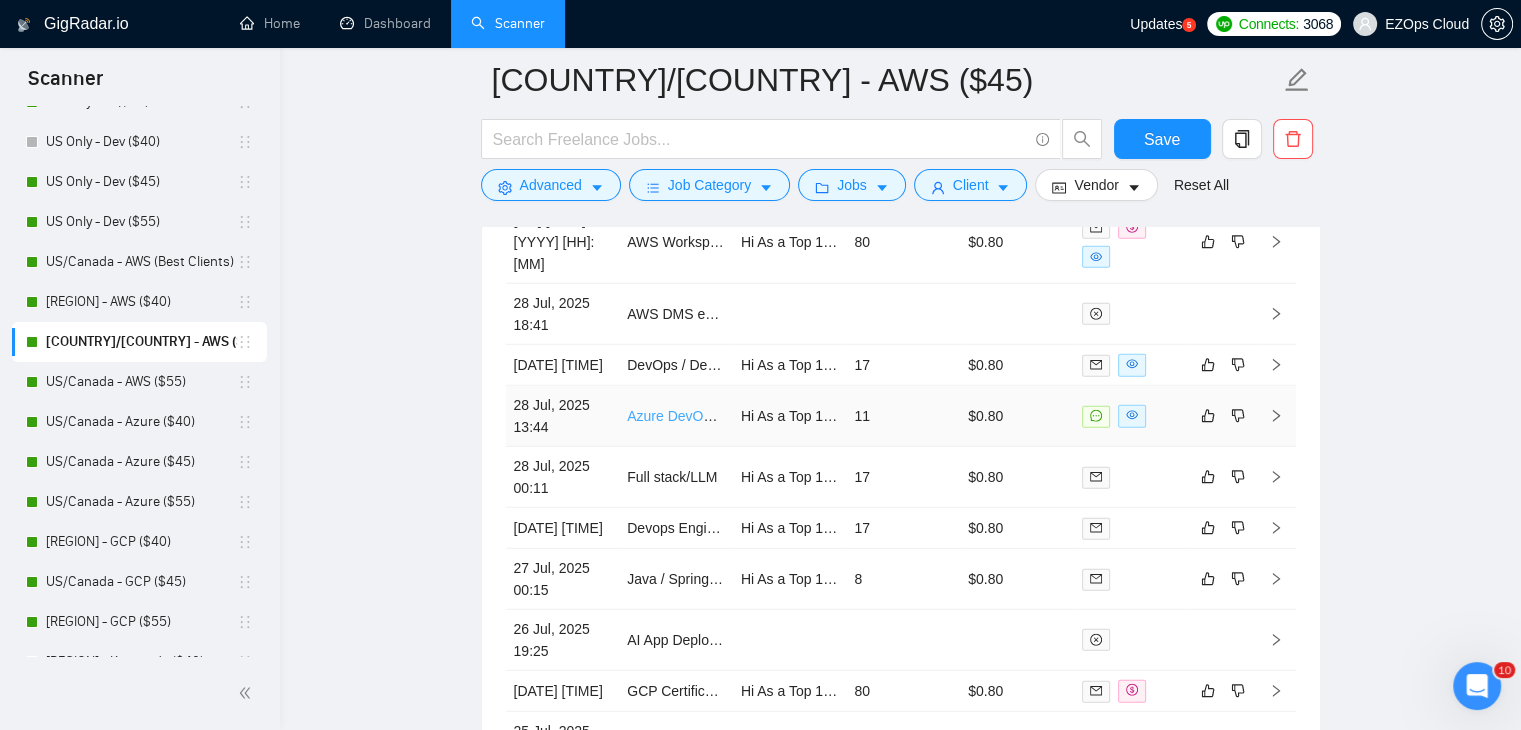 click on "Azure DevOps (Snyk)" at bounding box center [694, 416] 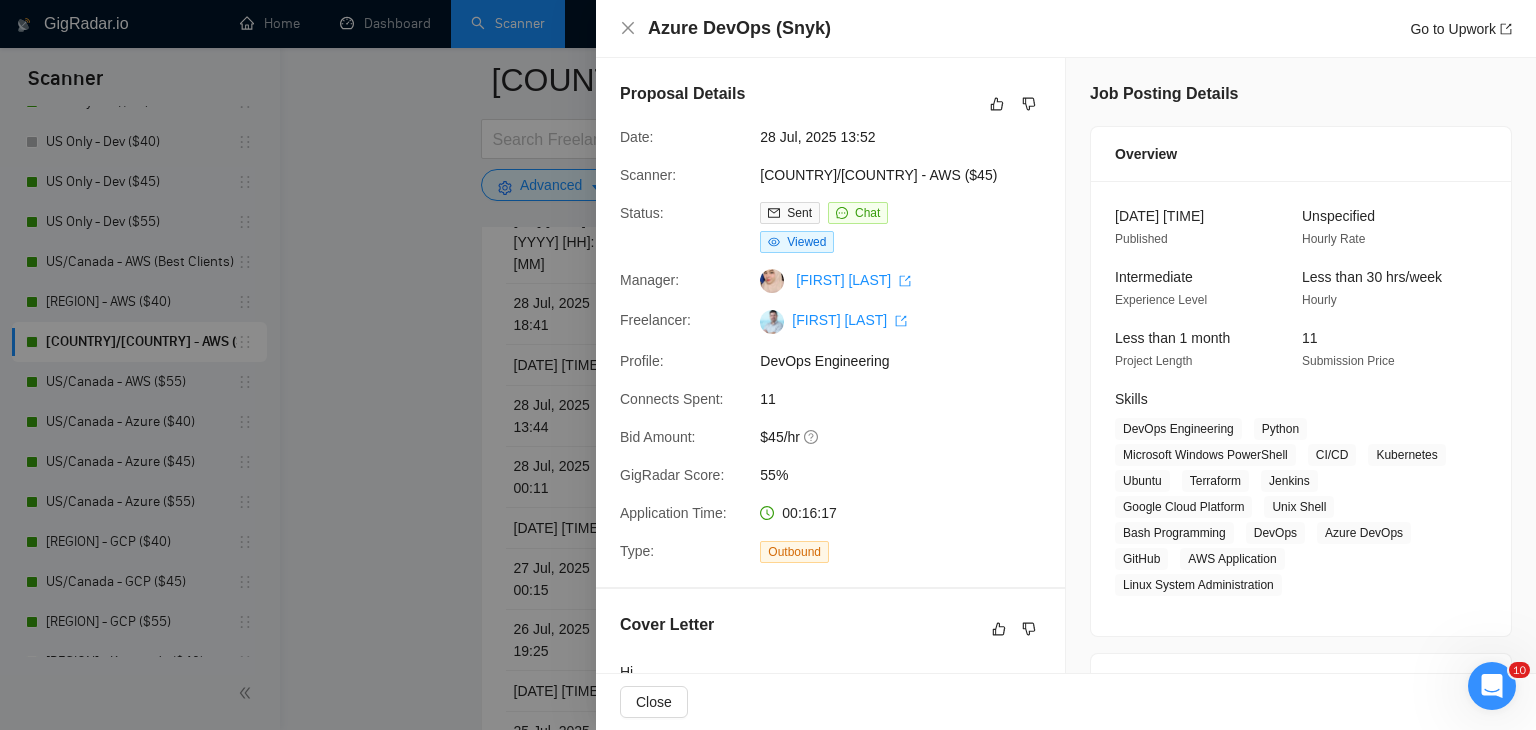 click at bounding box center (768, 365) 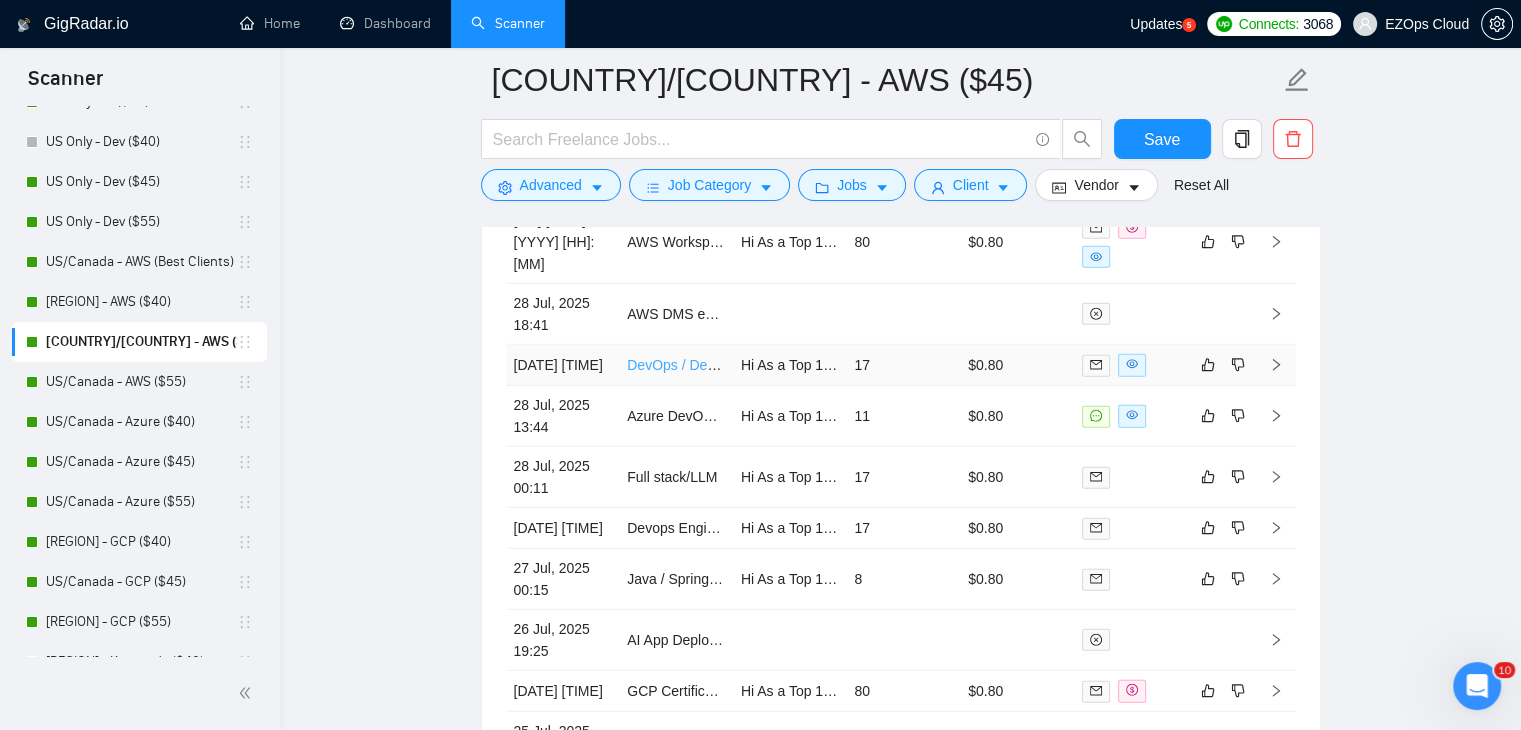 click on "DevOps / DevSec Ops Engineer with AWS Security Expertise" at bounding box center (817, 365) 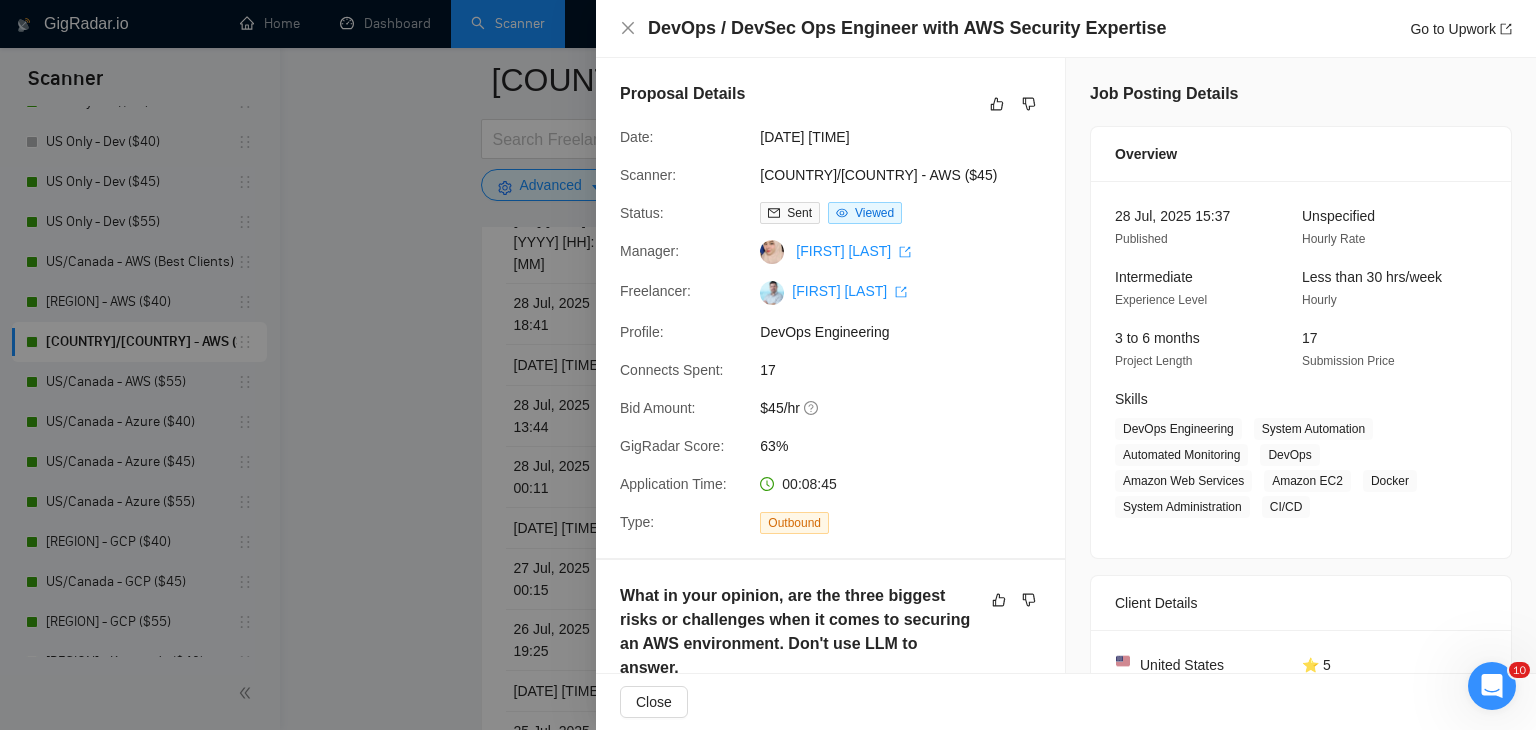 click at bounding box center (768, 365) 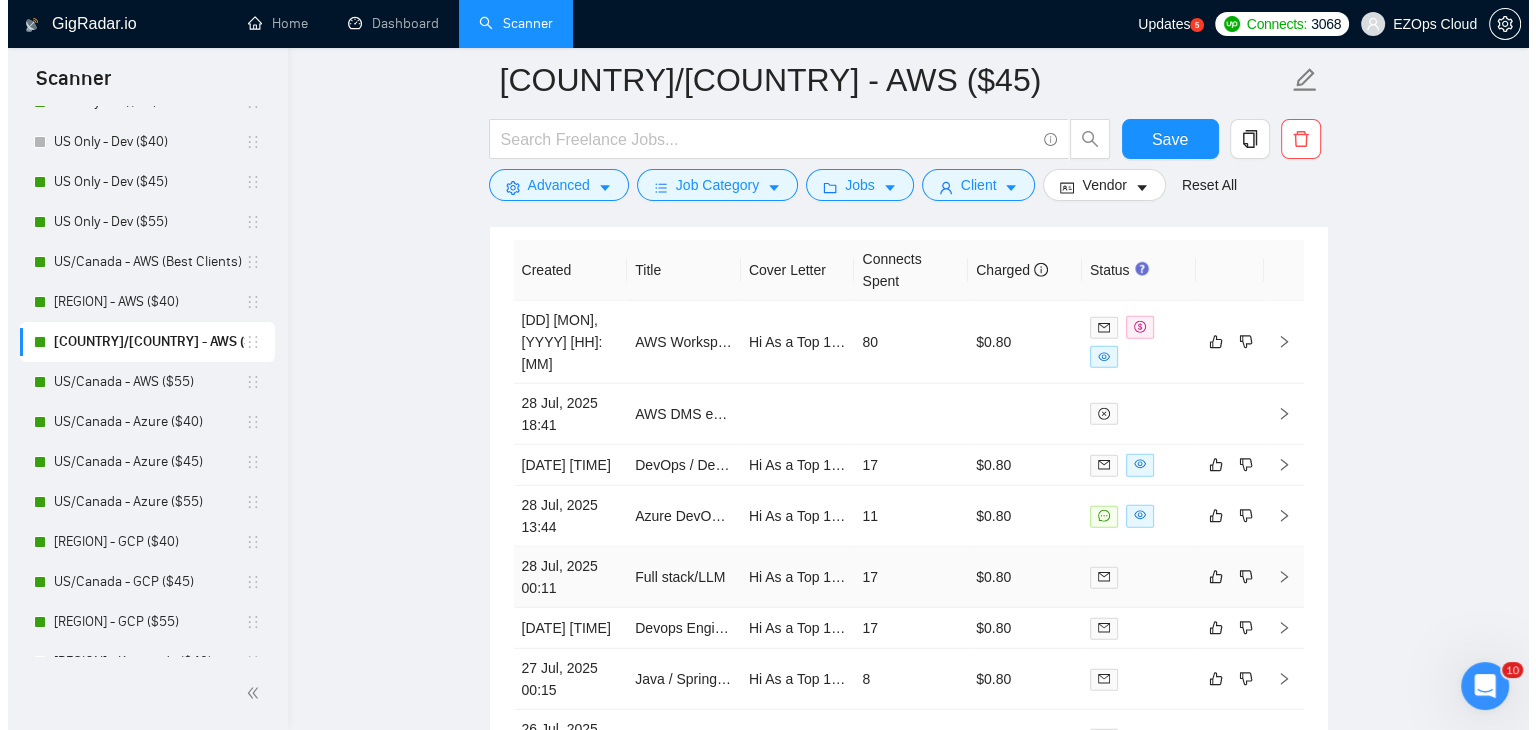 scroll, scrollTop: 5211, scrollLeft: 0, axis: vertical 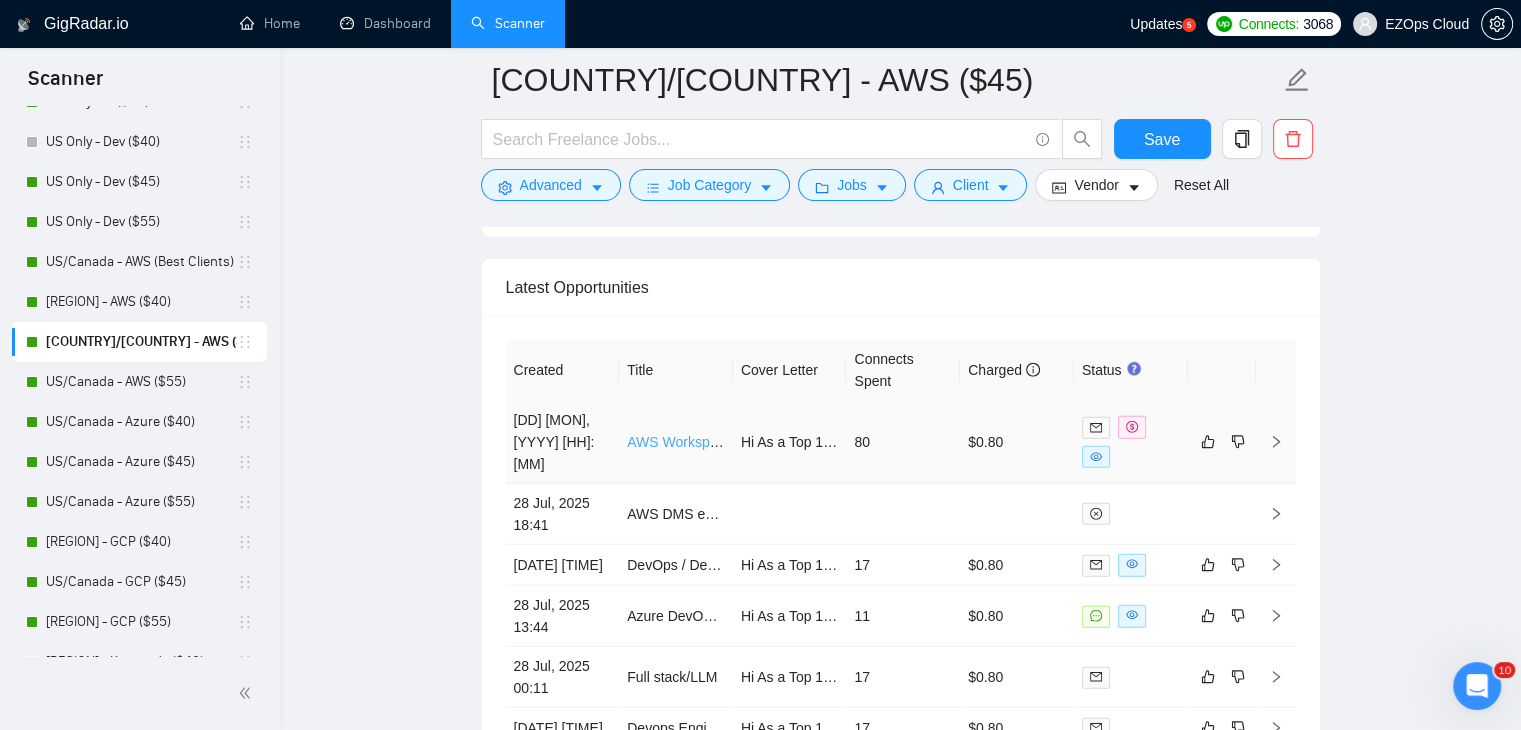 click on "AWS Workspaces Setup for 200 Users on a Budget" at bounding box center [787, 442] 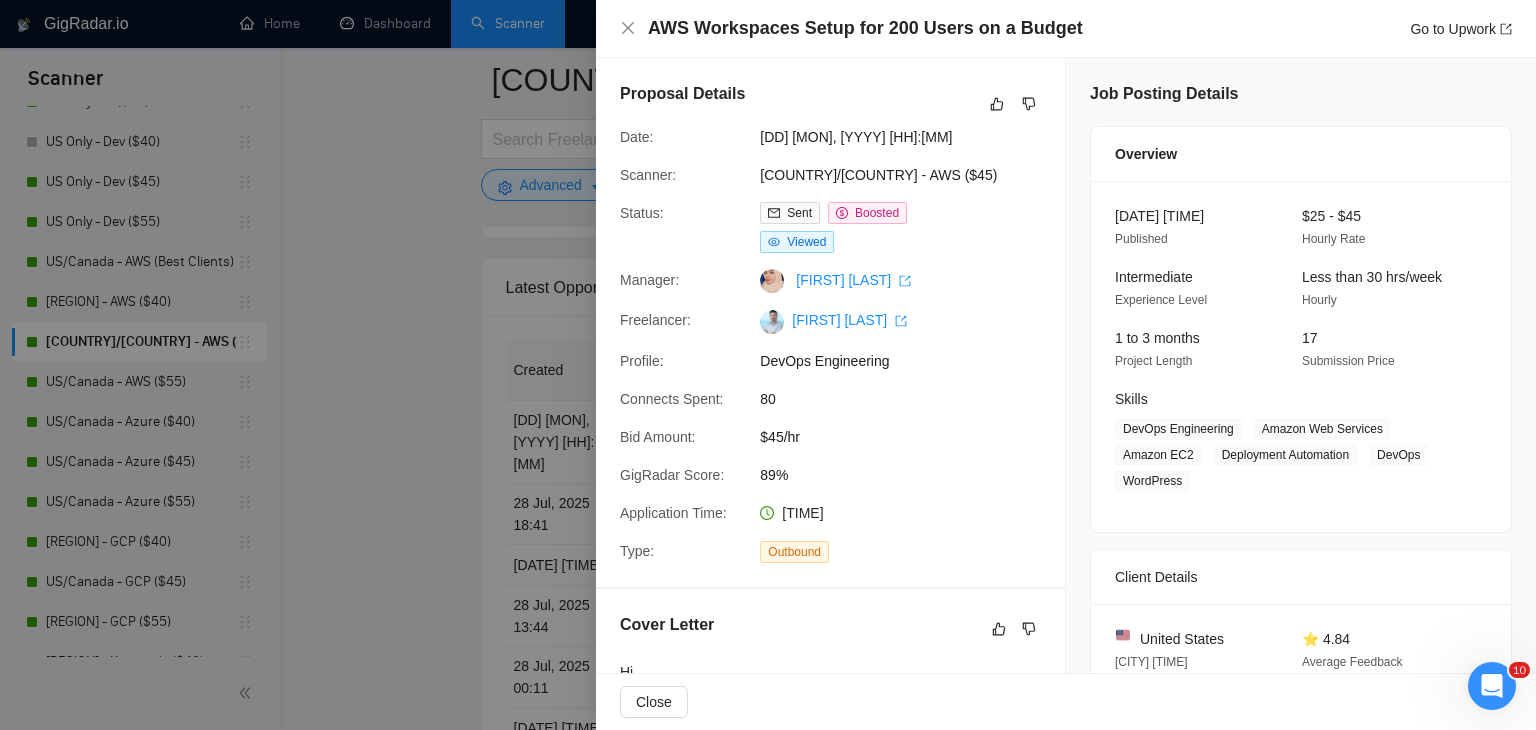 click at bounding box center (768, 365) 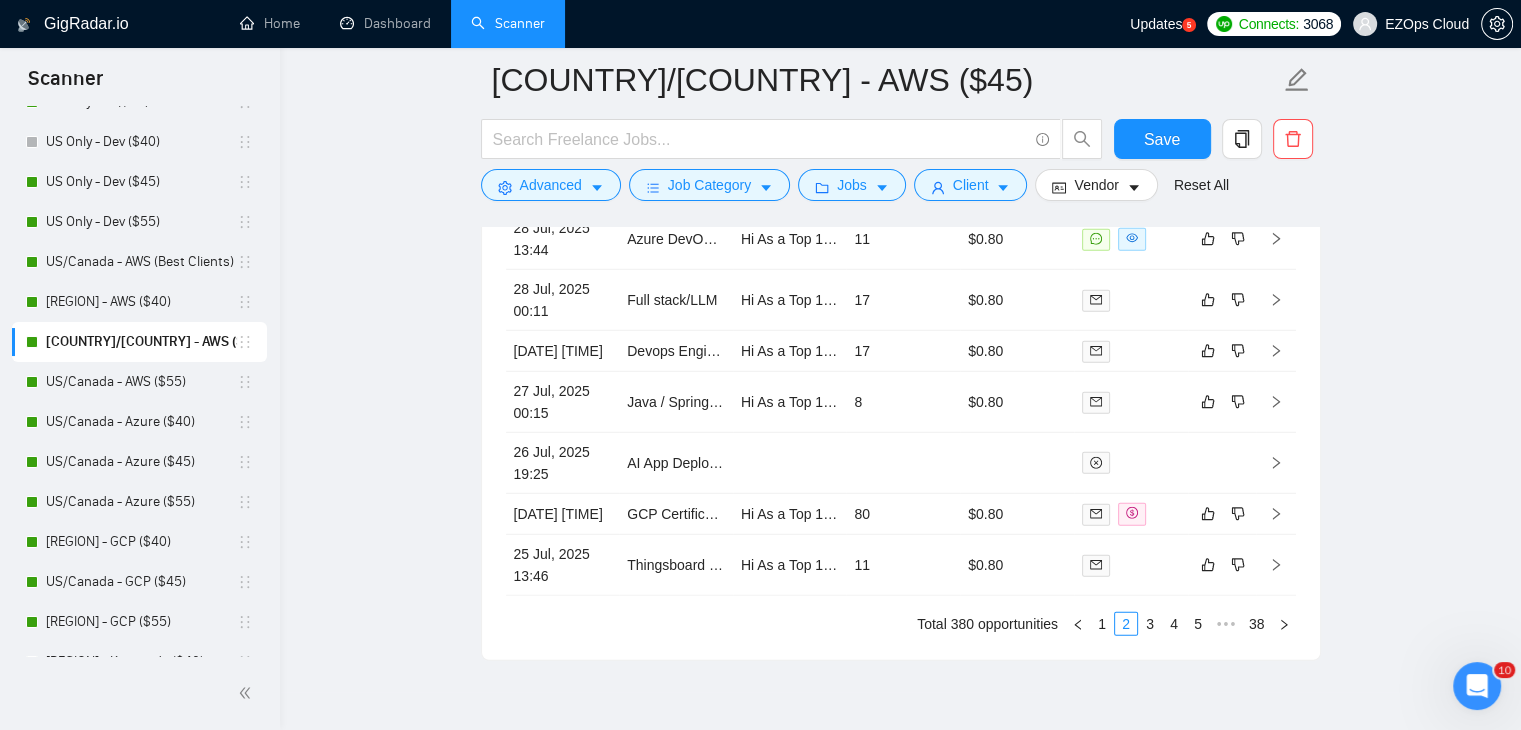 scroll, scrollTop: 5711, scrollLeft: 0, axis: vertical 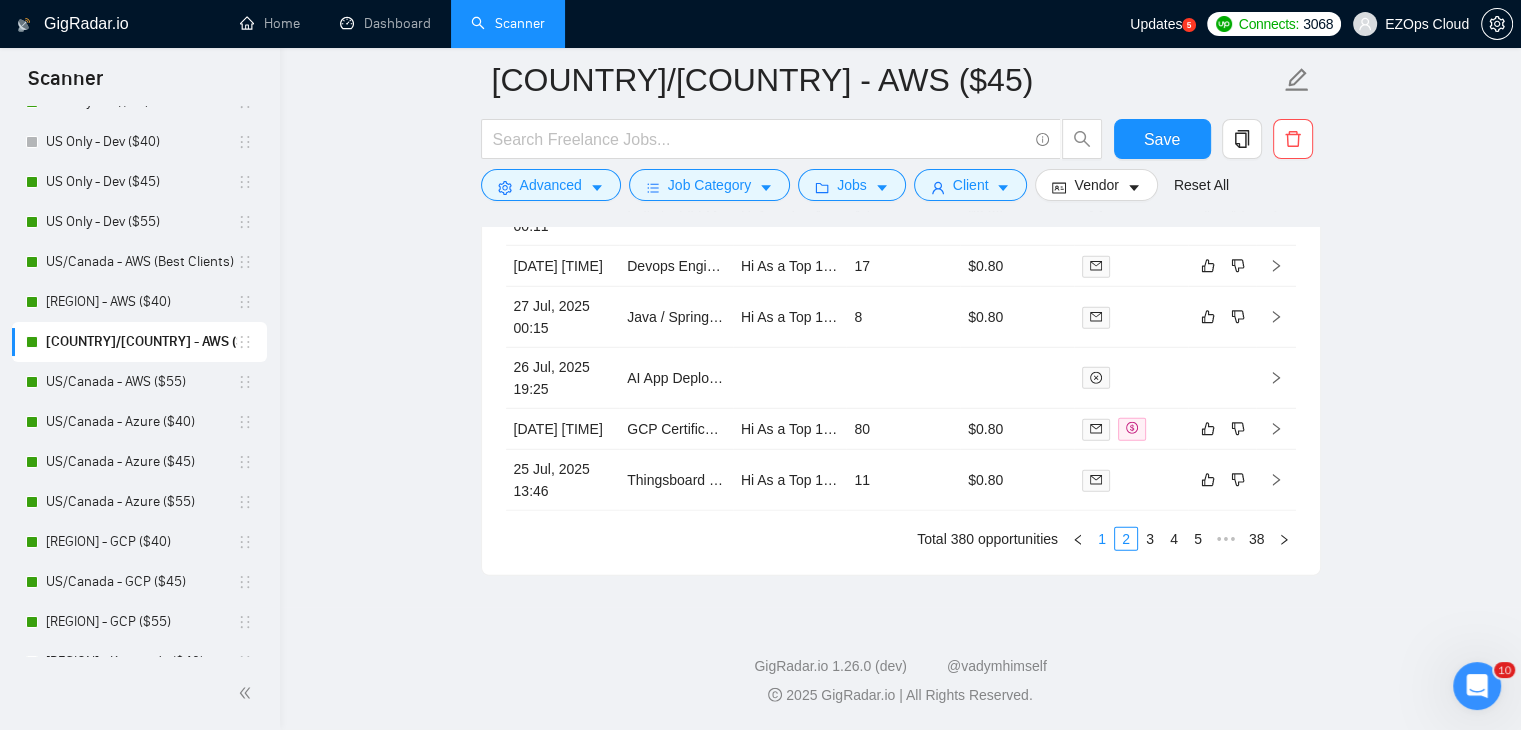 click on "1" at bounding box center (1102, 539) 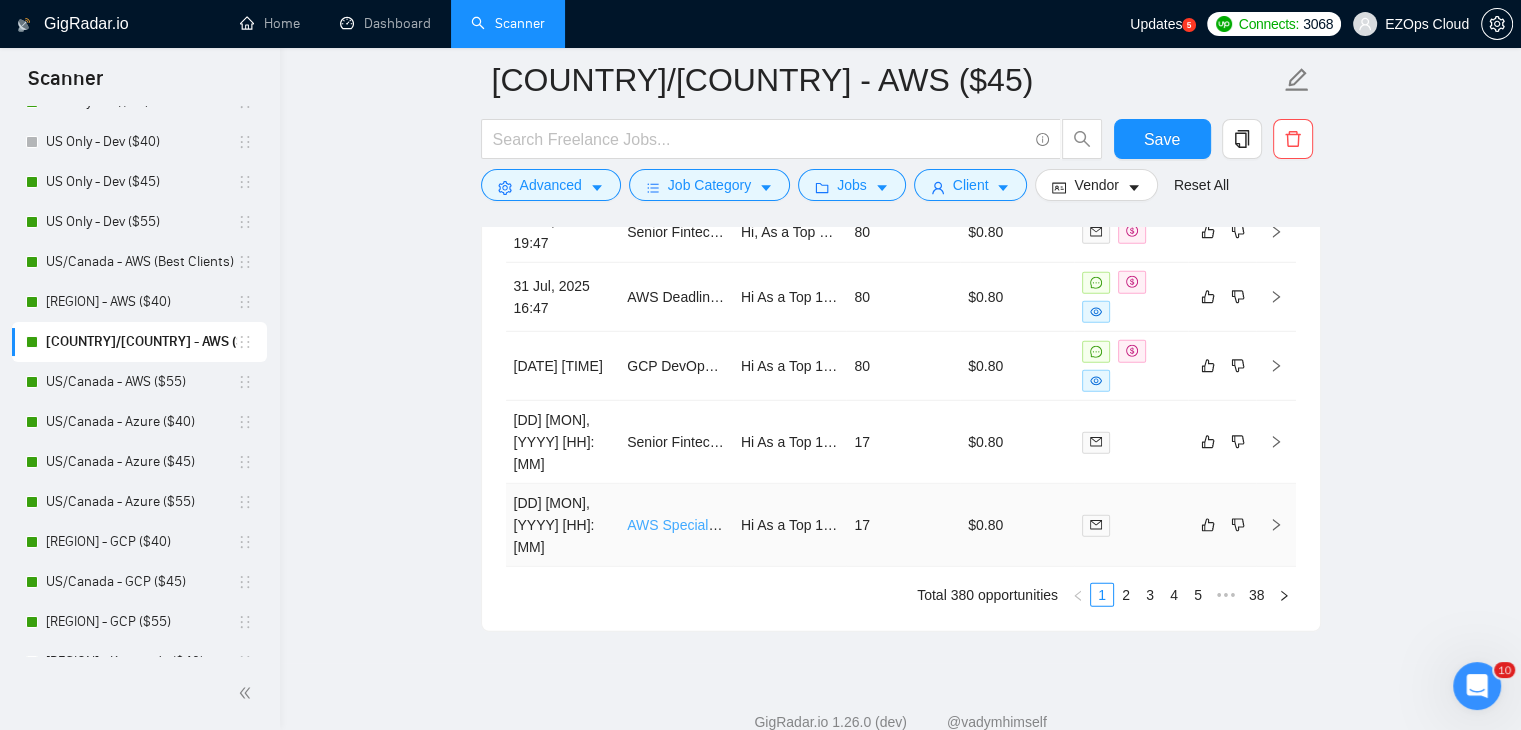 click on "AWS Specialist Needed" at bounding box center (701, 525) 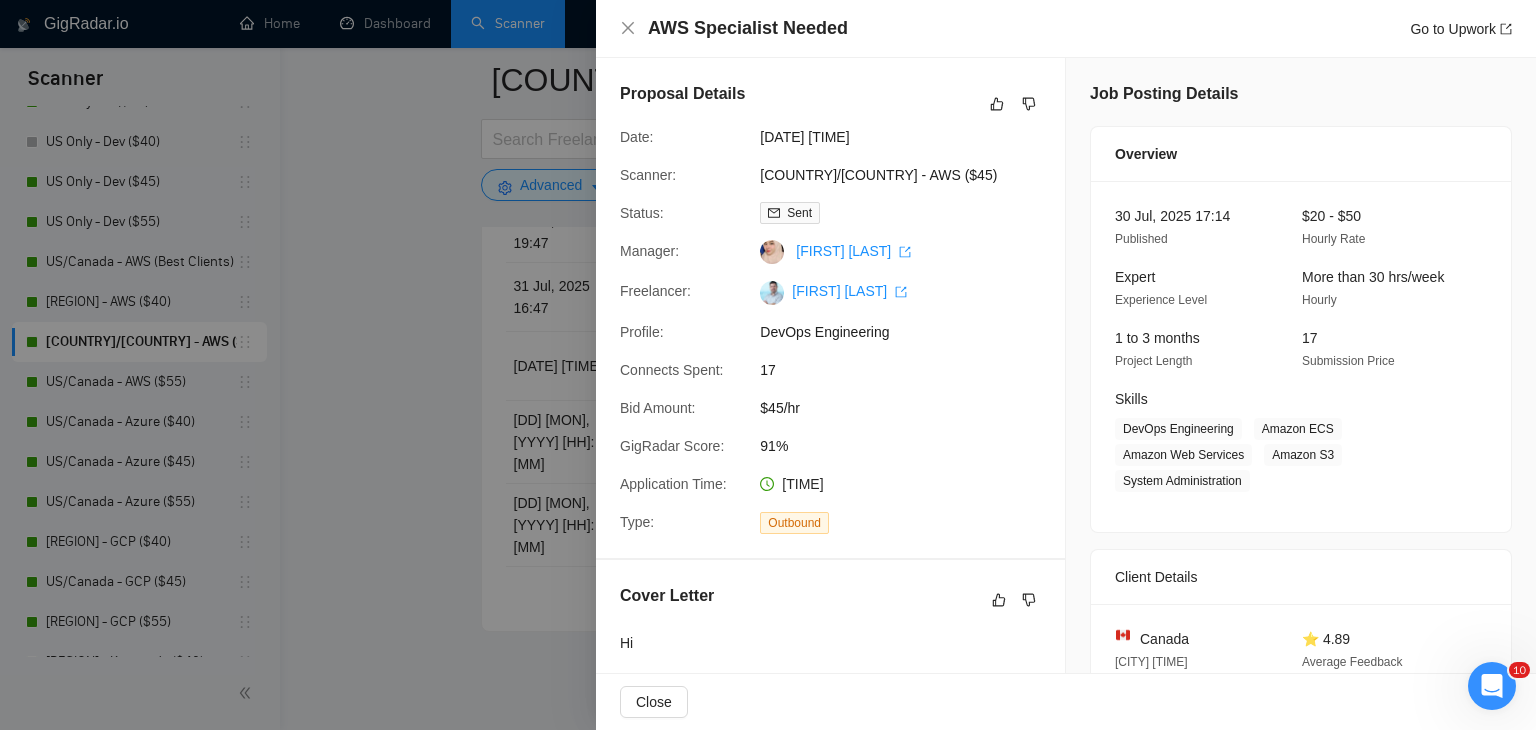 click at bounding box center (768, 365) 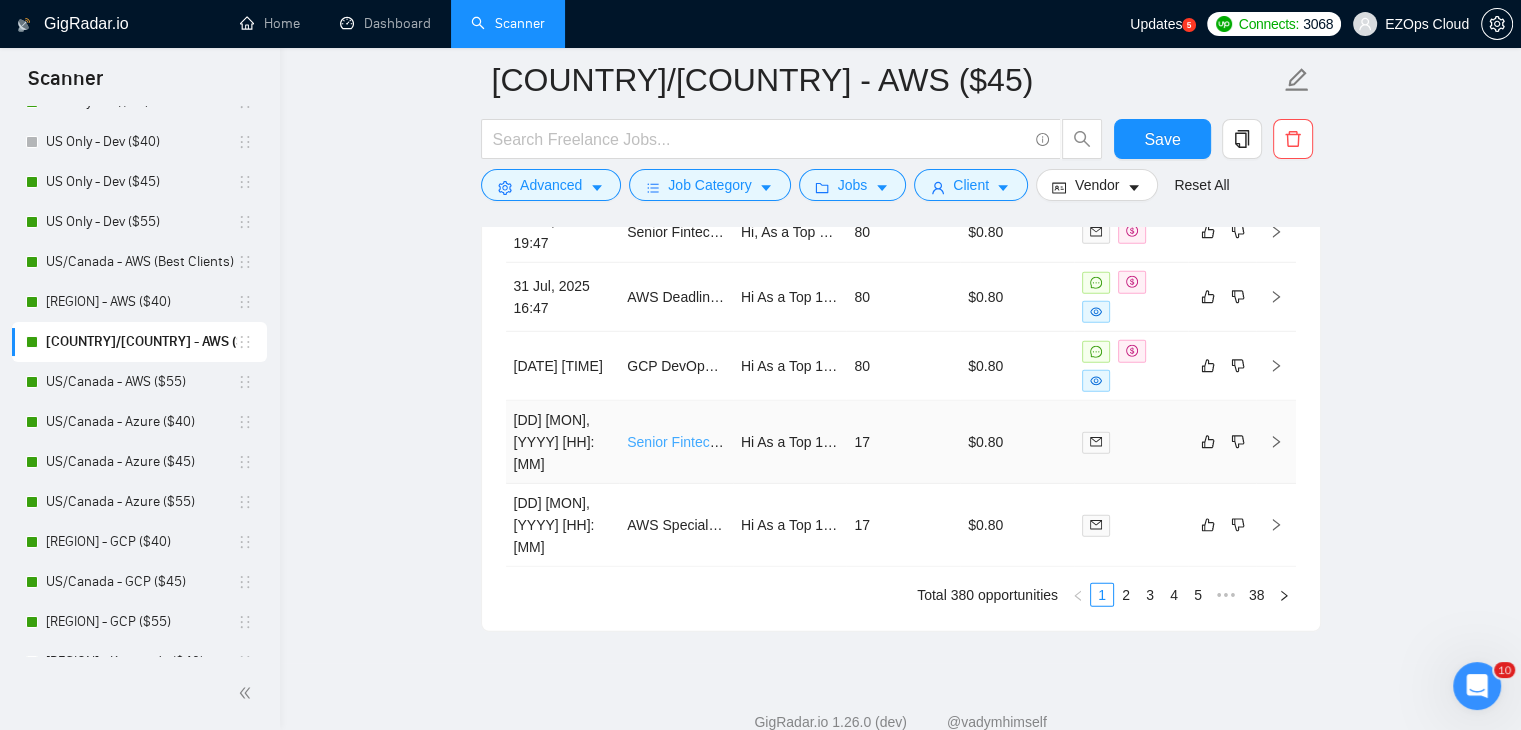 click on "Senior Fintech Architect / Solutions Engineer – Tech Lead" at bounding box center (805, 442) 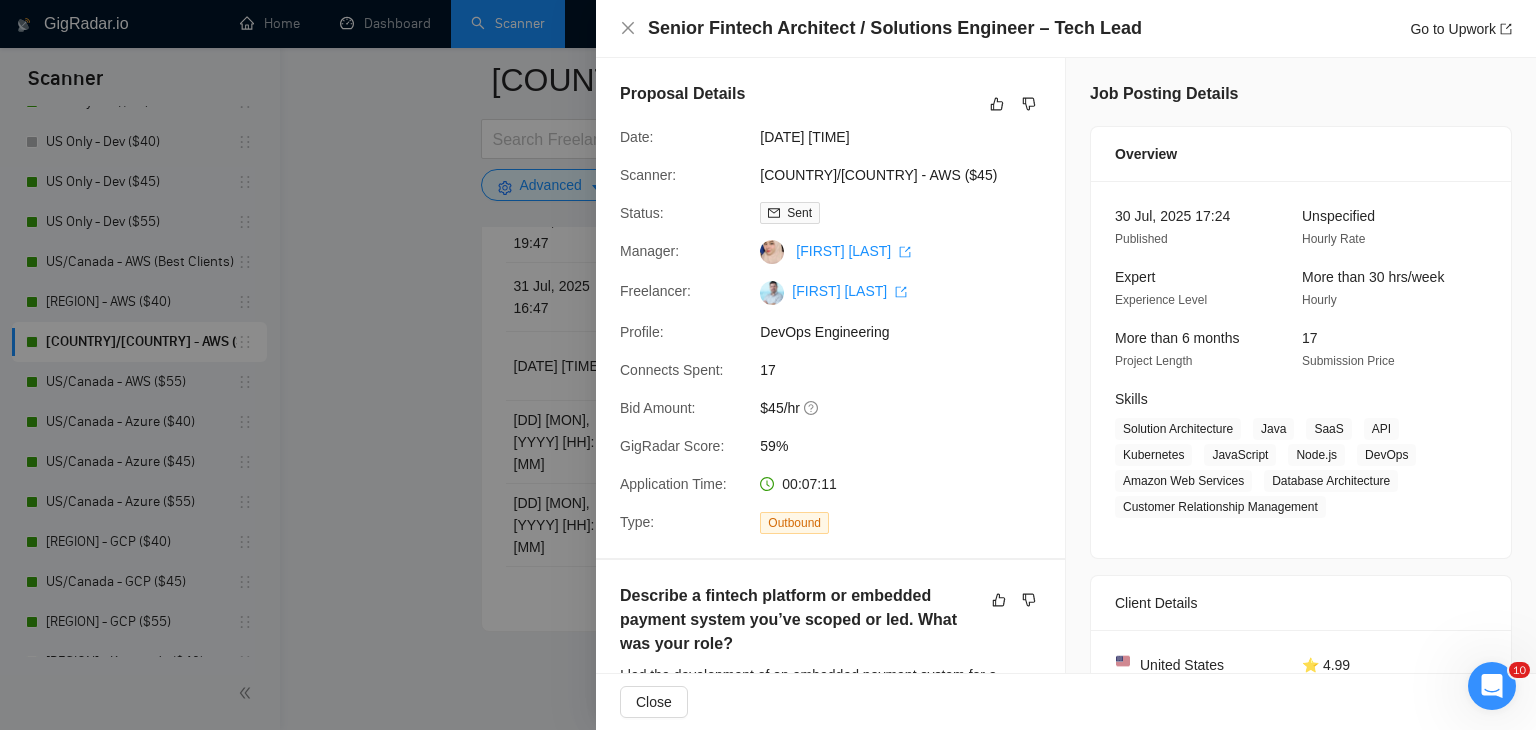 click at bounding box center [768, 365] 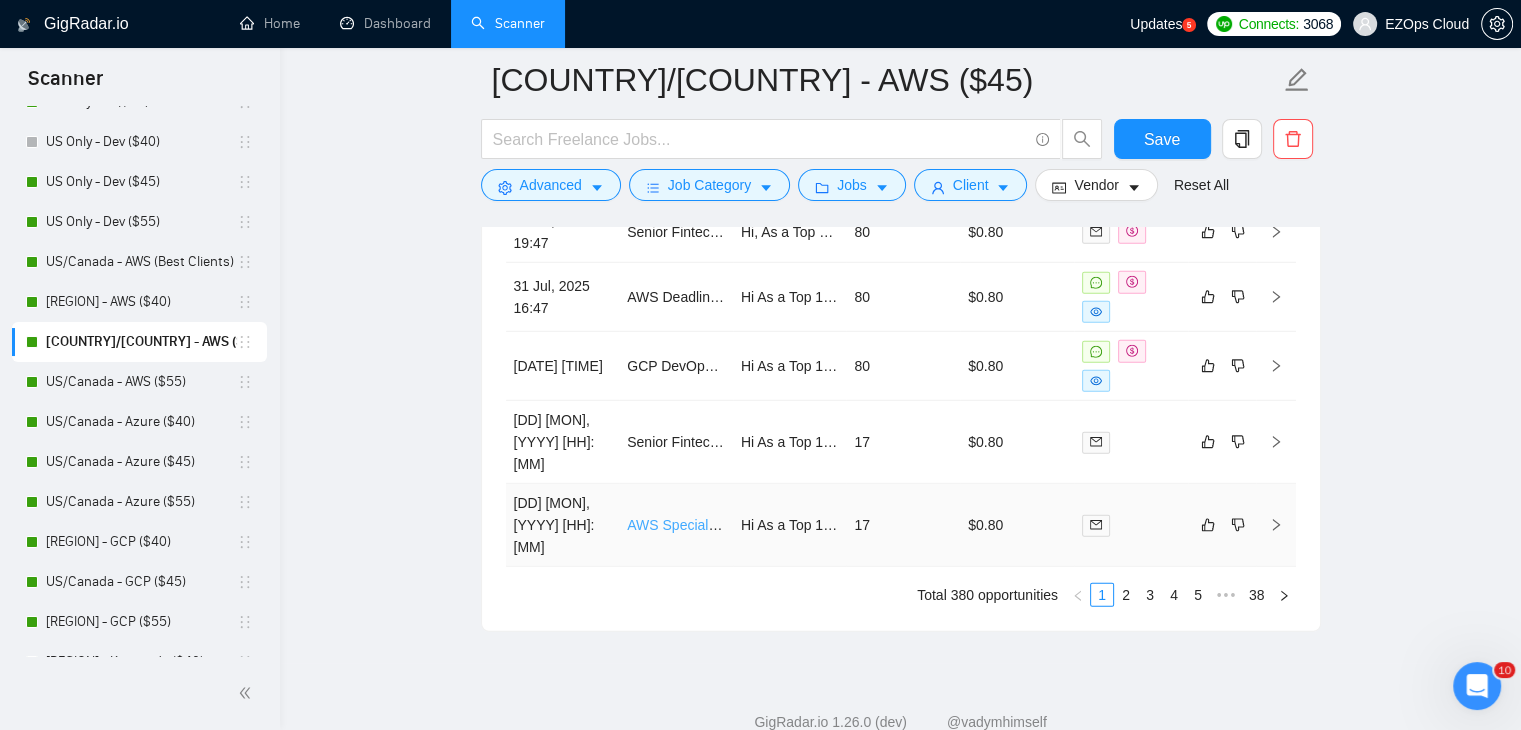 scroll, scrollTop: 5611, scrollLeft: 0, axis: vertical 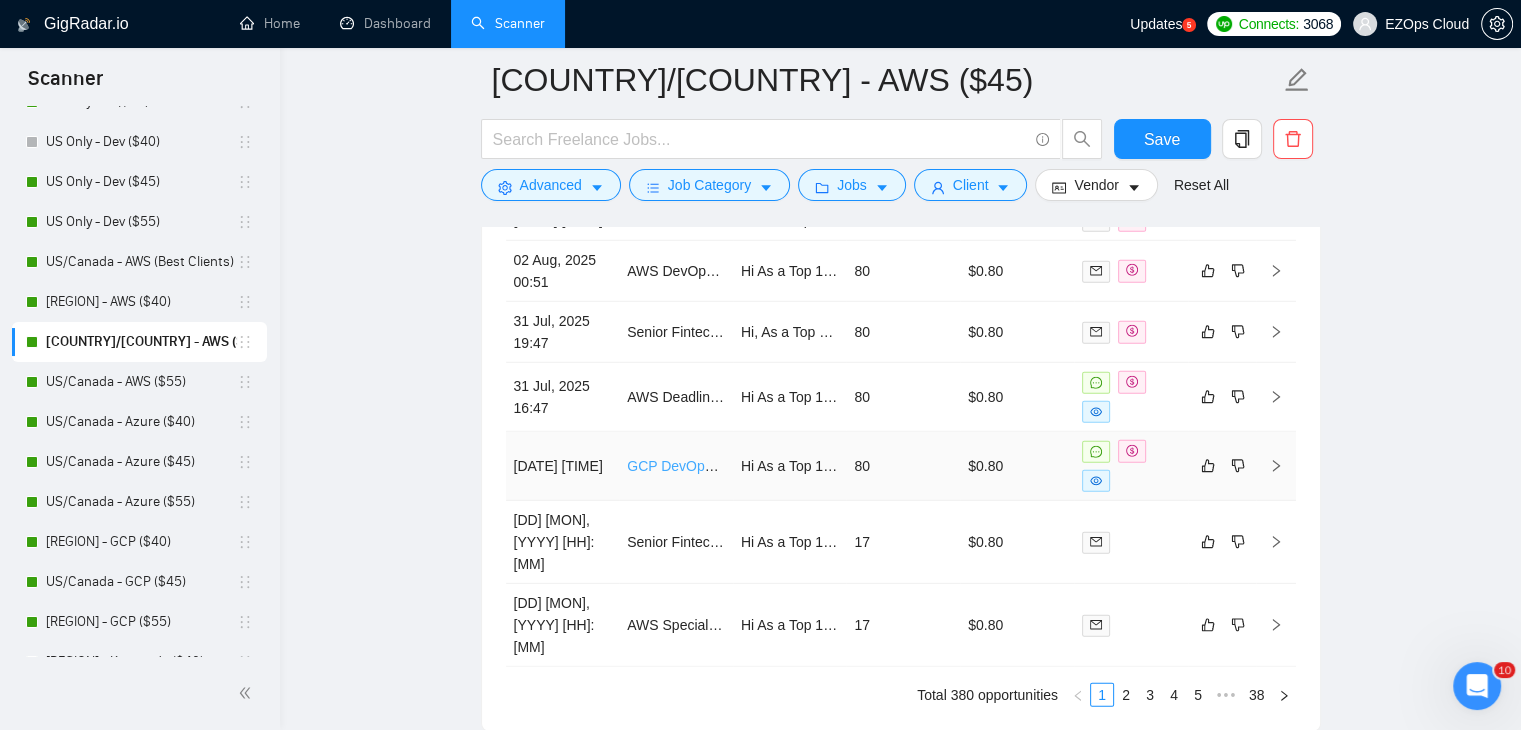 click on "GCP DevOps Expert (DAG Pipeline)" at bounding box center (740, 466) 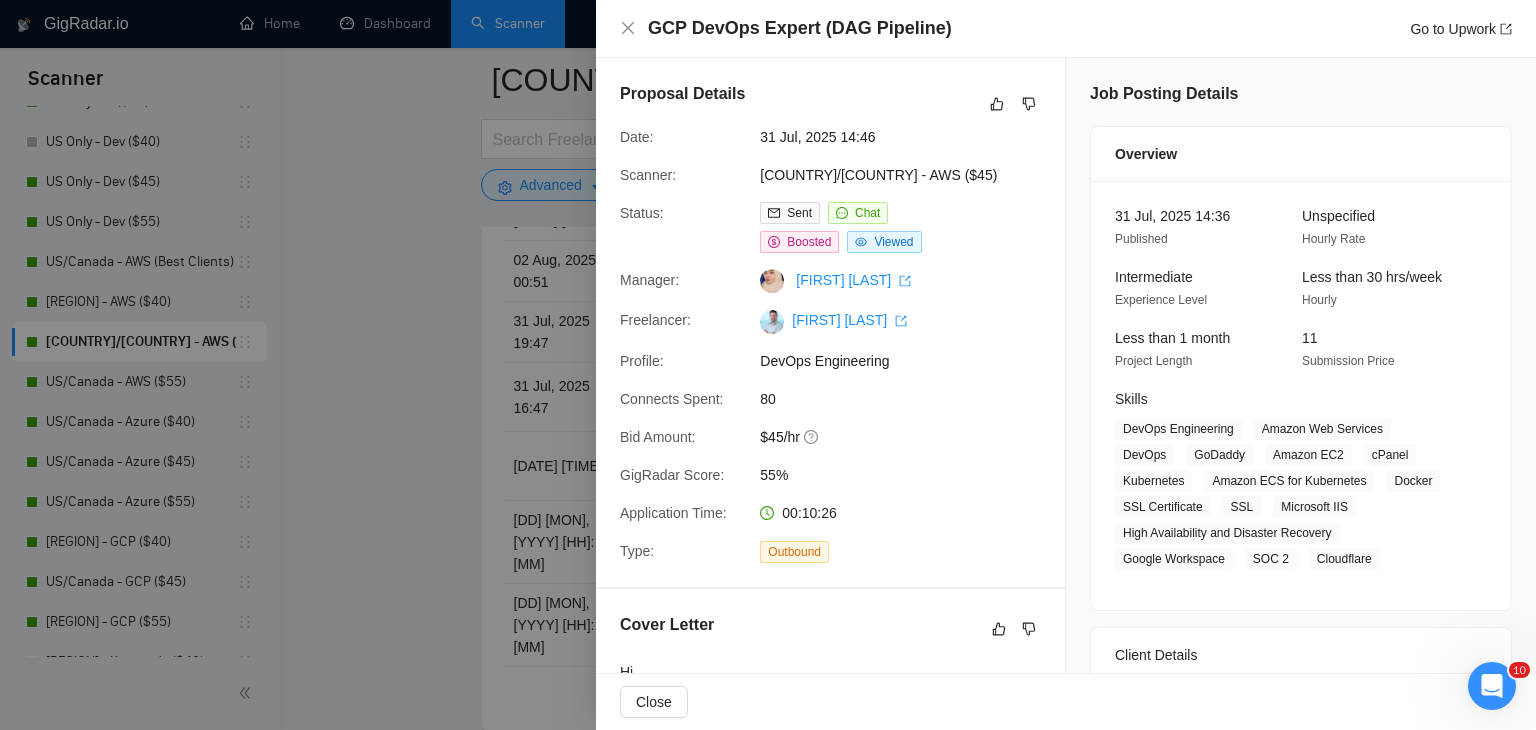 click at bounding box center (768, 365) 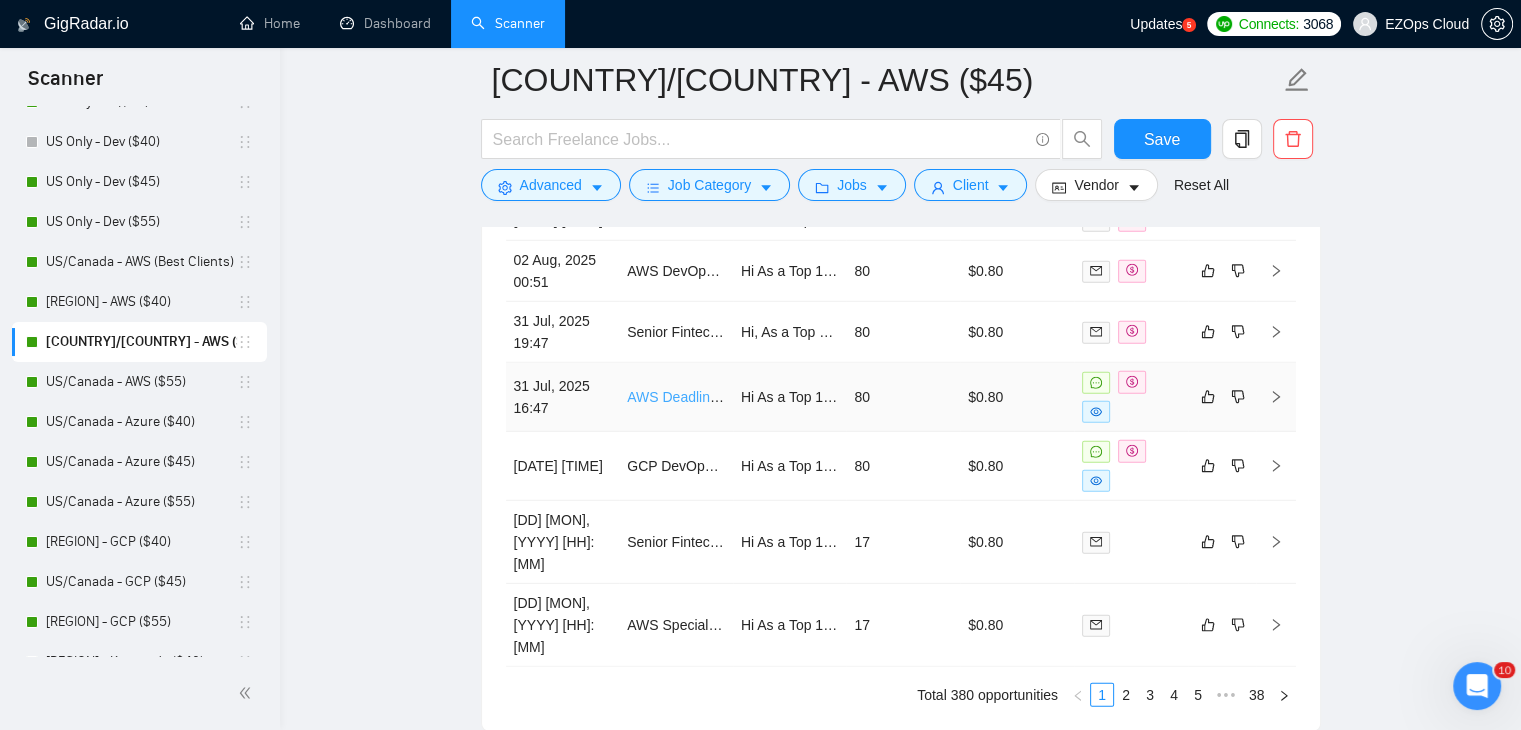 click on "AWS Deadline Queue Setup with V-Ray & 3ds Max Licensing Expertise" at bounding box center (848, 397) 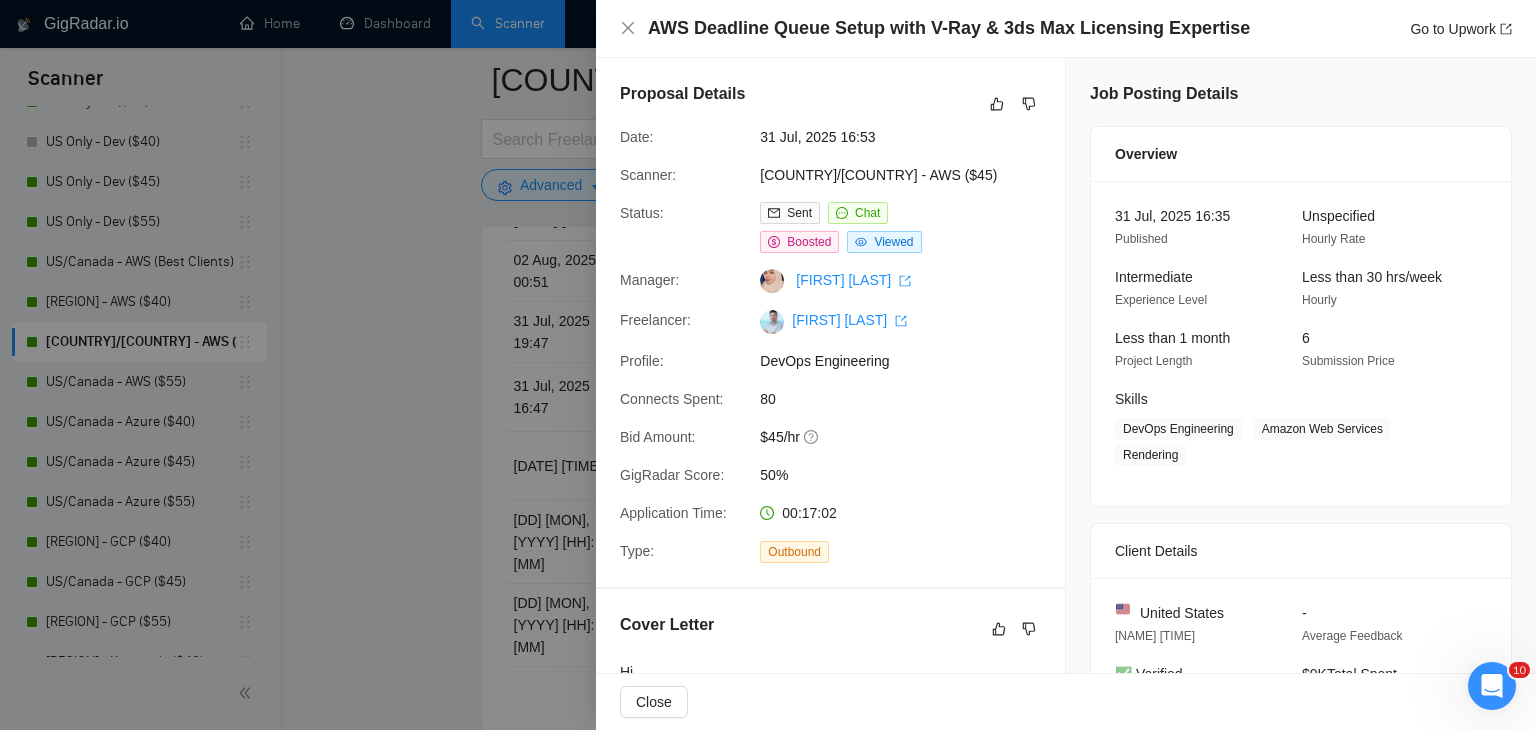 click at bounding box center (768, 365) 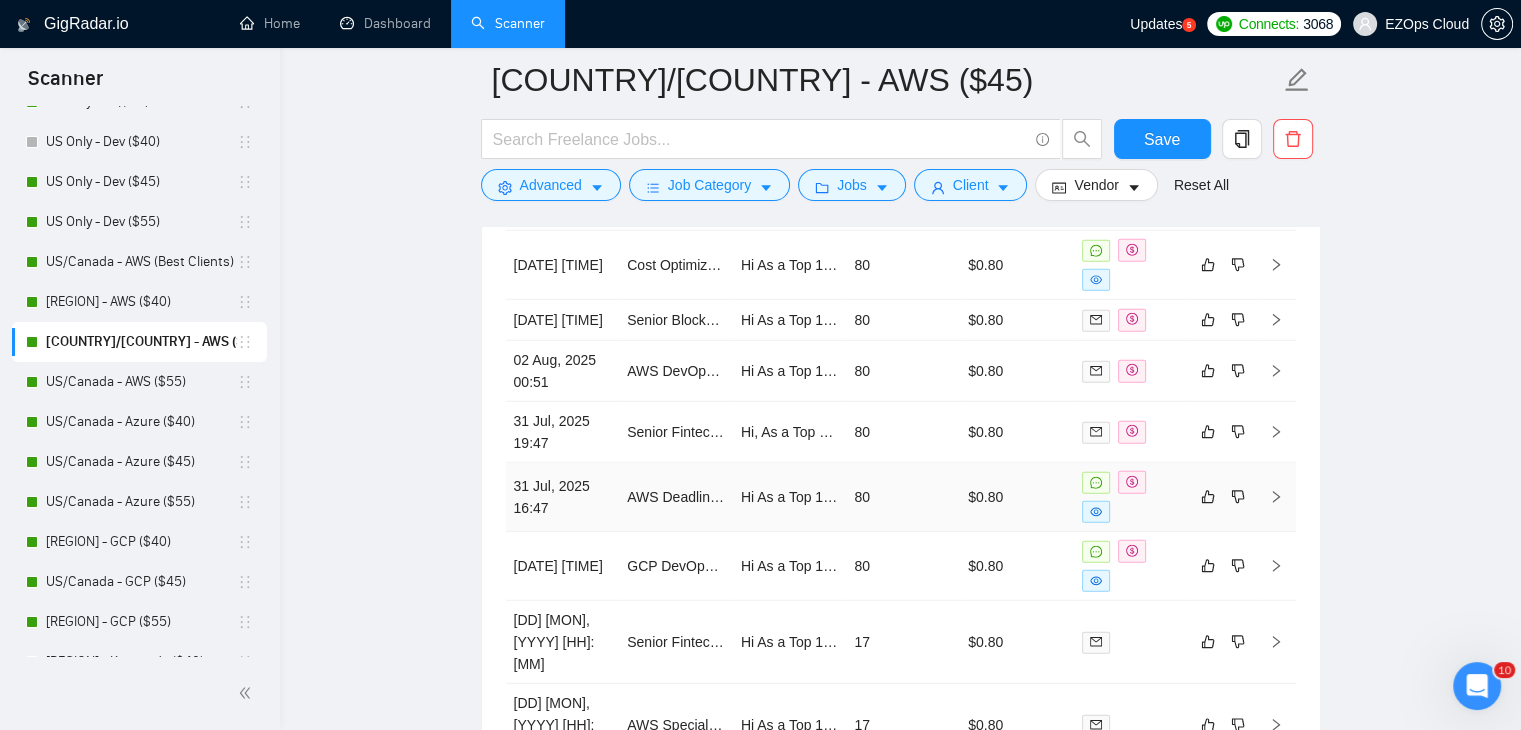 scroll, scrollTop: 5411, scrollLeft: 0, axis: vertical 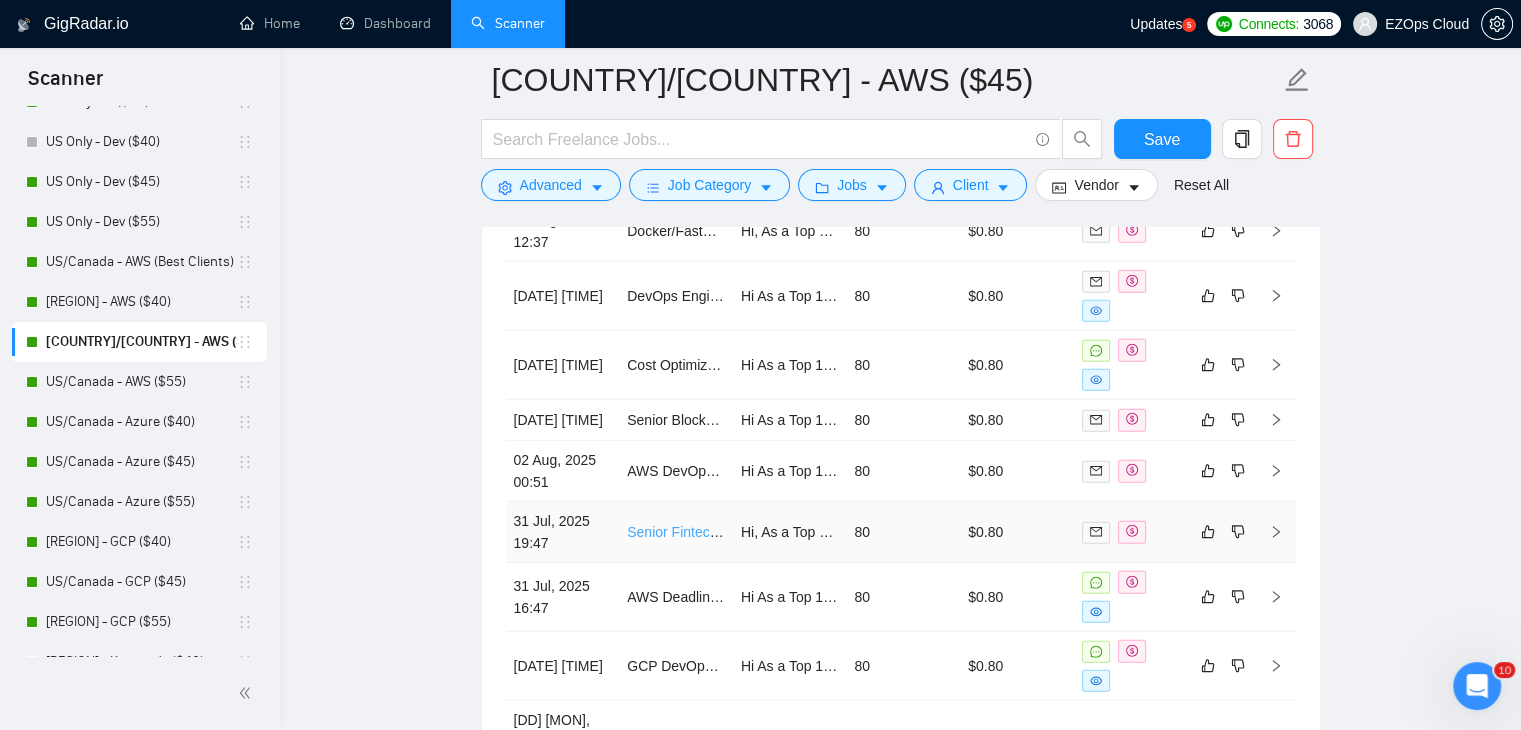 click on "Senior Fintech Architect / Solutions Engineer – Tech Lead - (LATAM ONLY)" at bounding box center (859, 532) 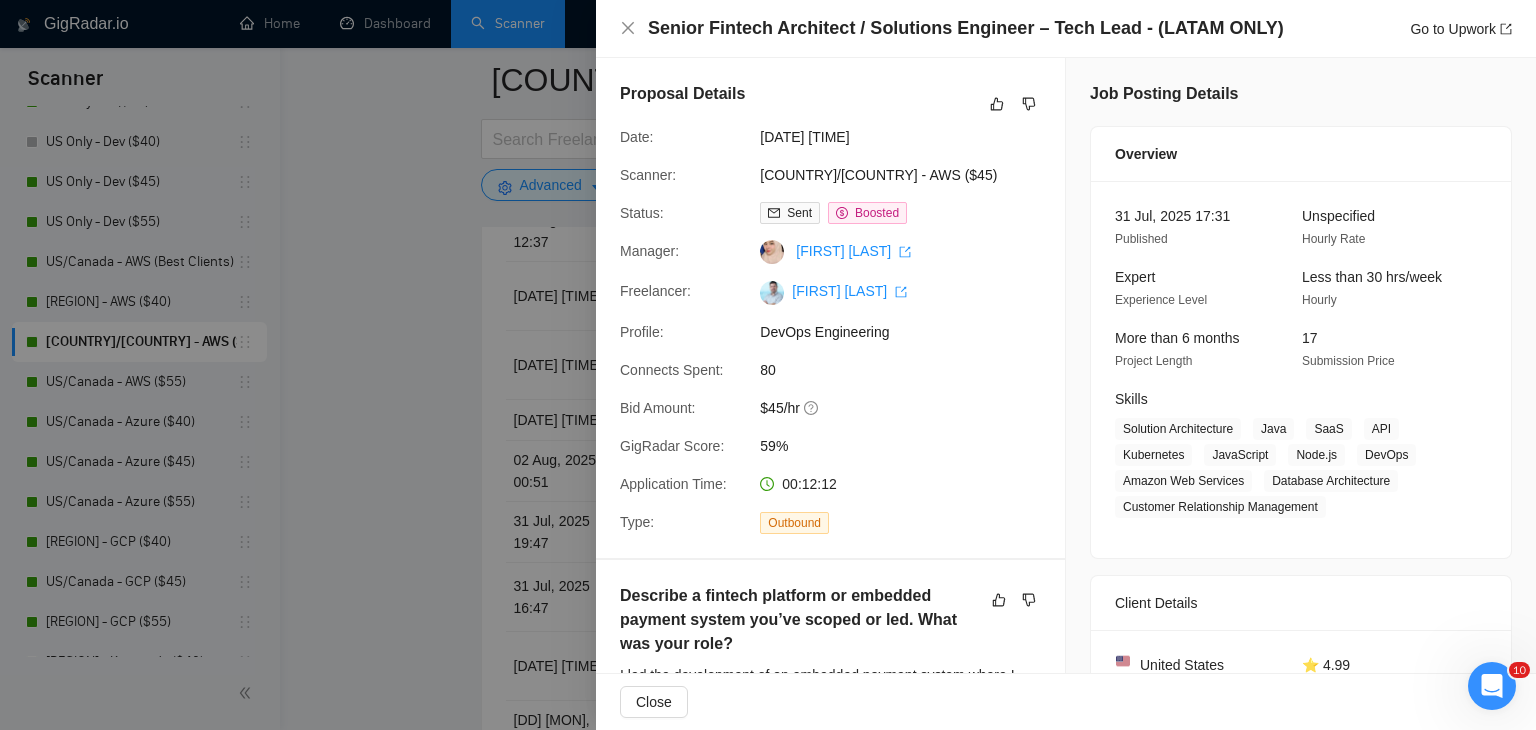click at bounding box center [768, 365] 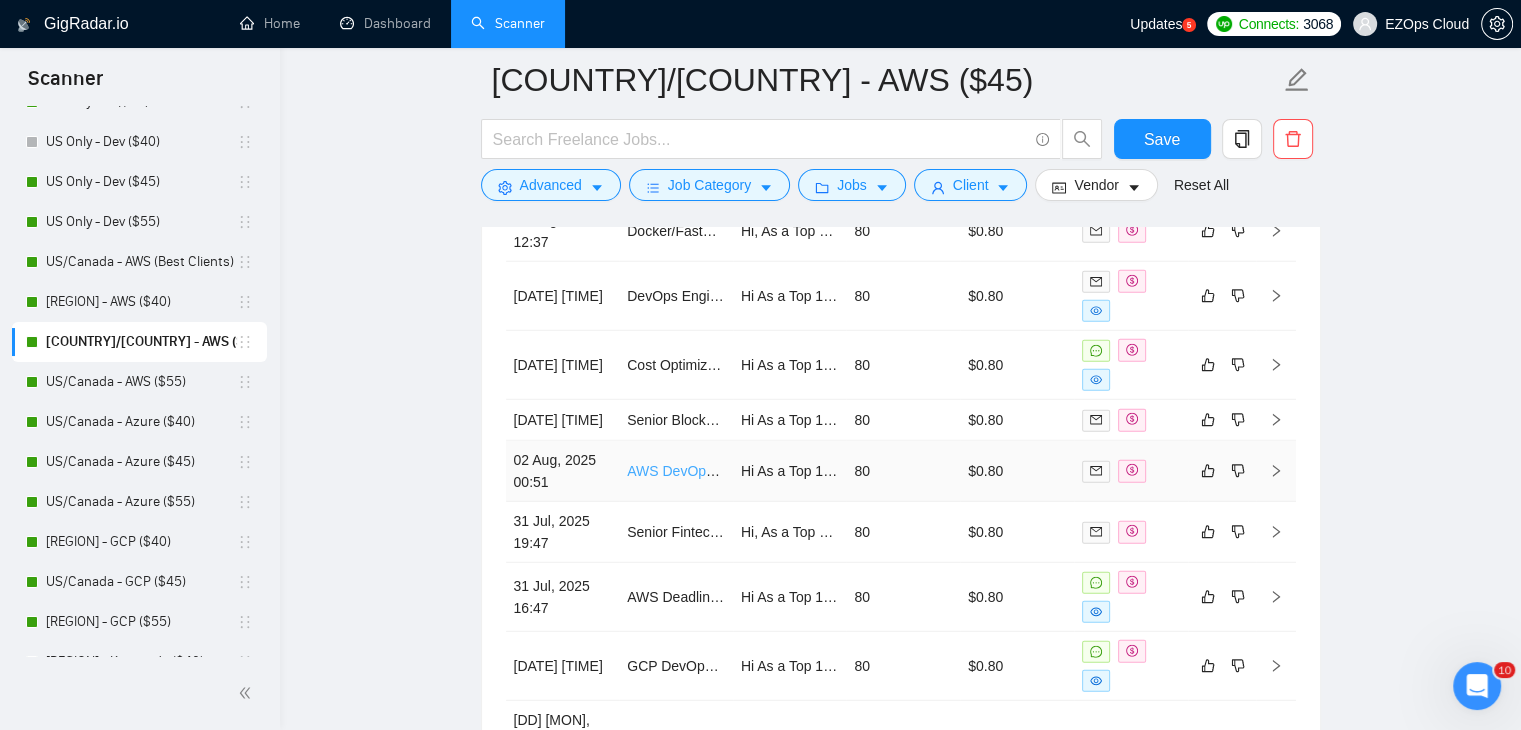 click on "AWS DevOps Engineer Needed to Audit & Reconfigure EC2-Based Application Infrastructure" at bounding box center (914, 471) 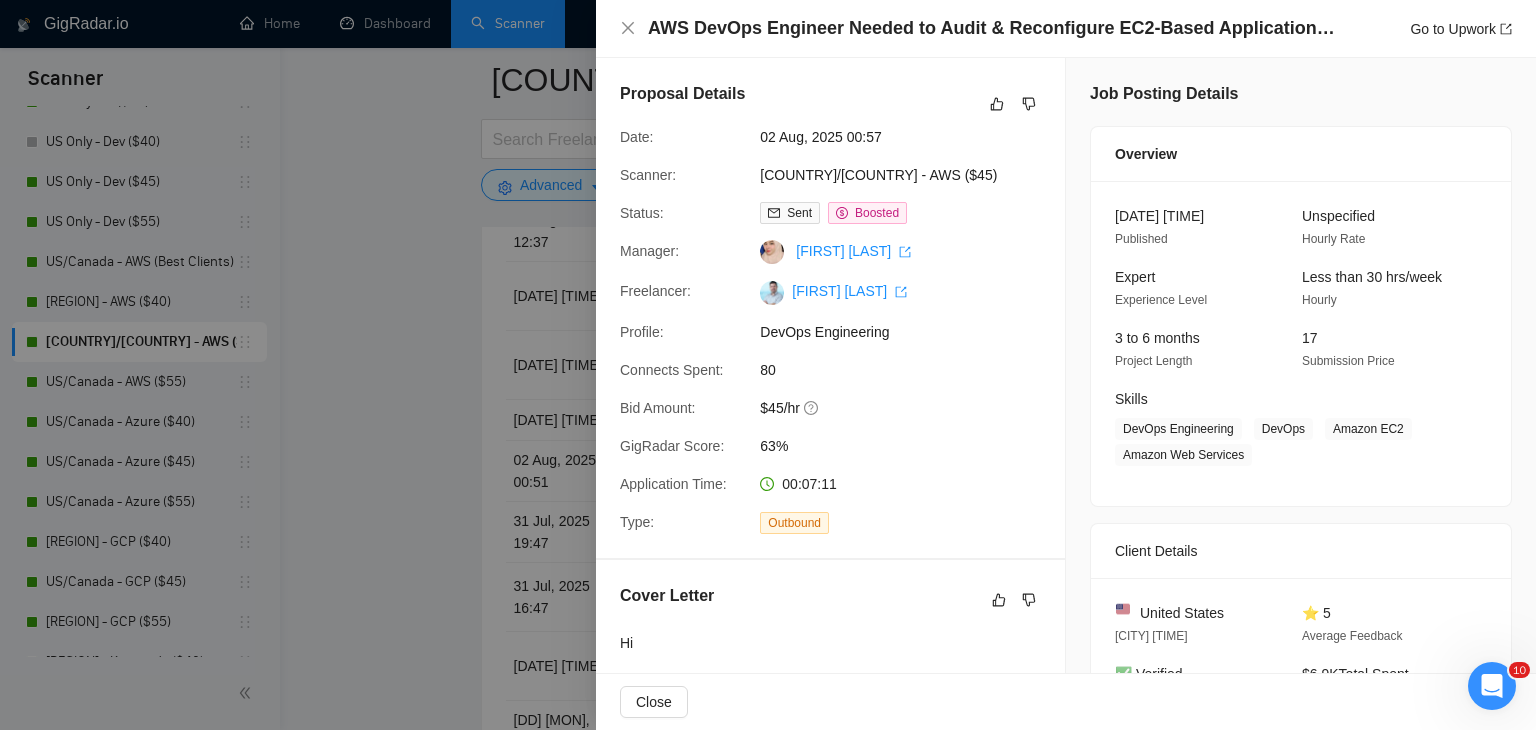 click at bounding box center (768, 365) 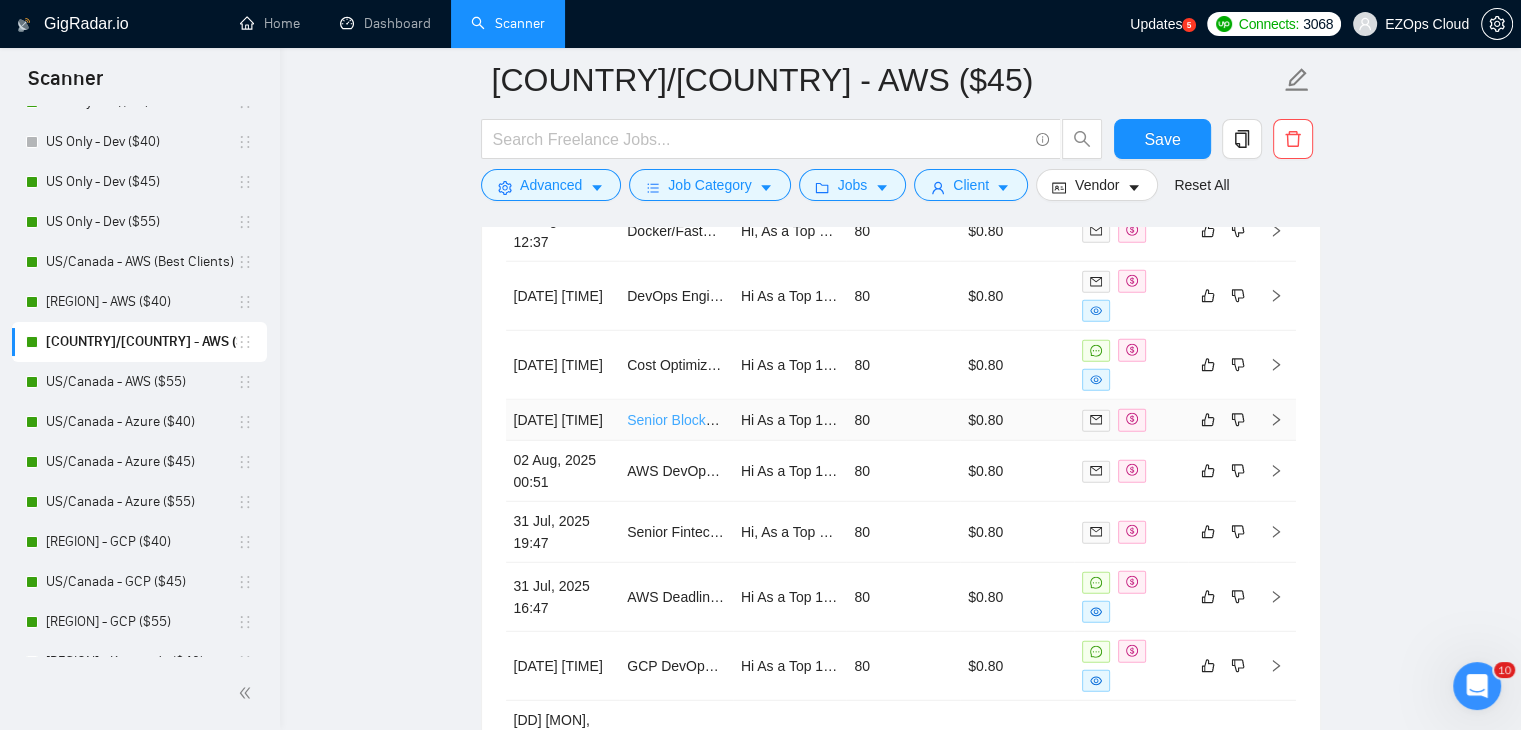 click on "Senior Blockchain Developer" at bounding box center (717, 420) 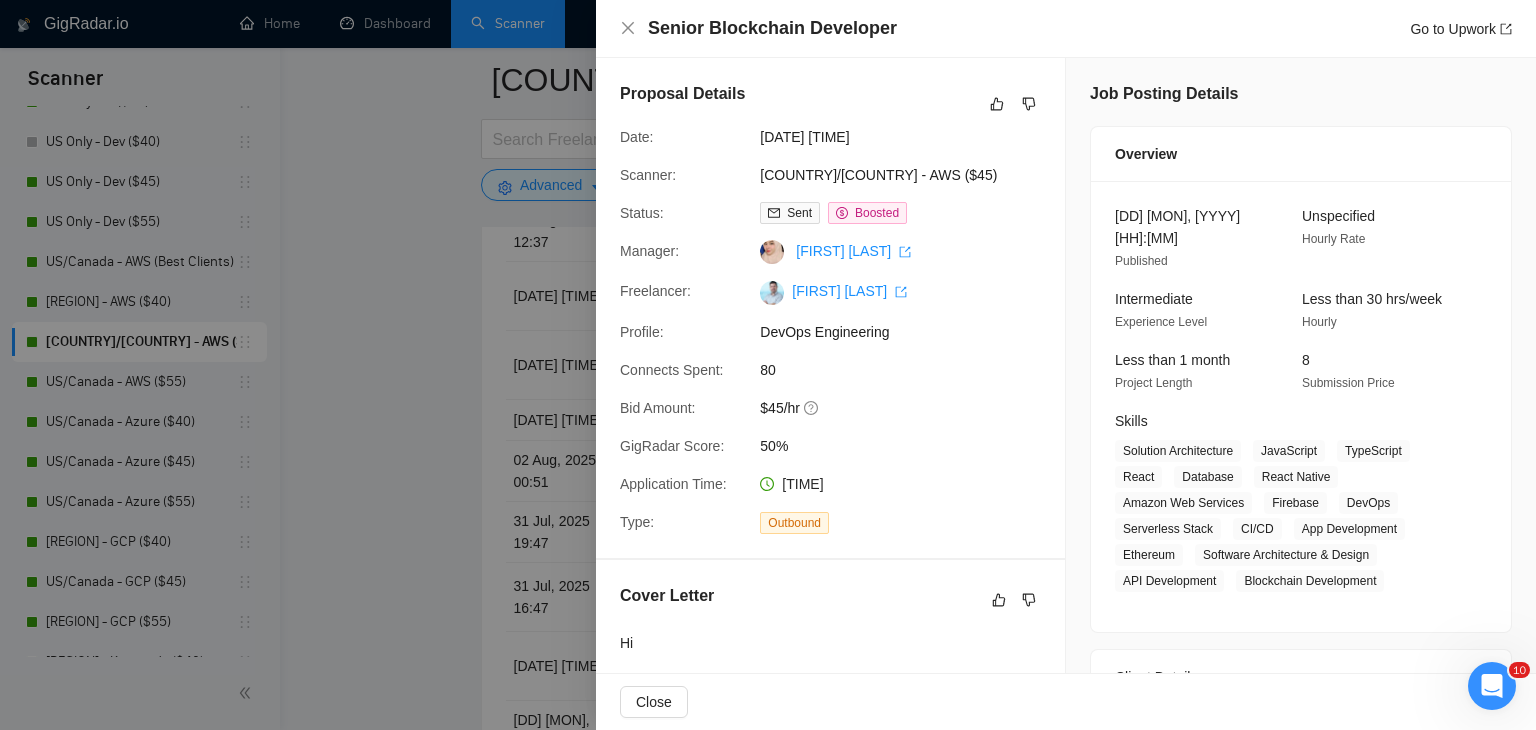 click at bounding box center [768, 365] 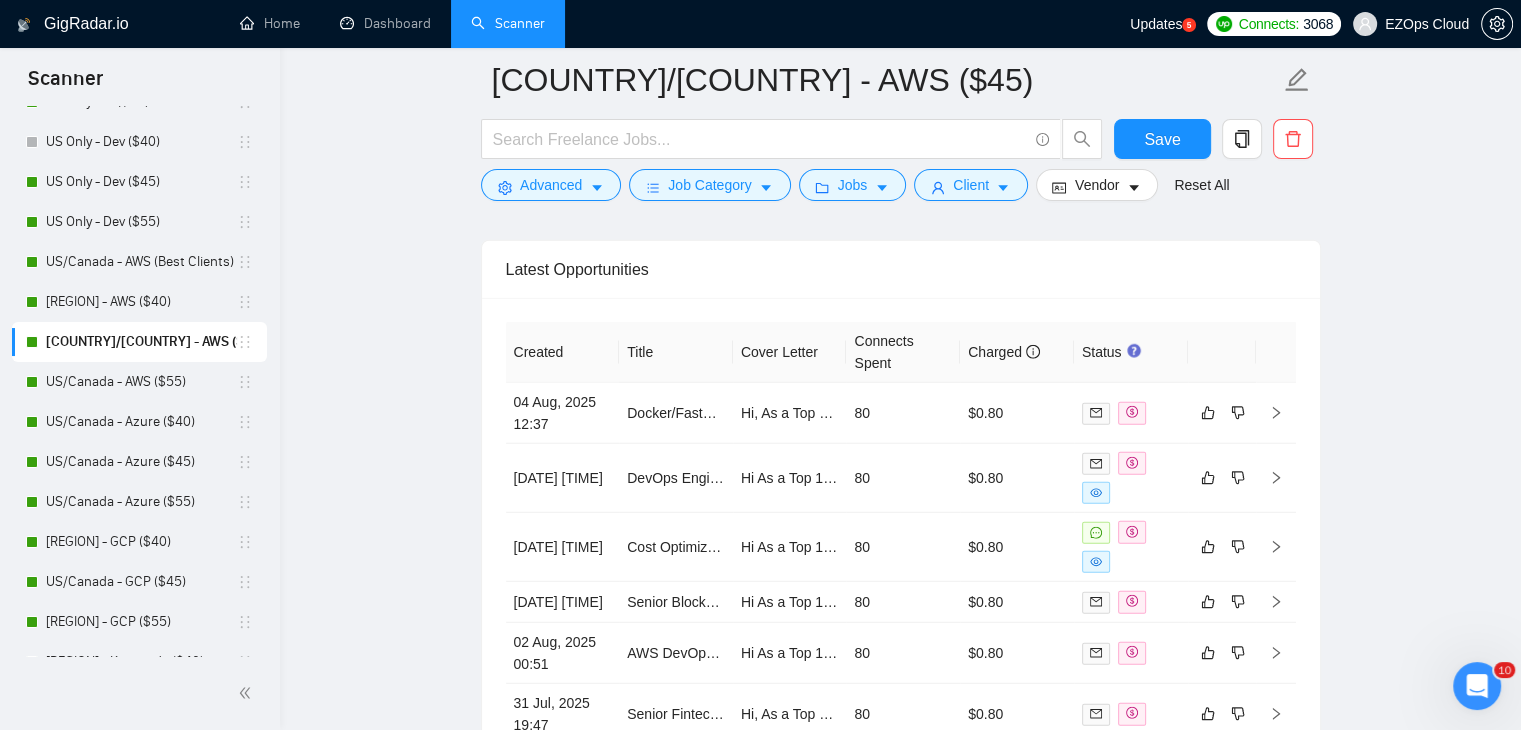 scroll, scrollTop: 5211, scrollLeft: 0, axis: vertical 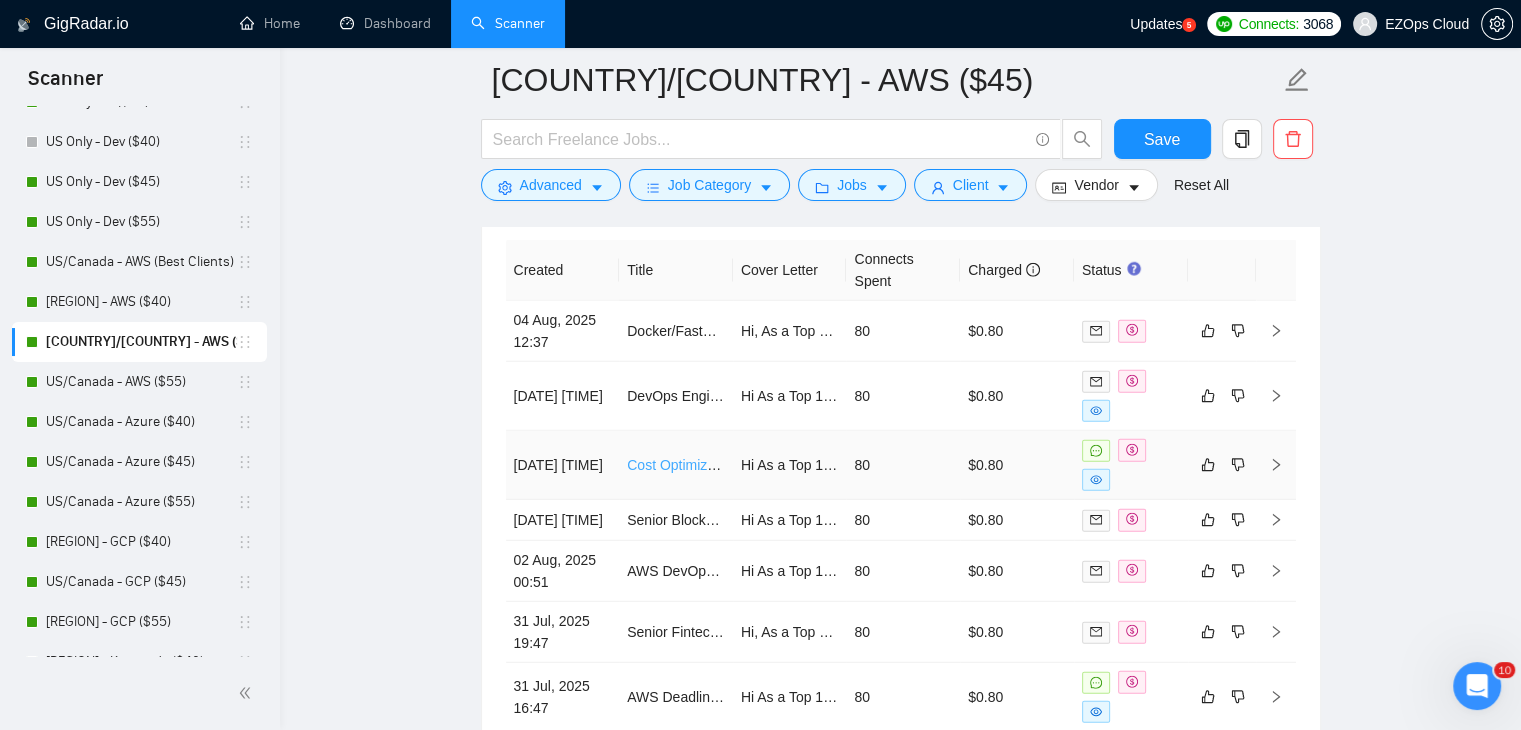 click on "Cost Optimization for AWS SQL Server Instances" at bounding box center [780, 465] 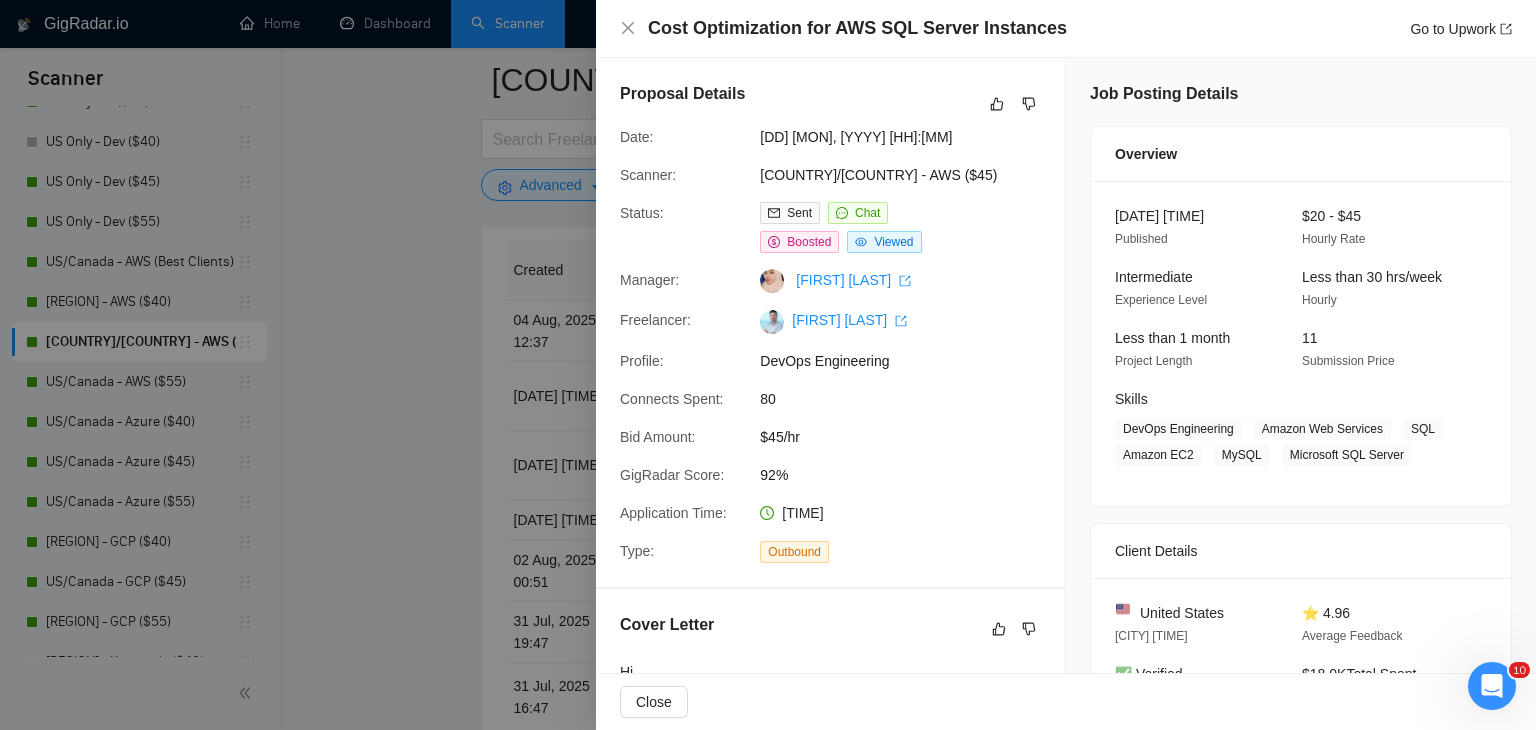 click at bounding box center (768, 365) 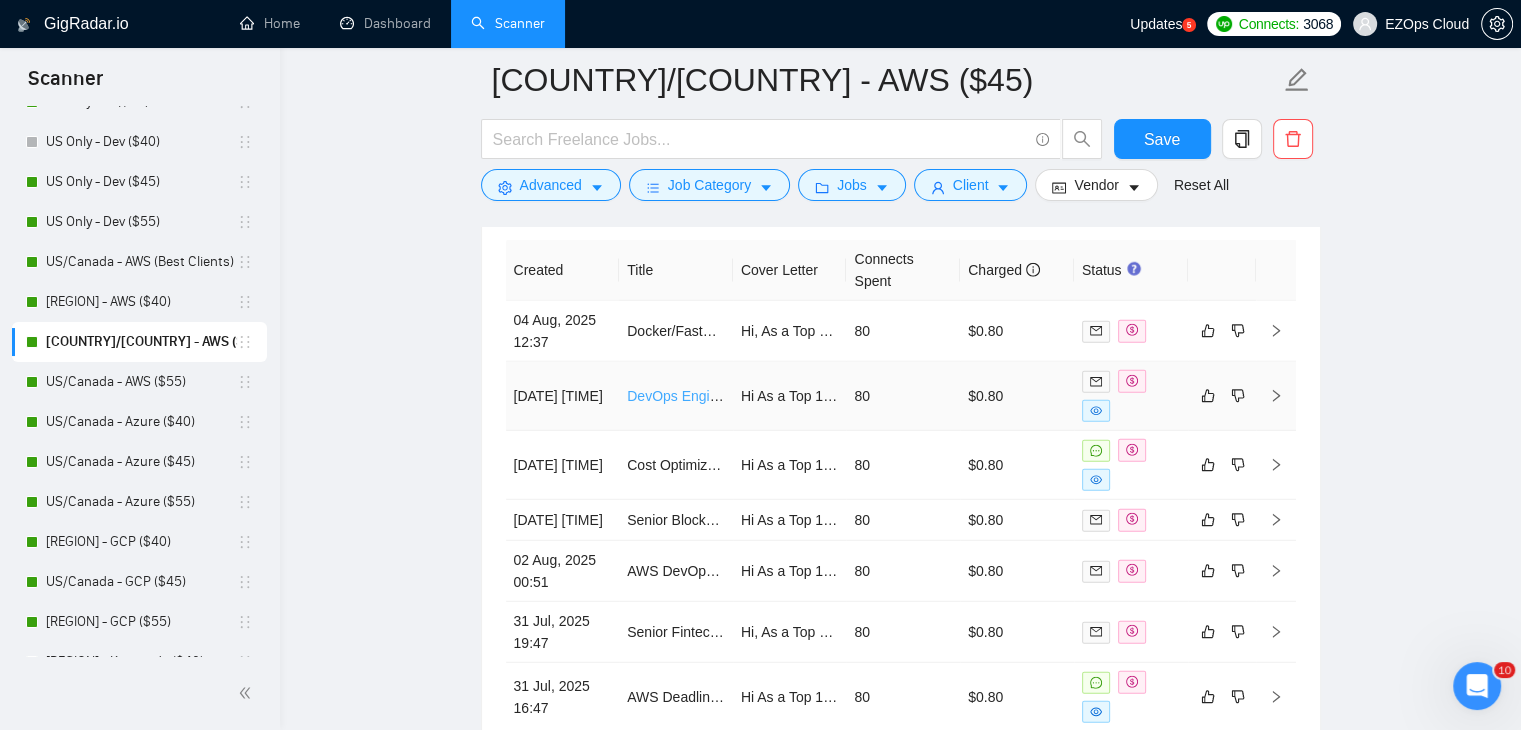 click on "DevOps Engineer" at bounding box center [682, 396] 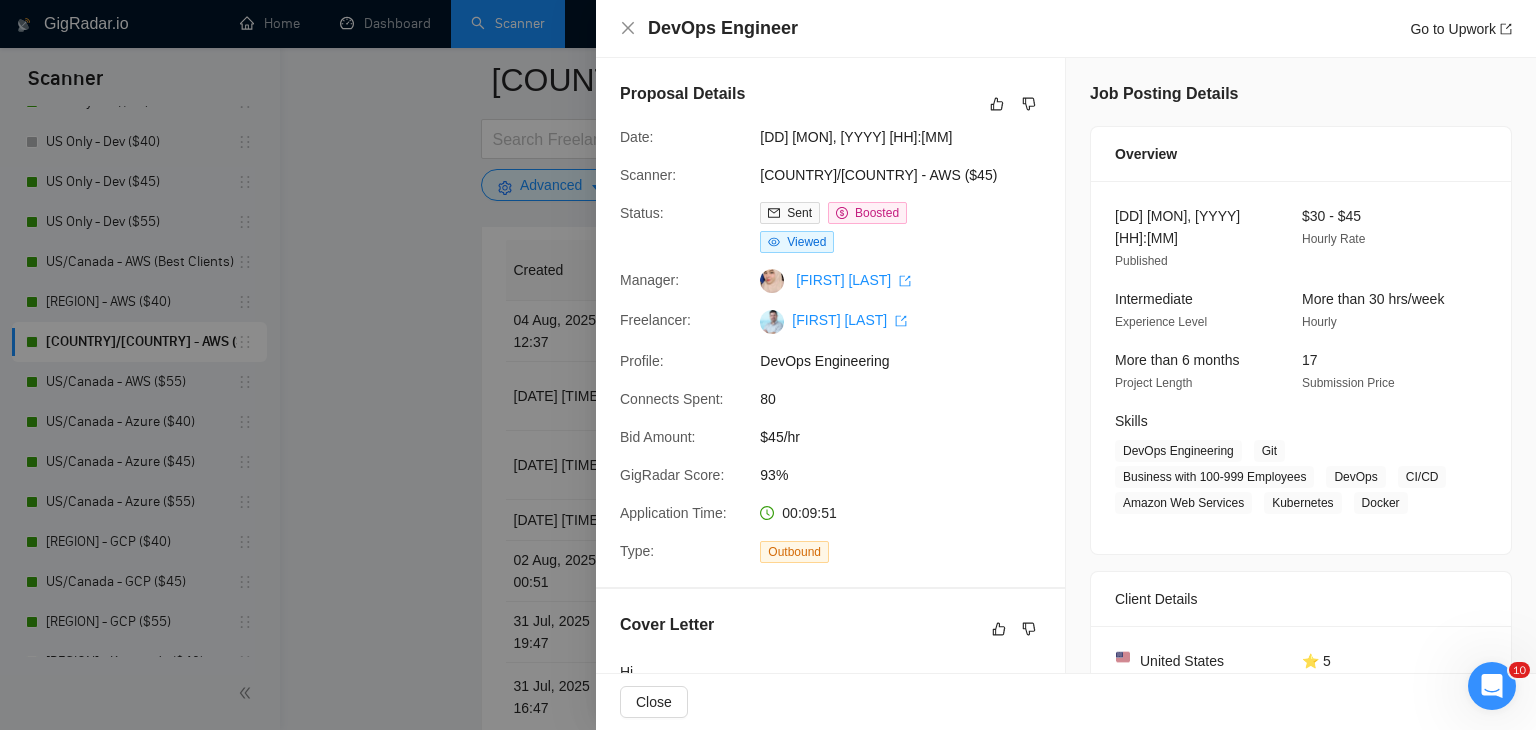 click at bounding box center (768, 365) 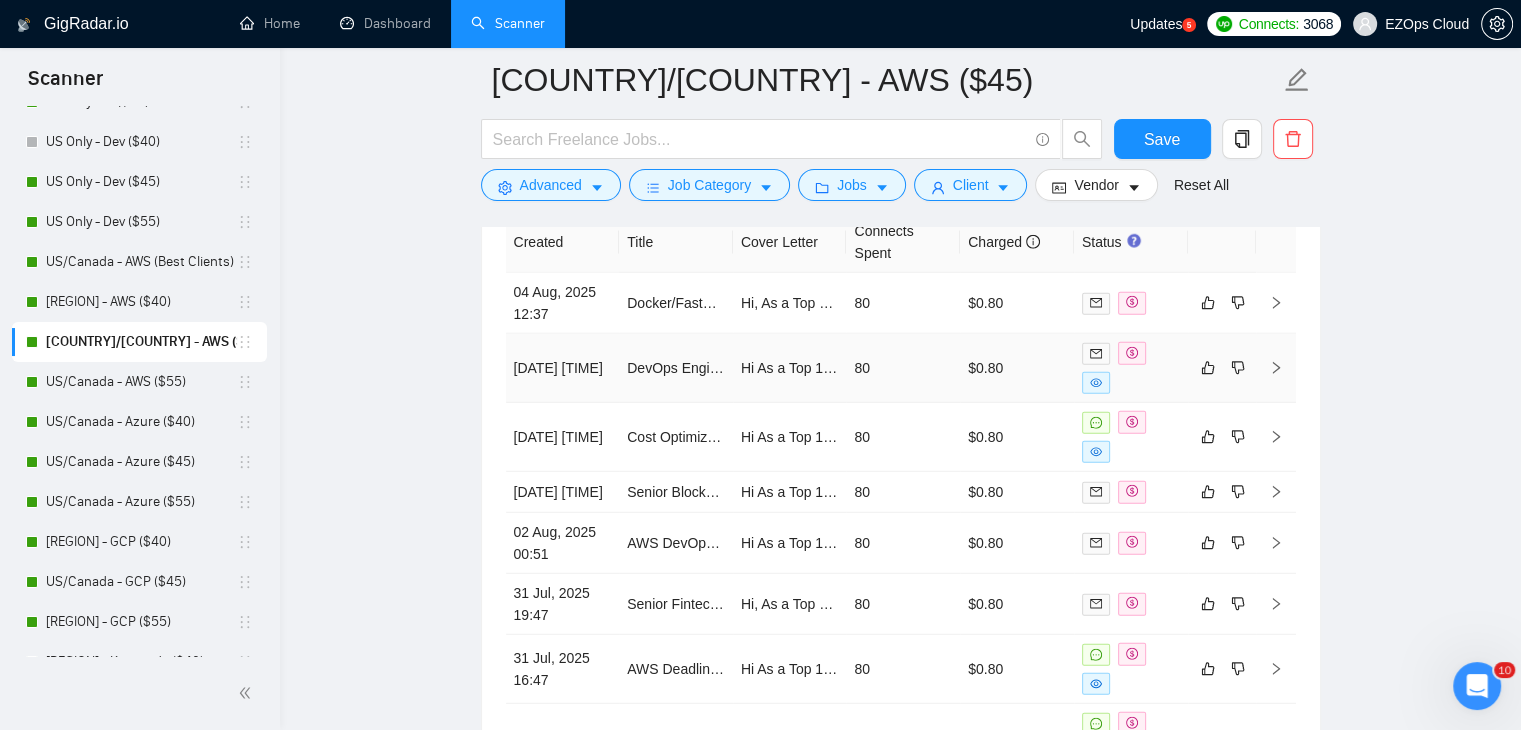 scroll, scrollTop: 5334, scrollLeft: 0, axis: vertical 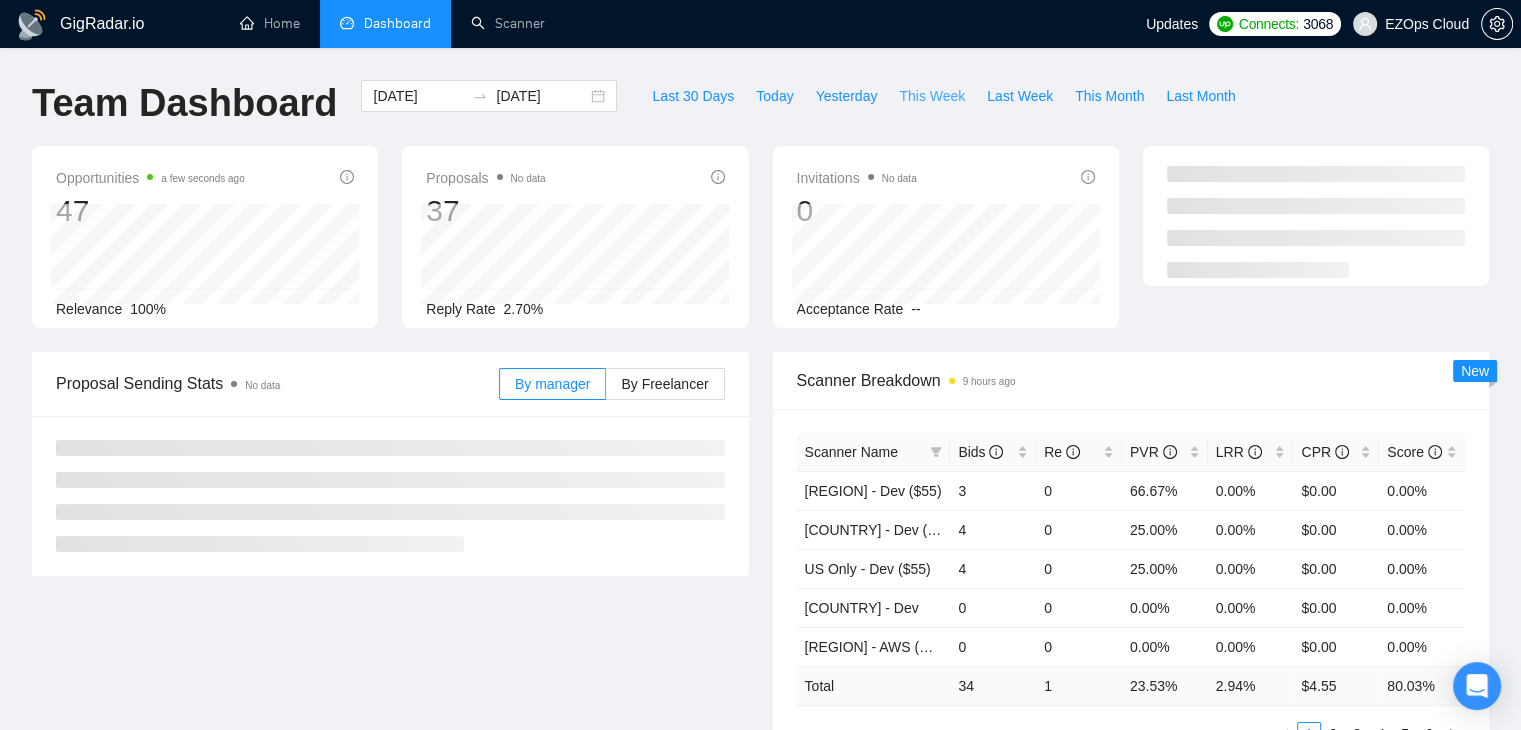 click on "This Week" at bounding box center (932, 96) 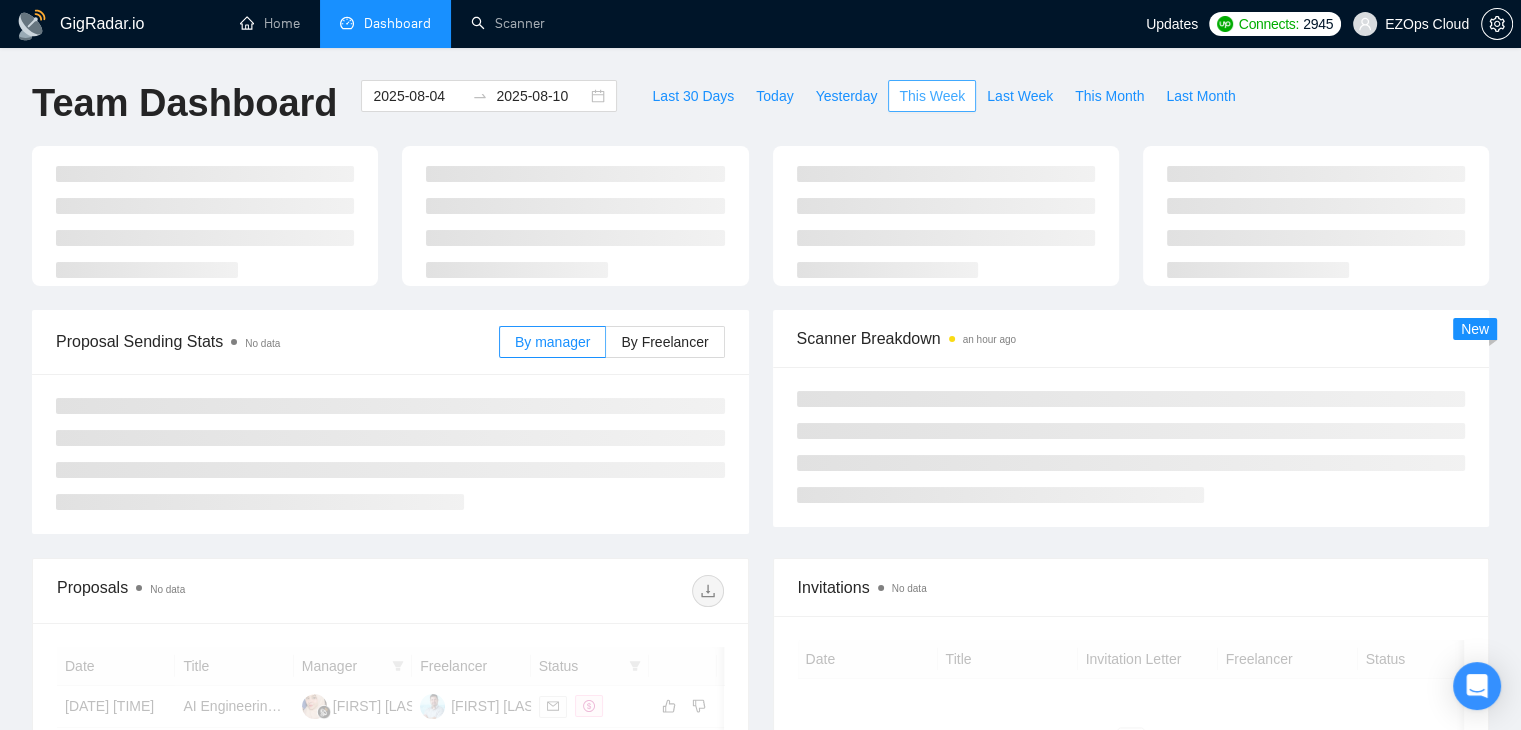 type on "2025-08-04" 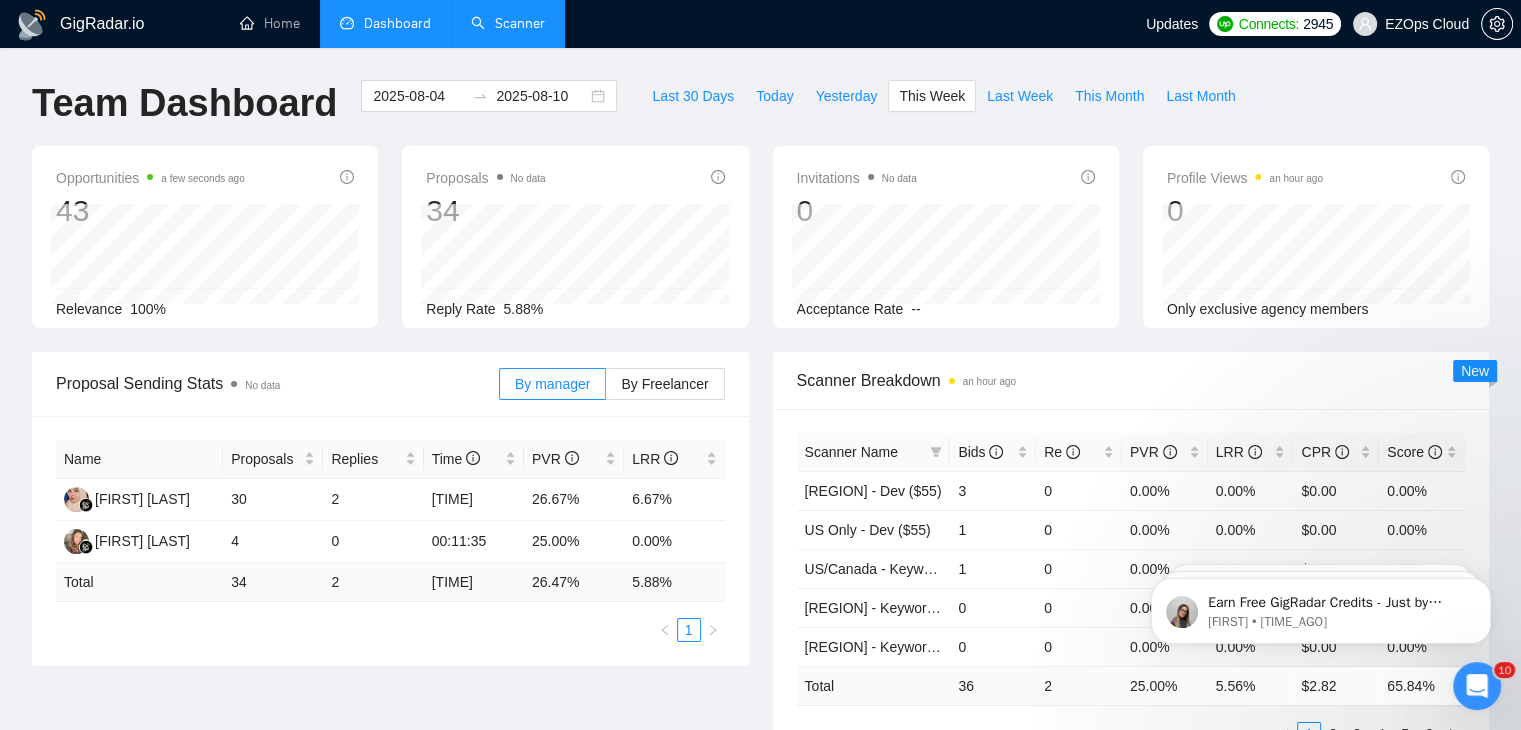 scroll, scrollTop: 0, scrollLeft: 0, axis: both 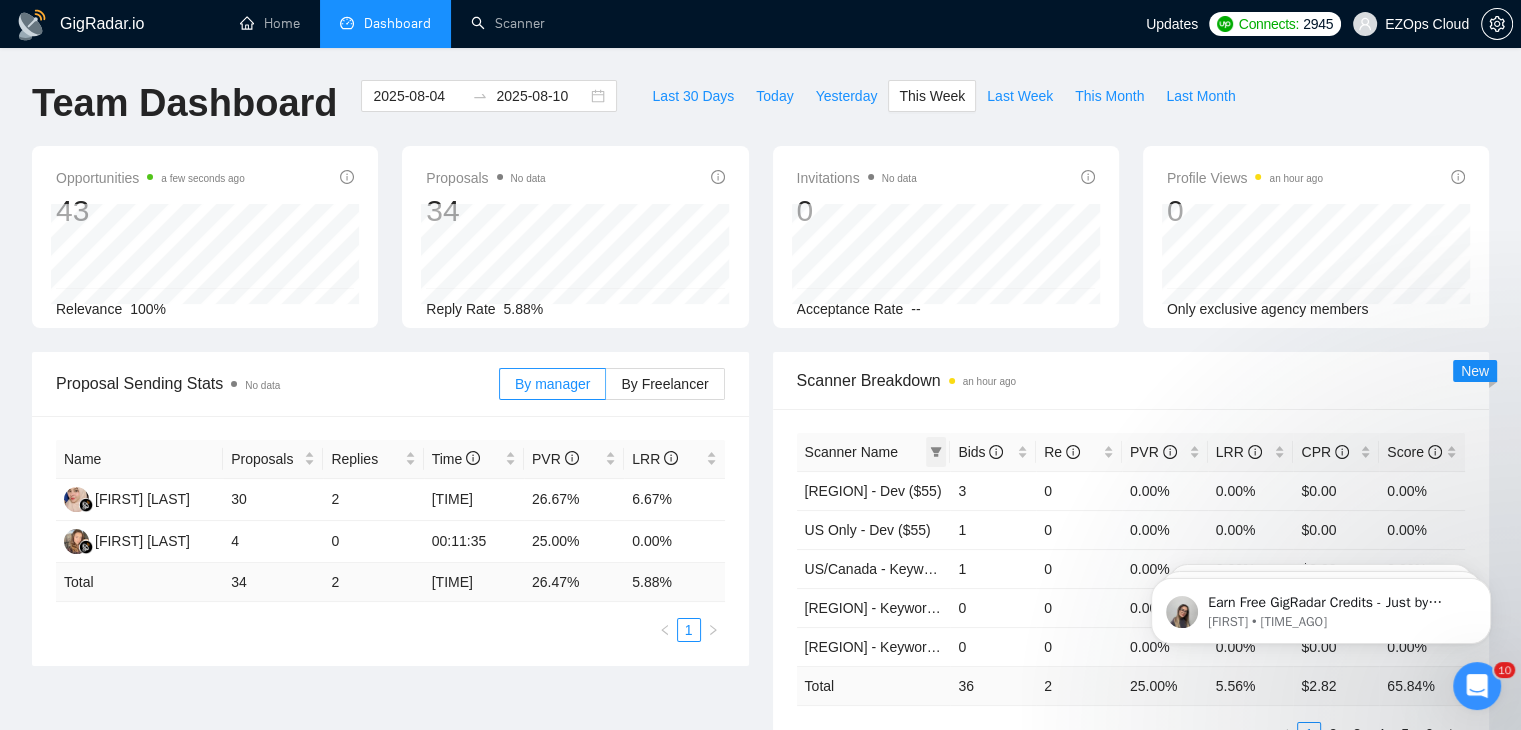 click 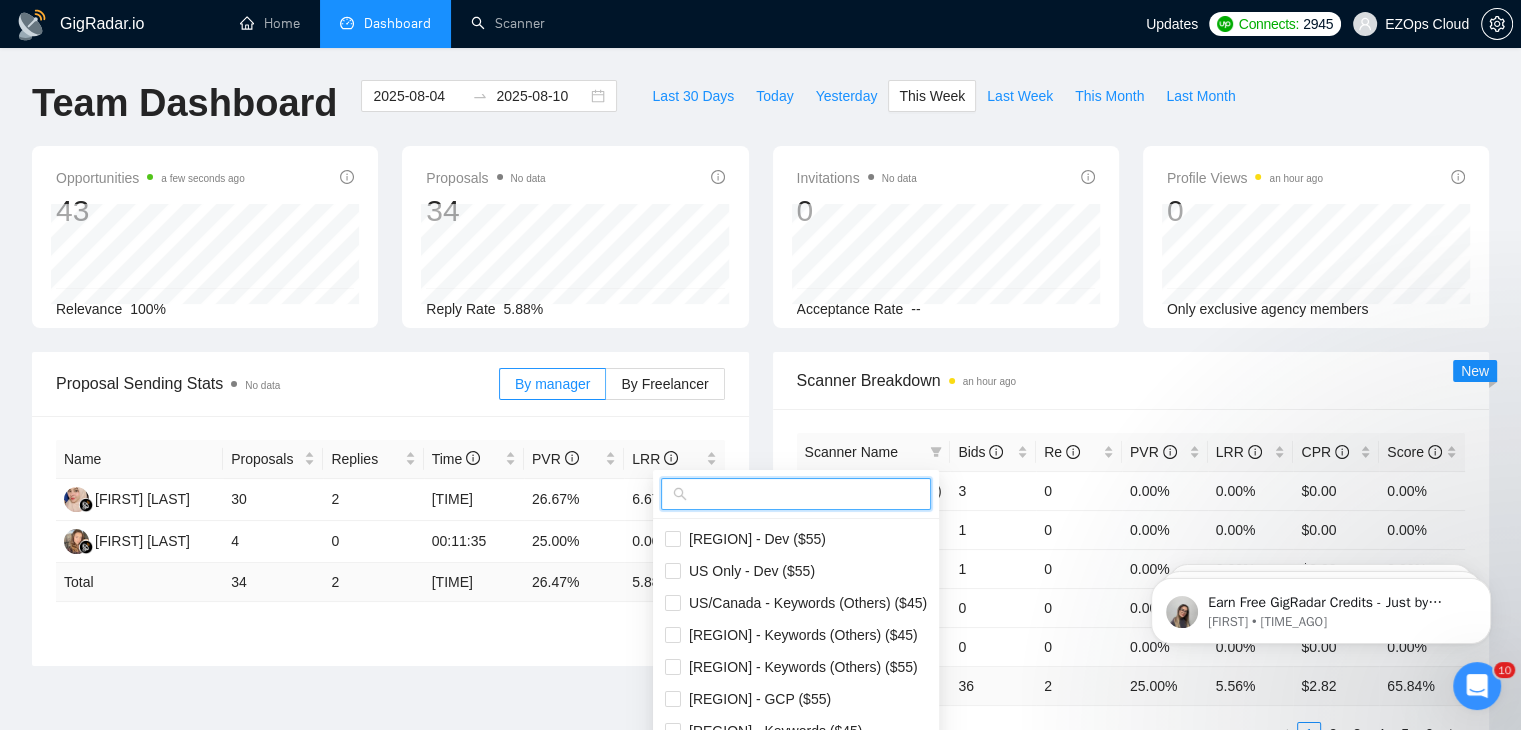 click at bounding box center [805, 494] 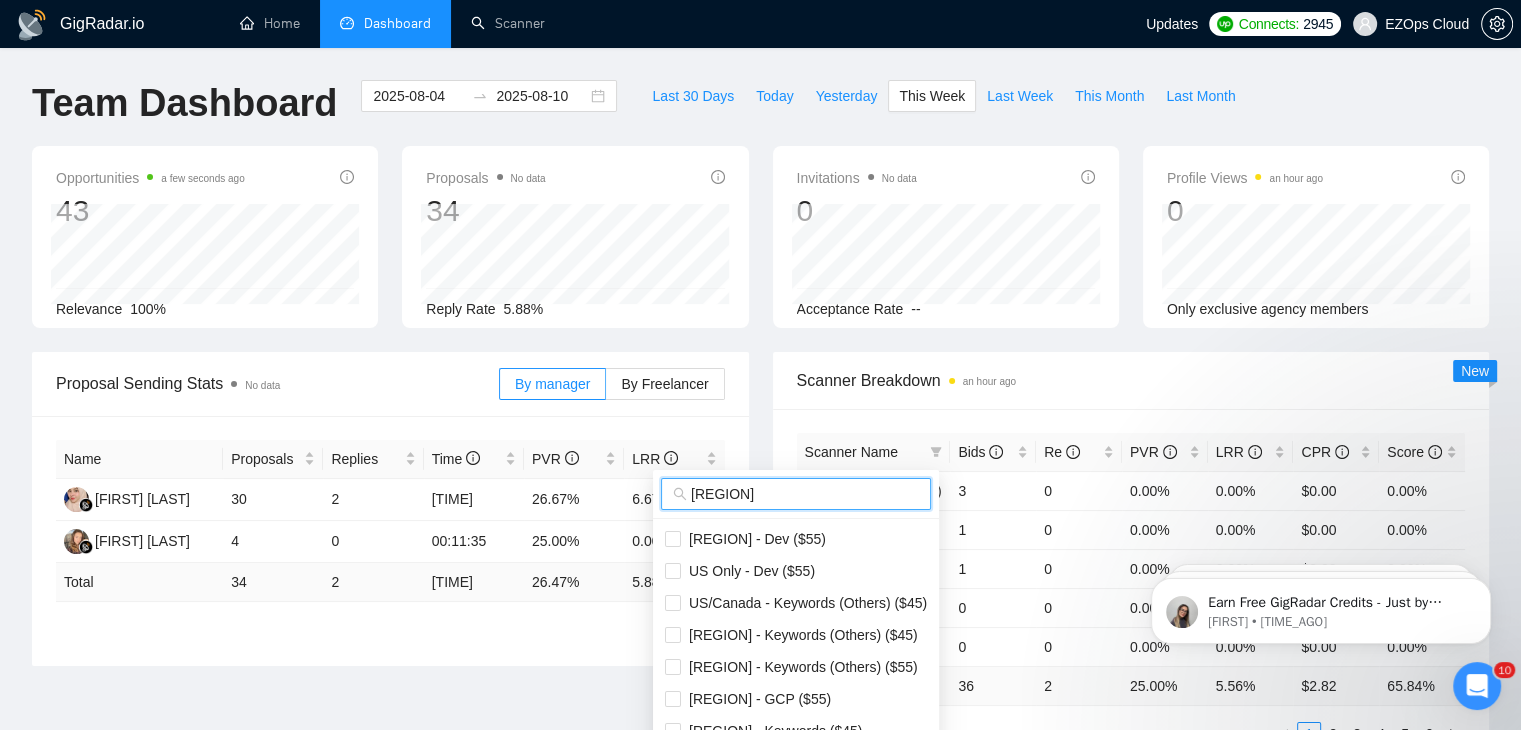 scroll, scrollTop: 100, scrollLeft: 0, axis: vertical 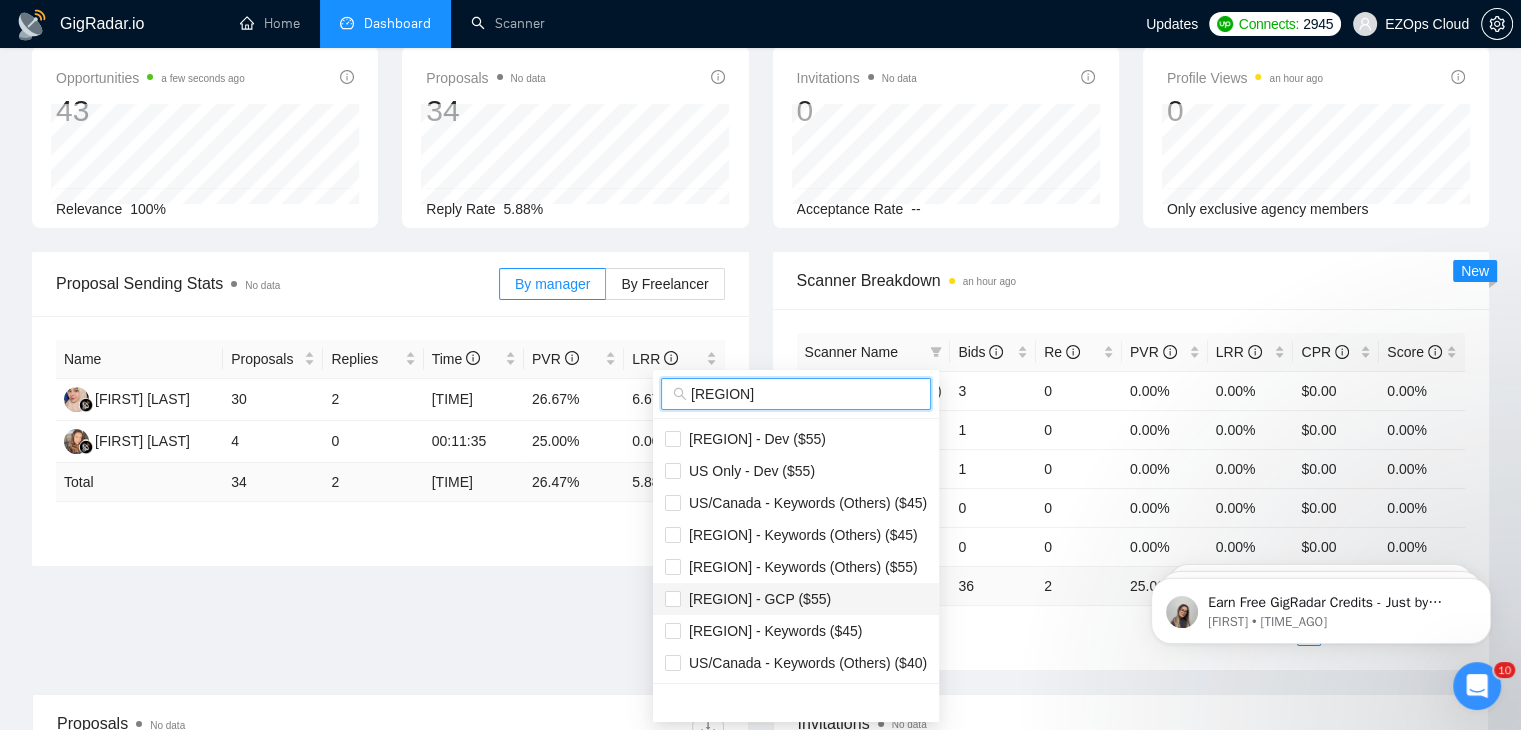 type on "[REGION]" 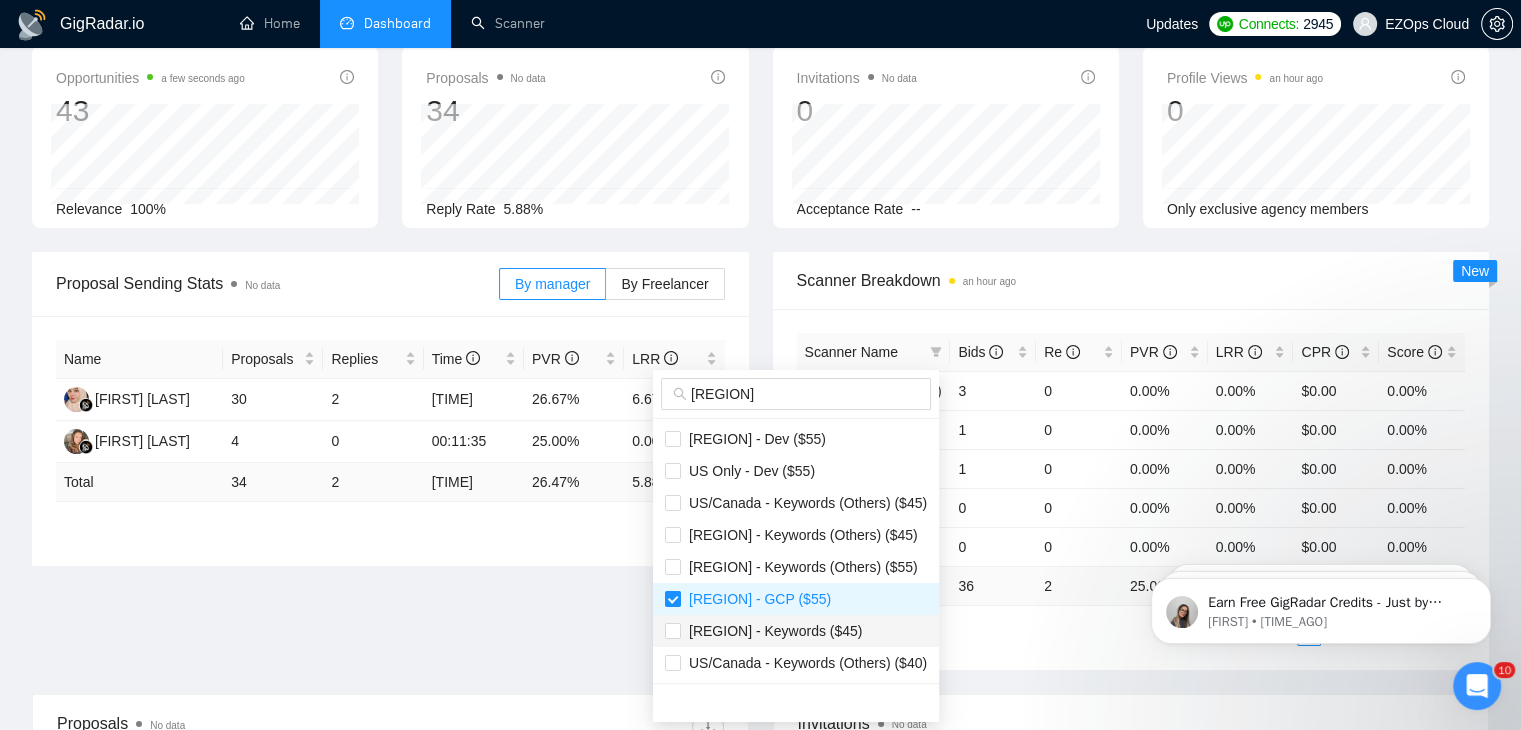 click on "[REGION] - Keywords ($45)" at bounding box center (772, 631) 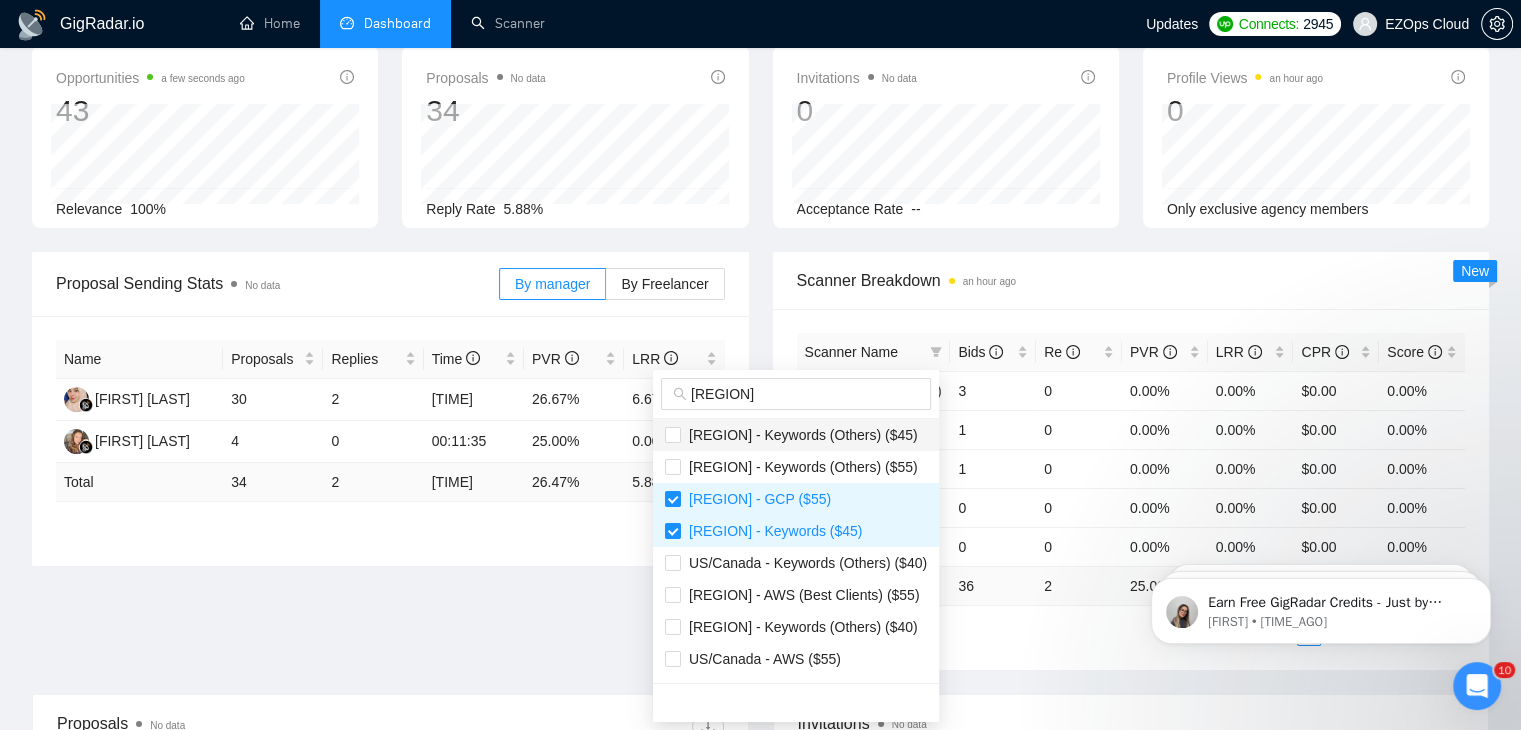 scroll, scrollTop: 200, scrollLeft: 0, axis: vertical 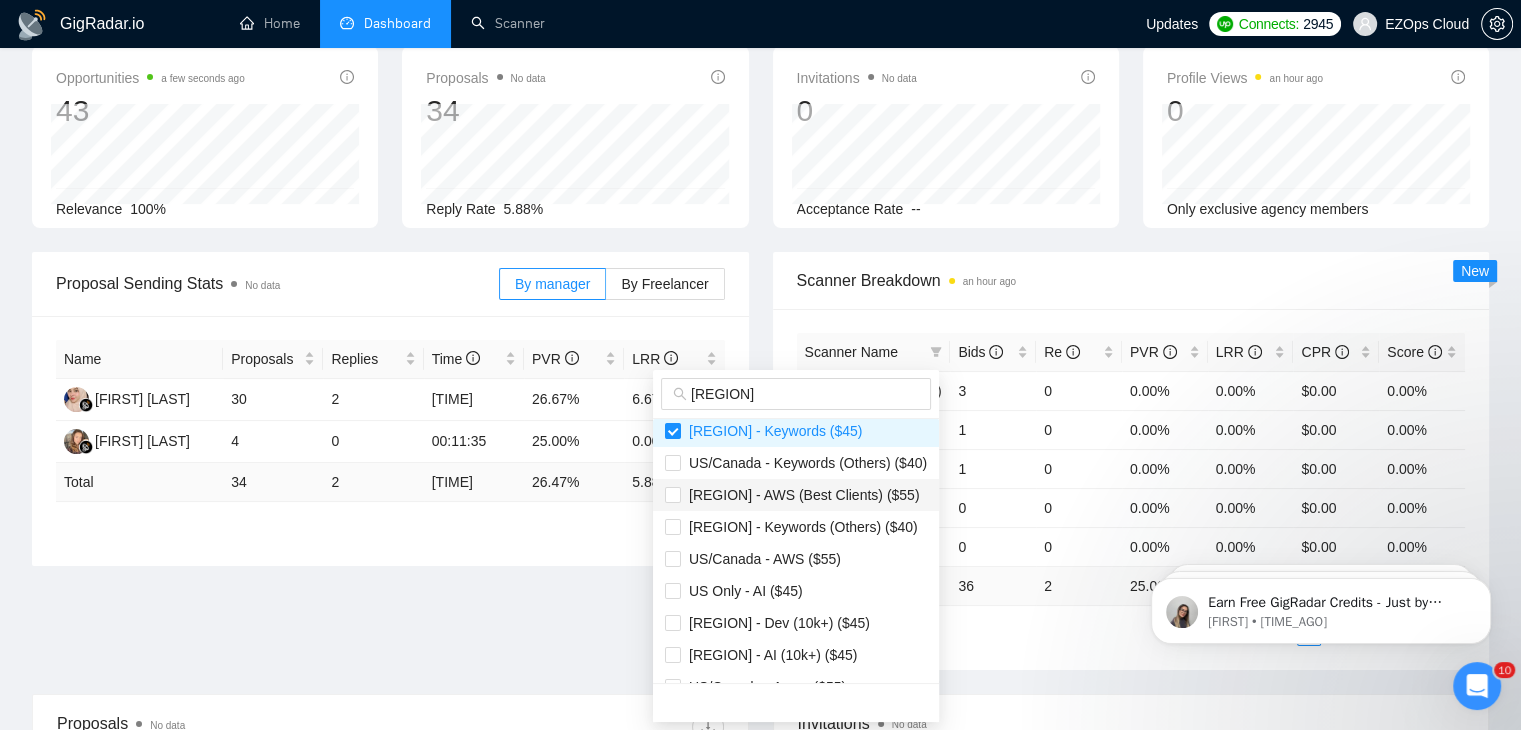 click on "US/Canada - AWS (Best Clients) ($55)" at bounding box center (796, 495) 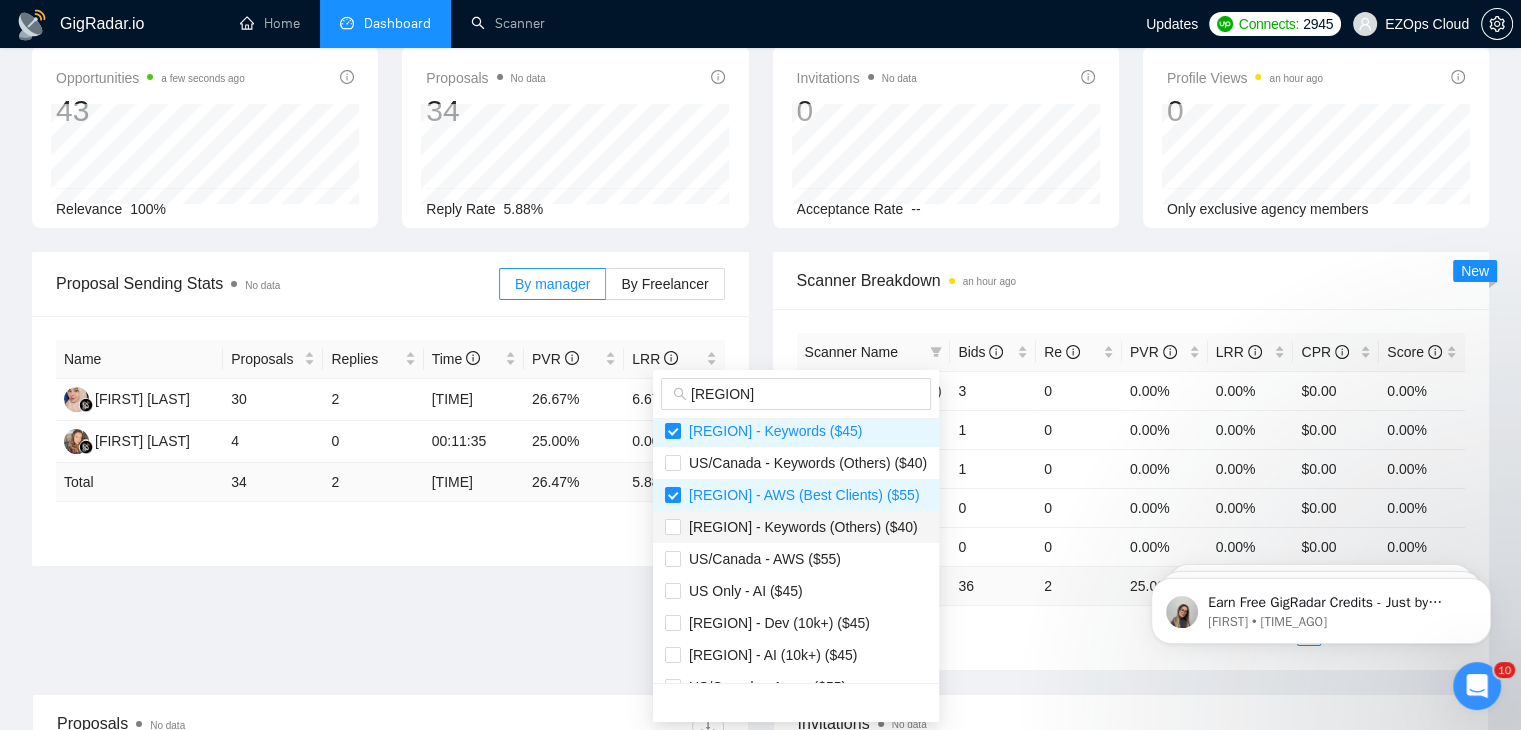 click on "[REGION] Only - Keywords (Others) ($40)" at bounding box center (799, 527) 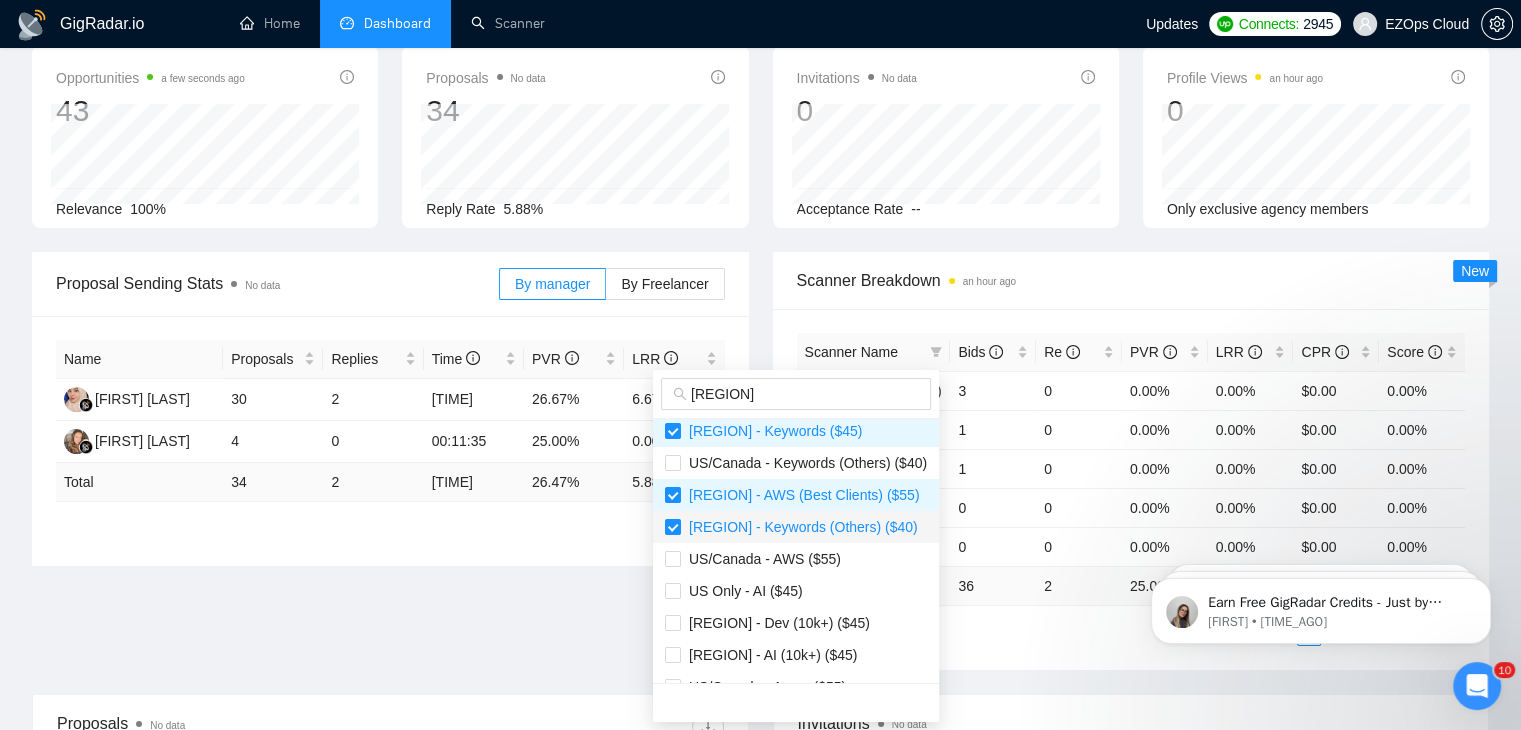 click on "[REGION] Only - Keywords (Others) ($40)" at bounding box center [799, 527] 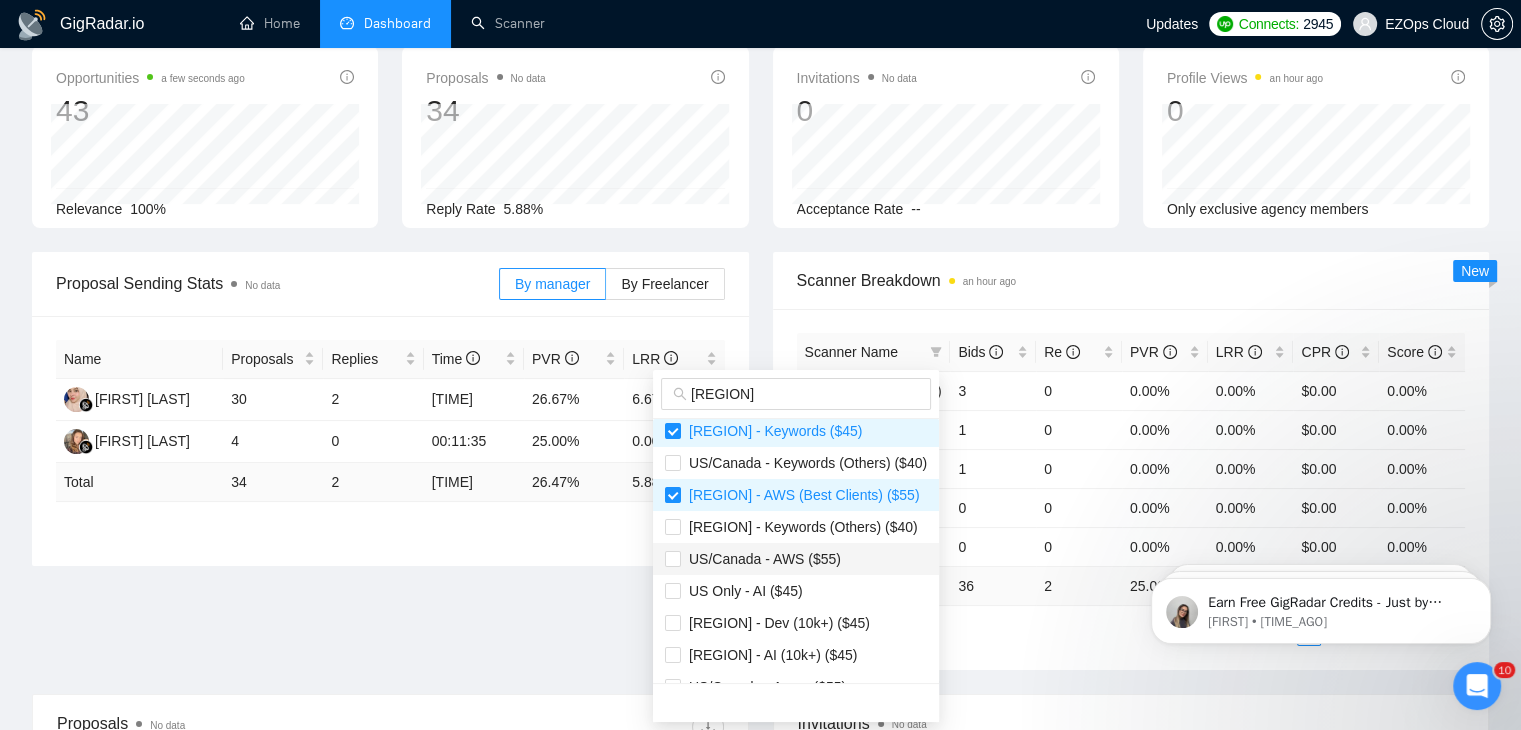 click on "US/Canada - AWS ($55)" at bounding box center [761, 559] 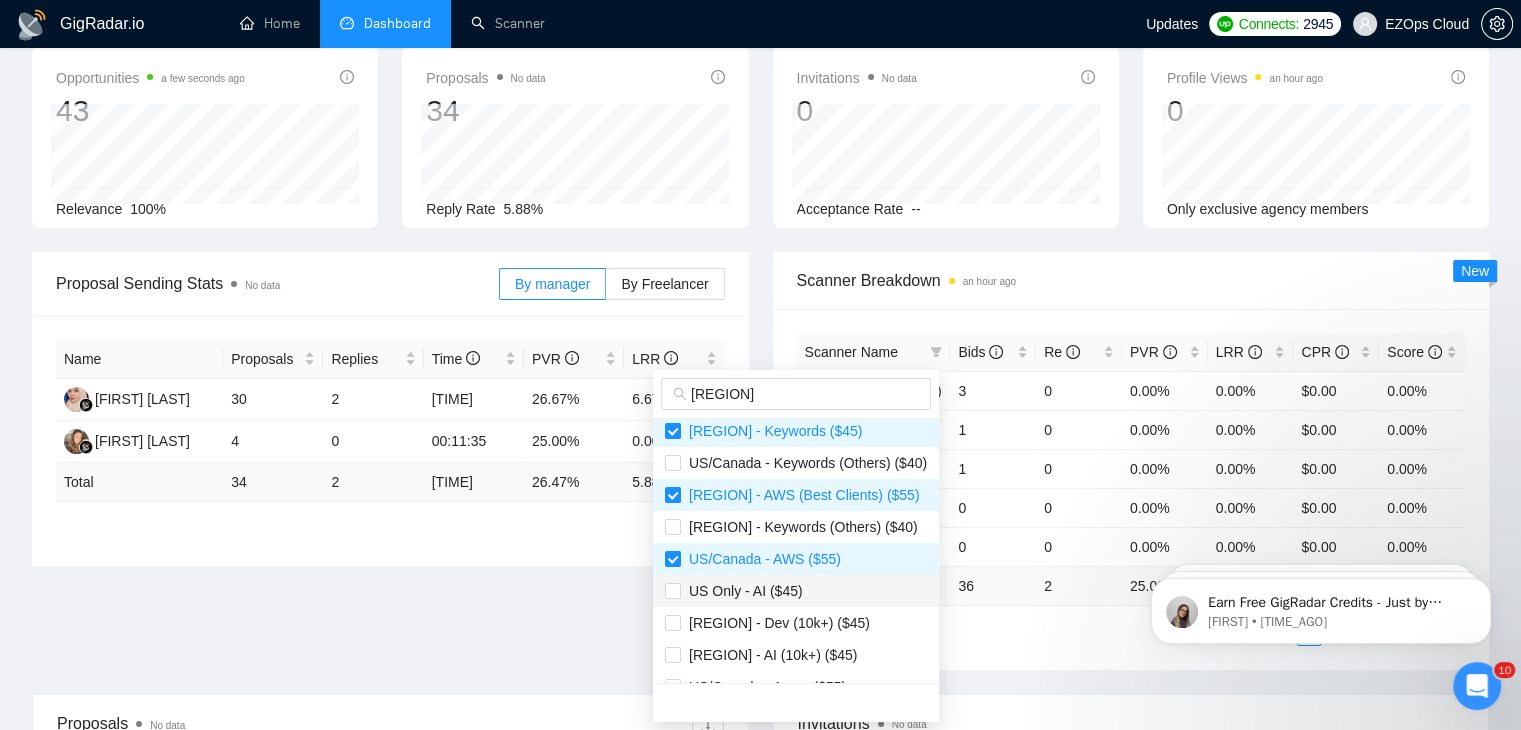scroll, scrollTop: 300, scrollLeft: 0, axis: vertical 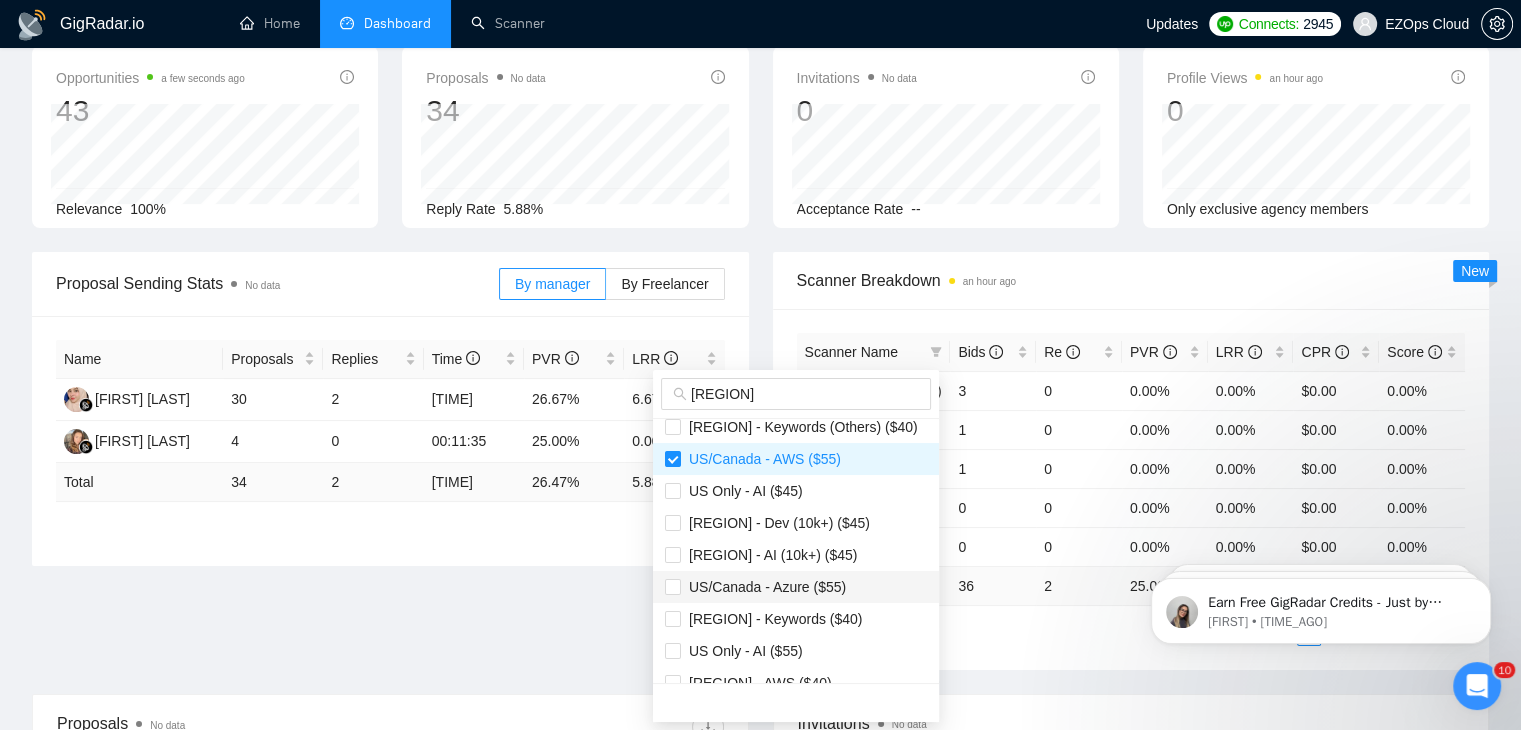 click on "US/Canada - Azure ($55)" at bounding box center (763, 587) 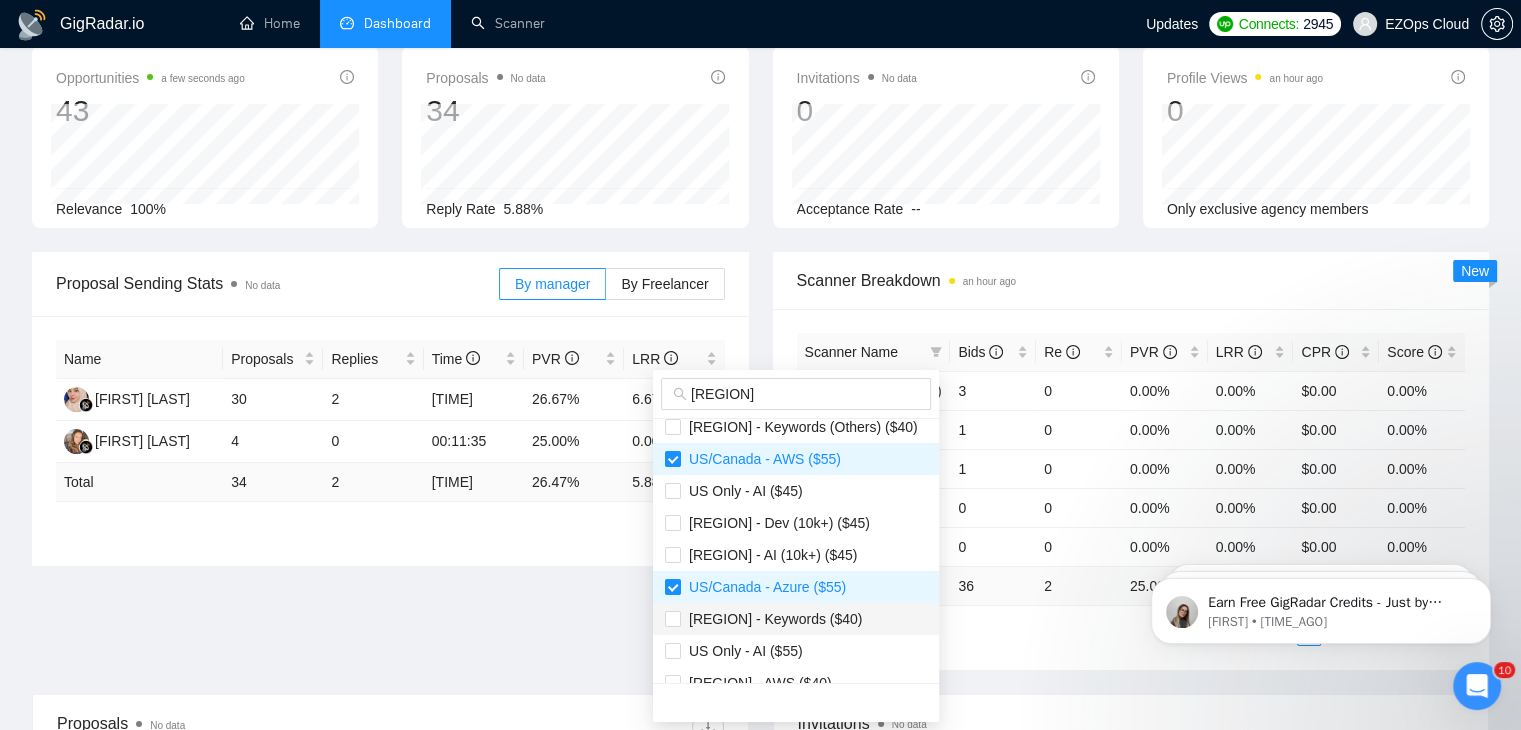 click on "[REGION] - Keywords ($40)" at bounding box center (772, 619) 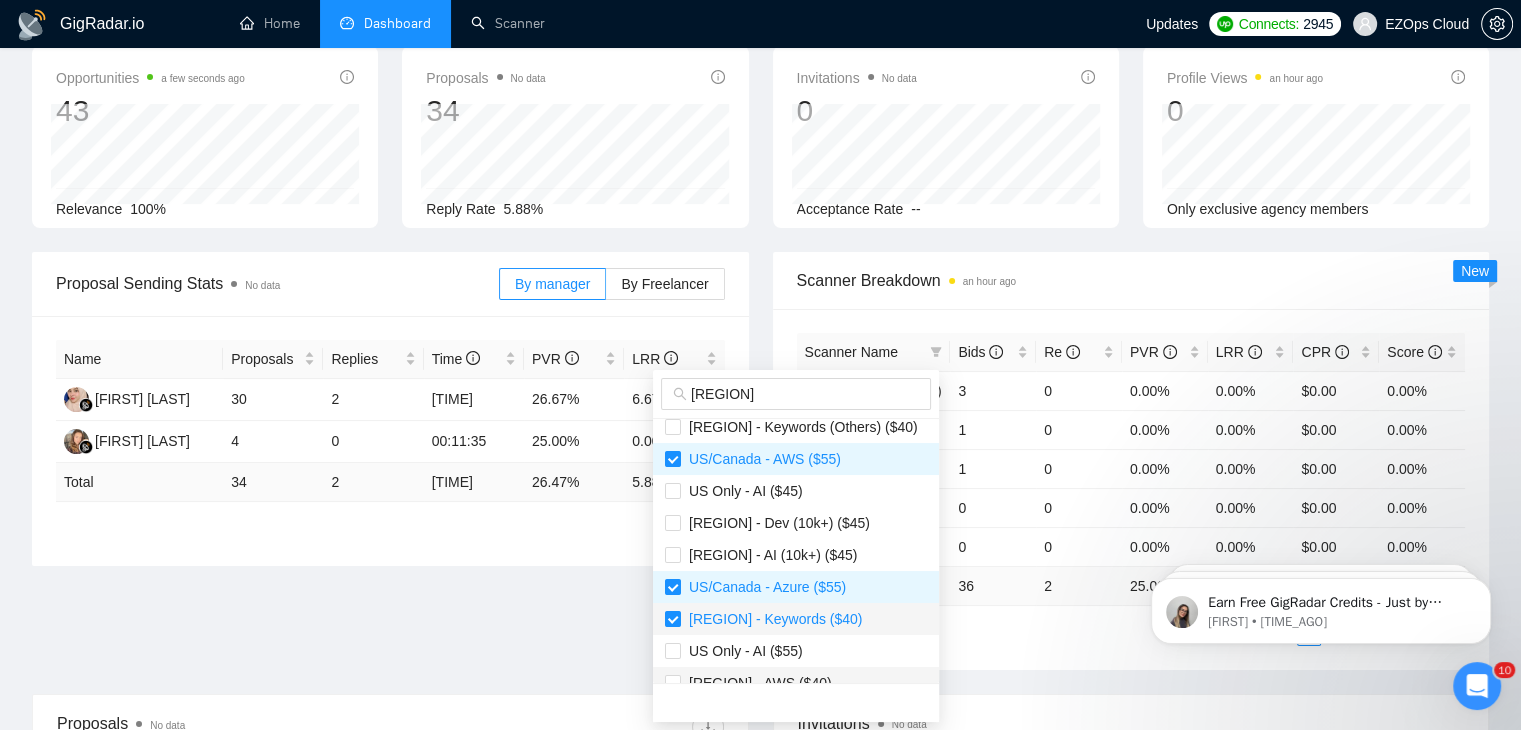 scroll, scrollTop: 400, scrollLeft: 0, axis: vertical 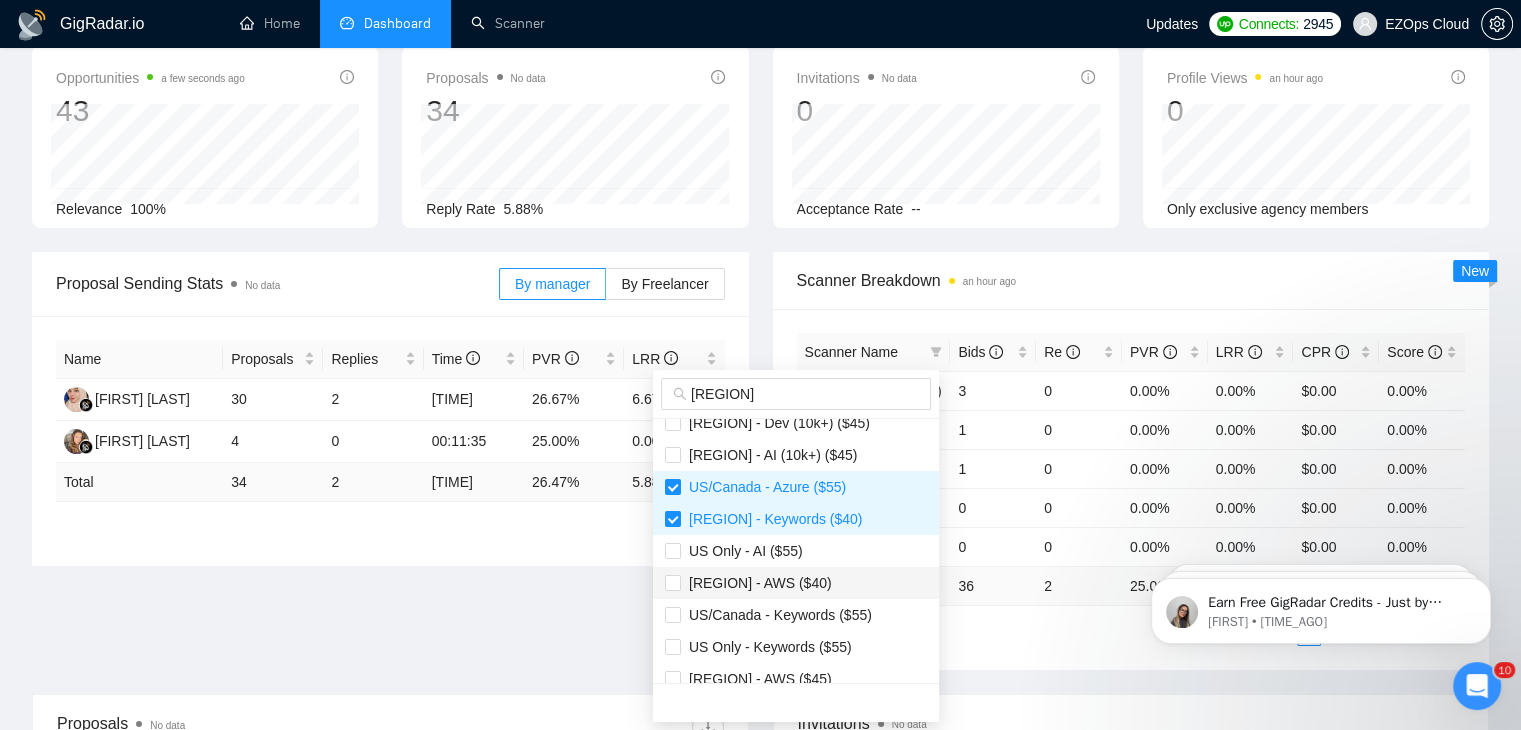 click on "[REGION] - AWS ($40)" at bounding box center (756, 583) 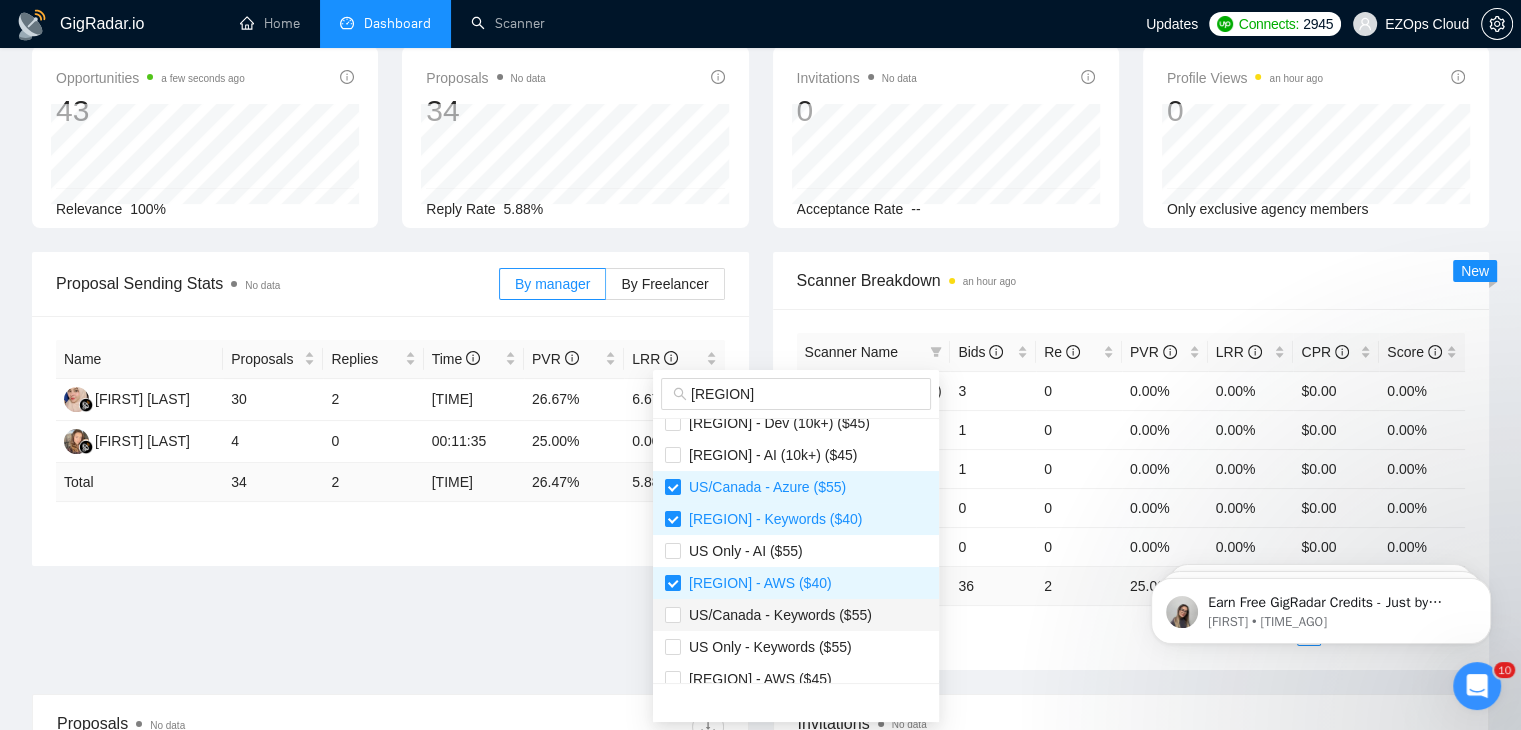 click on "US/Canada - Keywords ($55)" at bounding box center [776, 615] 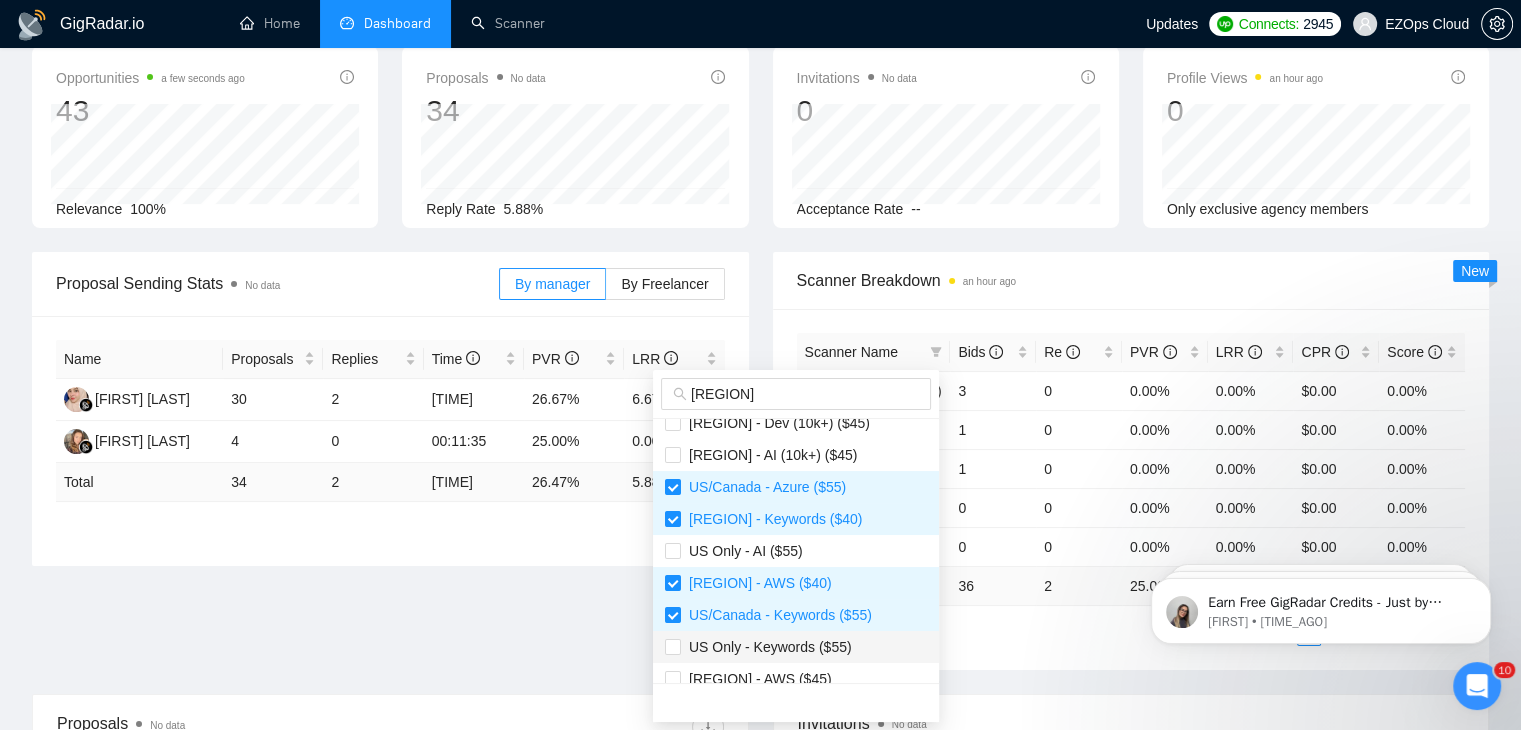 click on "US Only - Keywords ($55)" at bounding box center (766, 647) 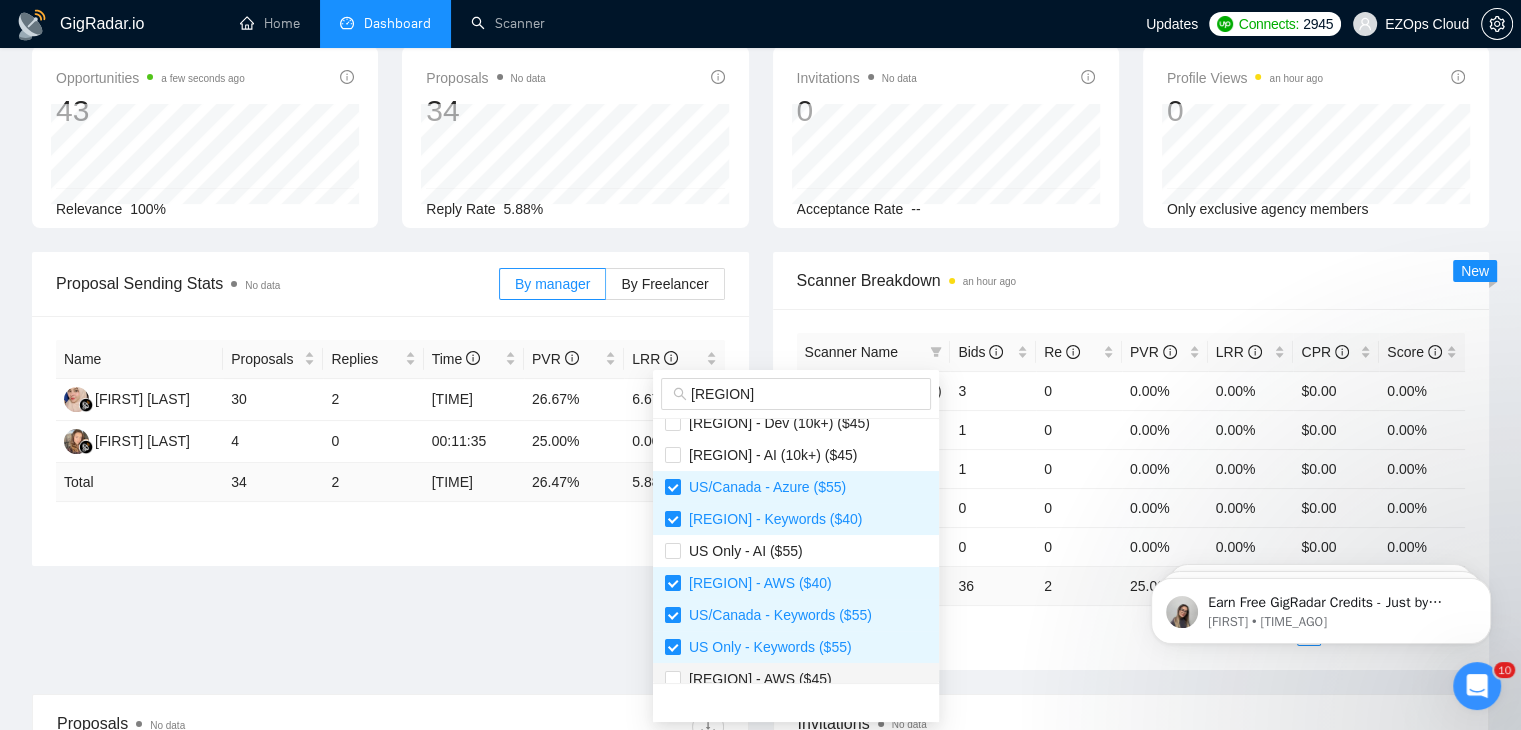 click on "[COUNTRY]/[COUNTRY] - AWS ($45)" at bounding box center [756, 679] 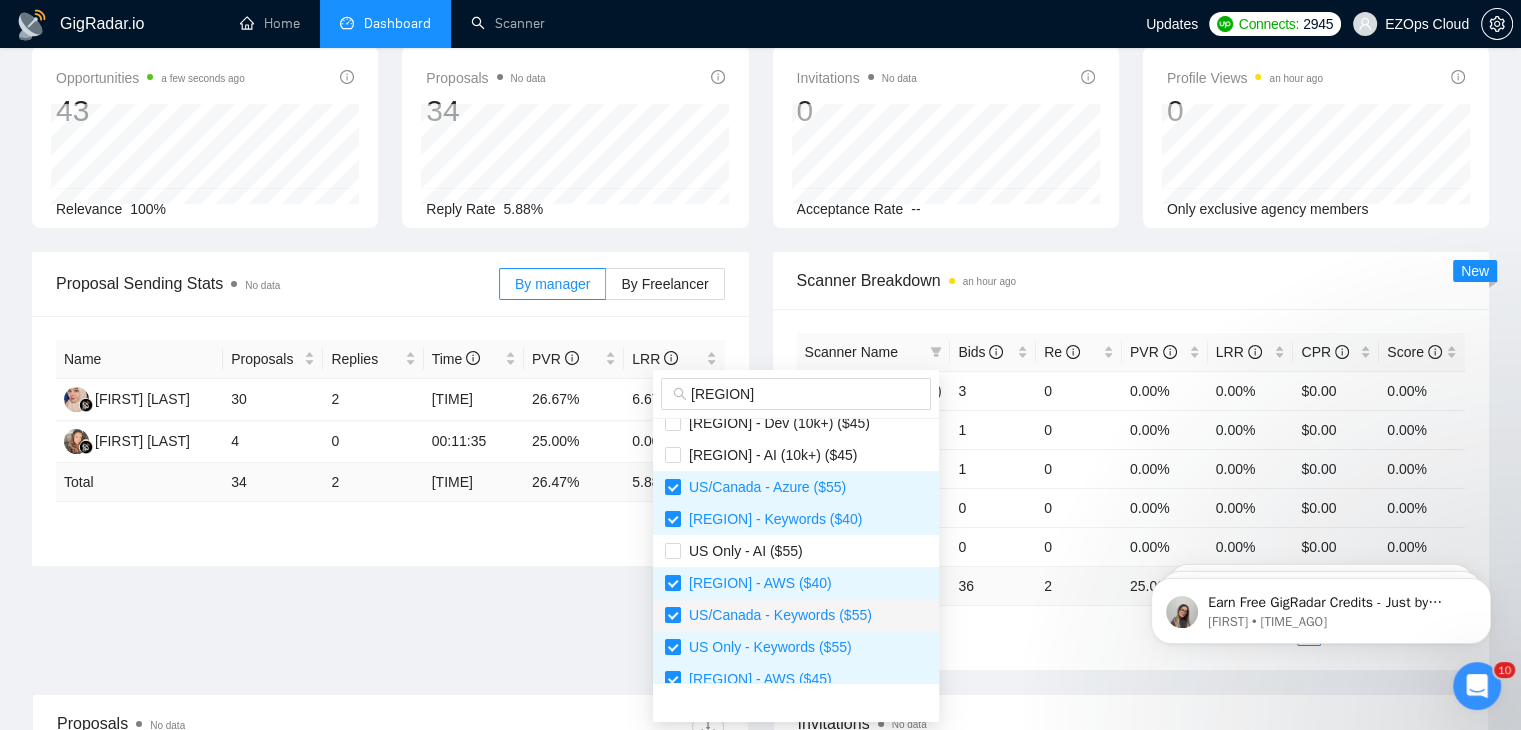 scroll, scrollTop: 448, scrollLeft: 0, axis: vertical 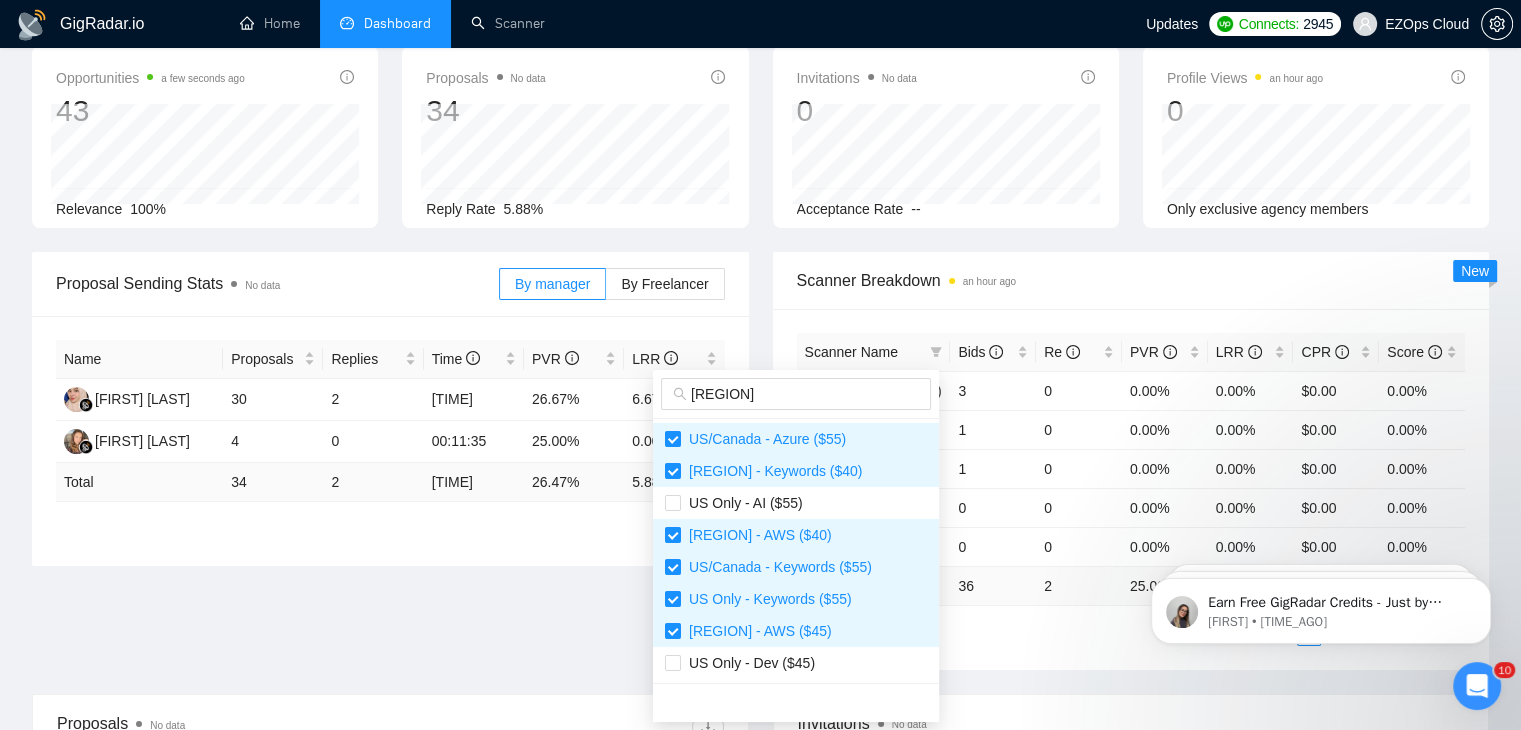 type 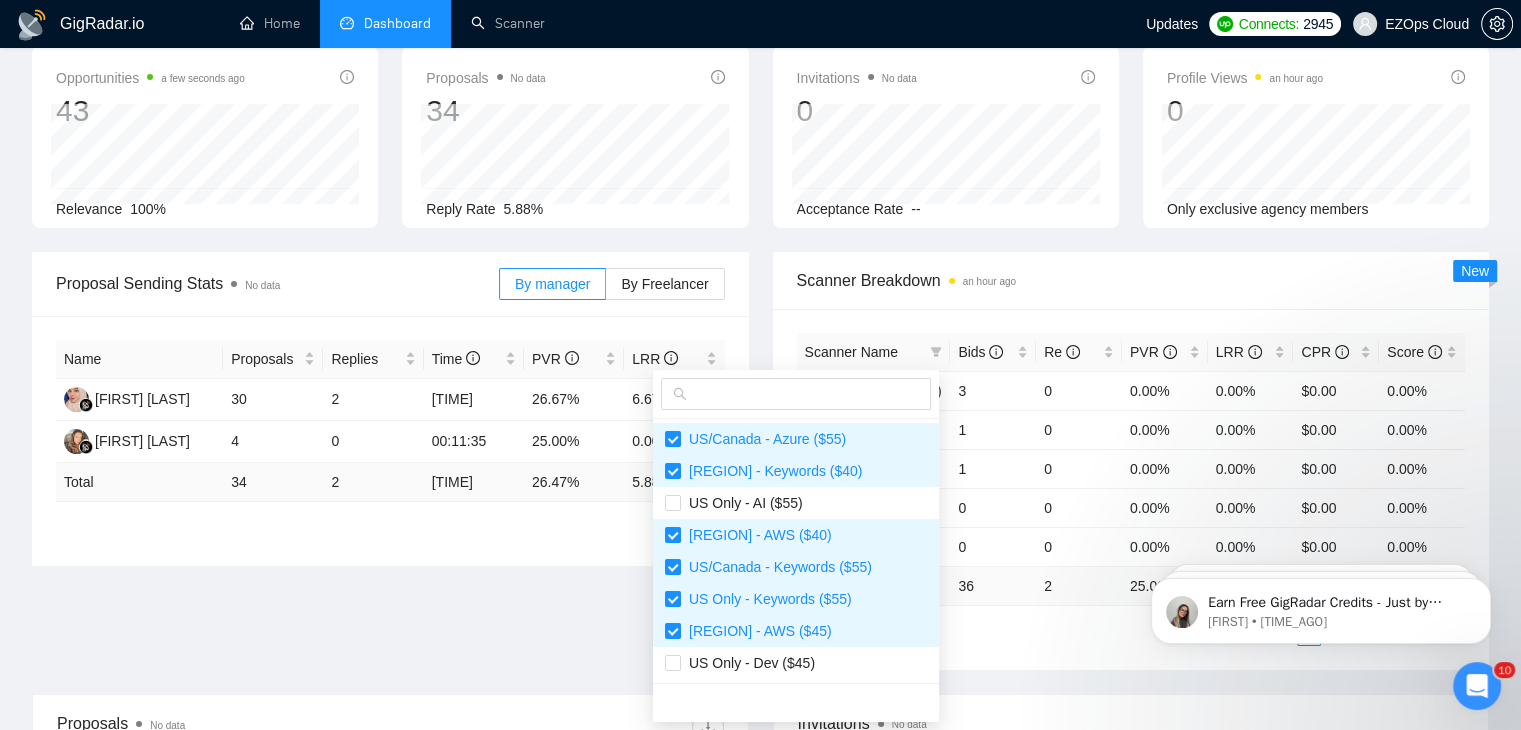 click on "1 2 3 4 5 6" at bounding box center (1131, 634) 